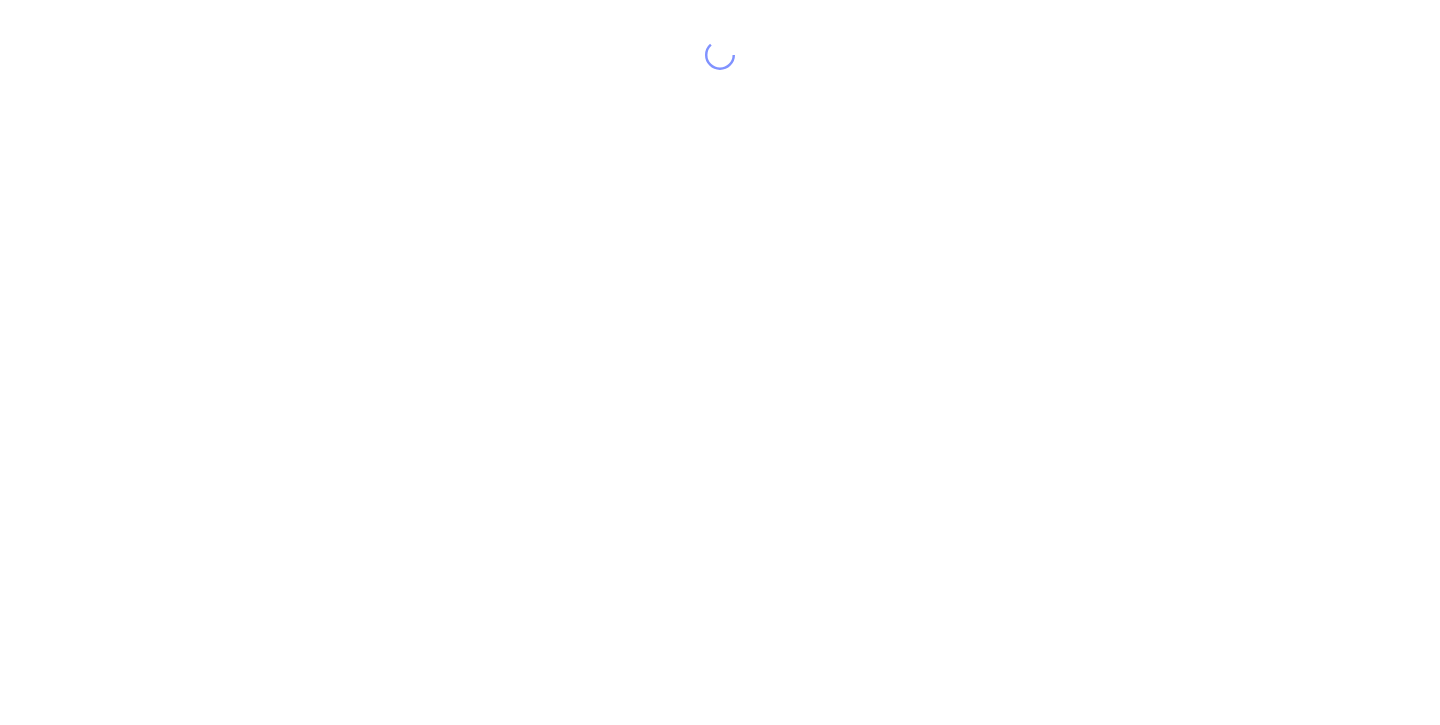 scroll, scrollTop: 0, scrollLeft: 0, axis: both 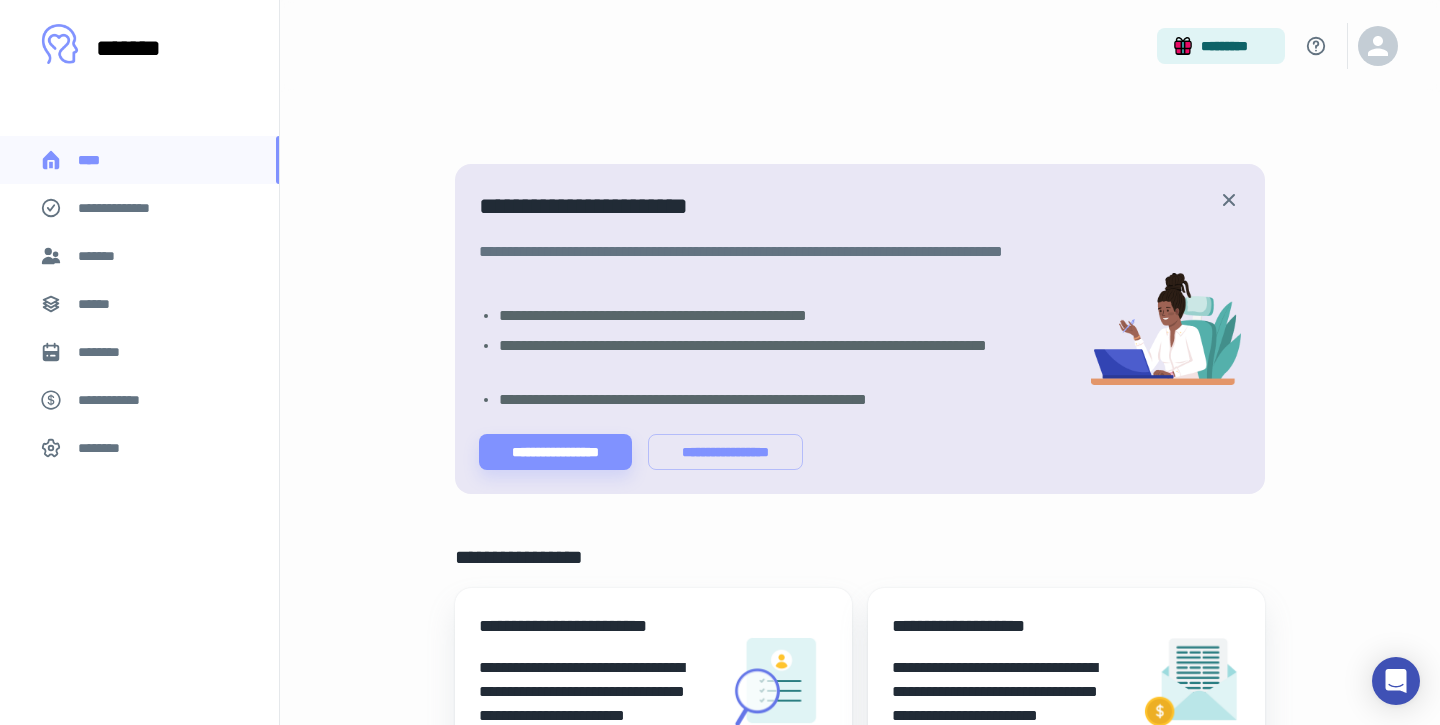 click on "*******" at bounding box center [100, 256] 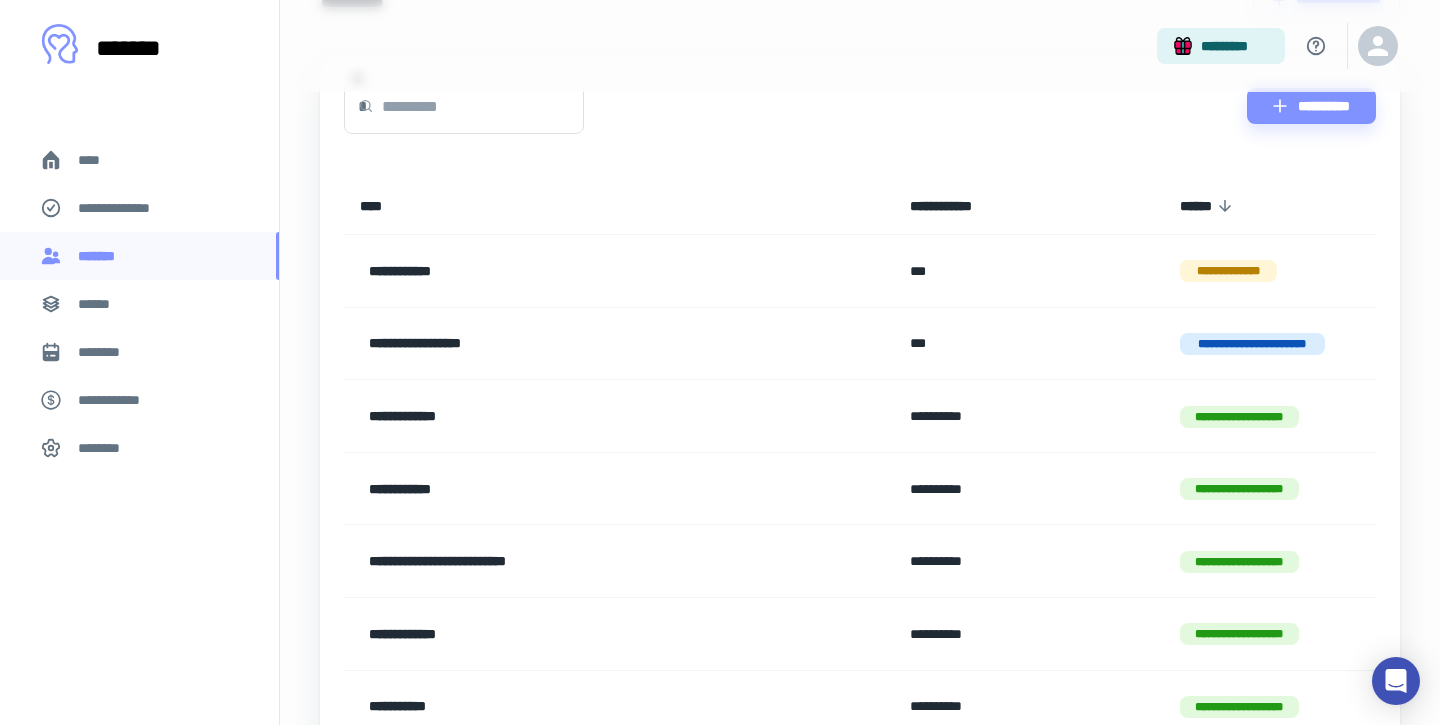 scroll, scrollTop: 58, scrollLeft: 0, axis: vertical 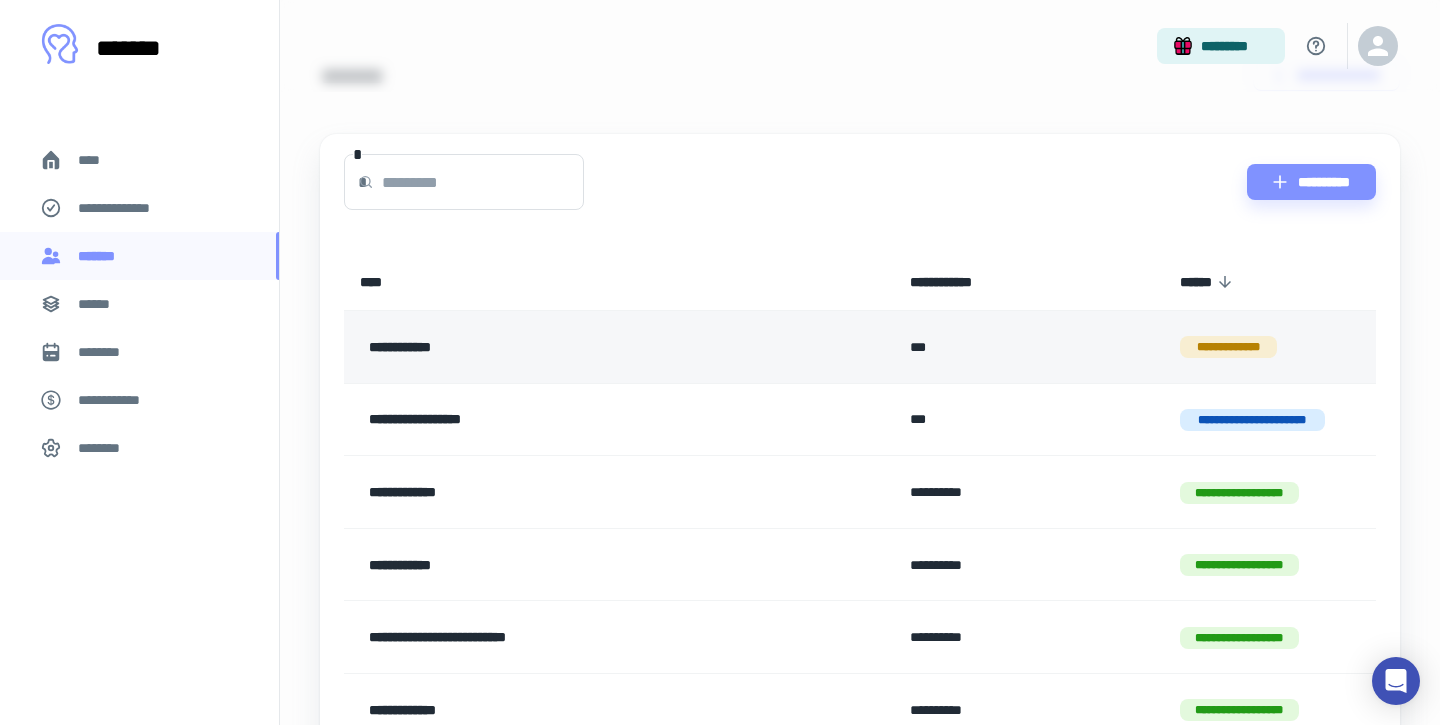 click on "**********" at bounding box center (1229, 347) 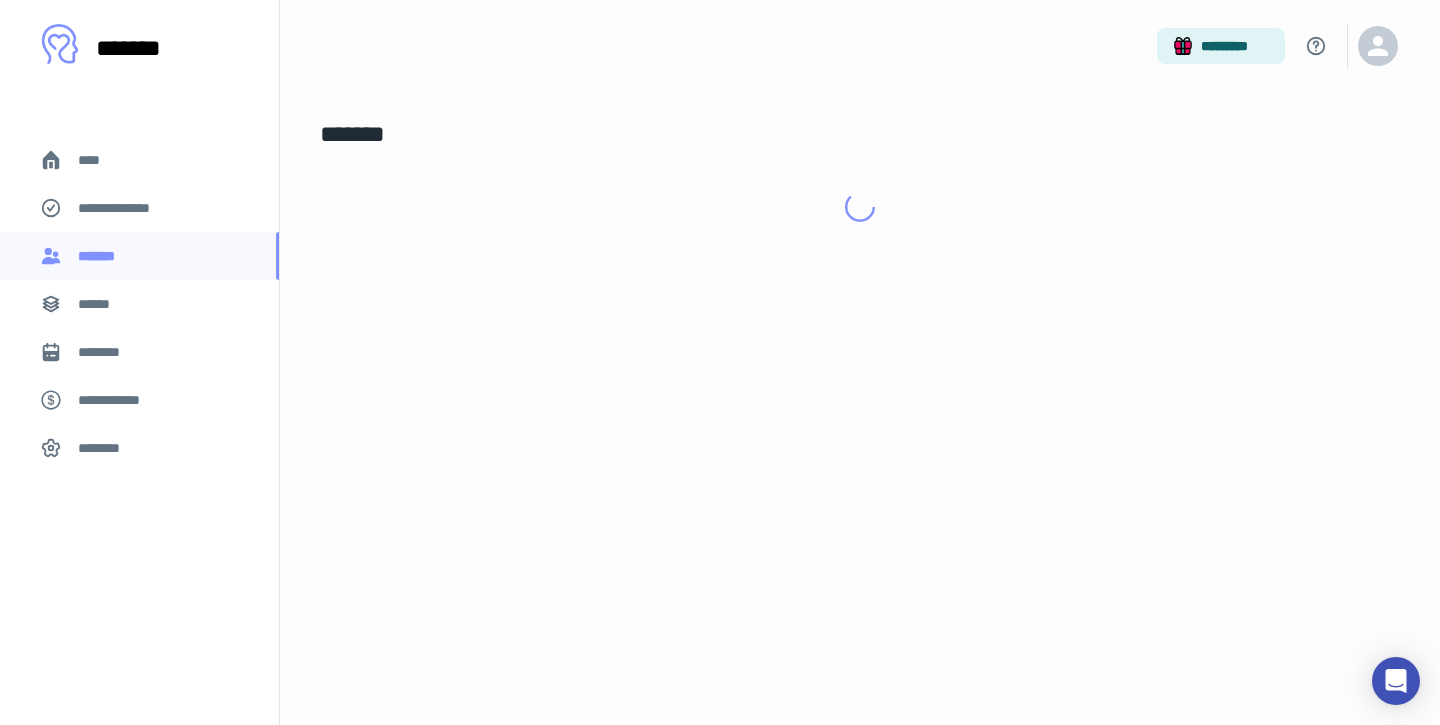 scroll, scrollTop: 0, scrollLeft: 0, axis: both 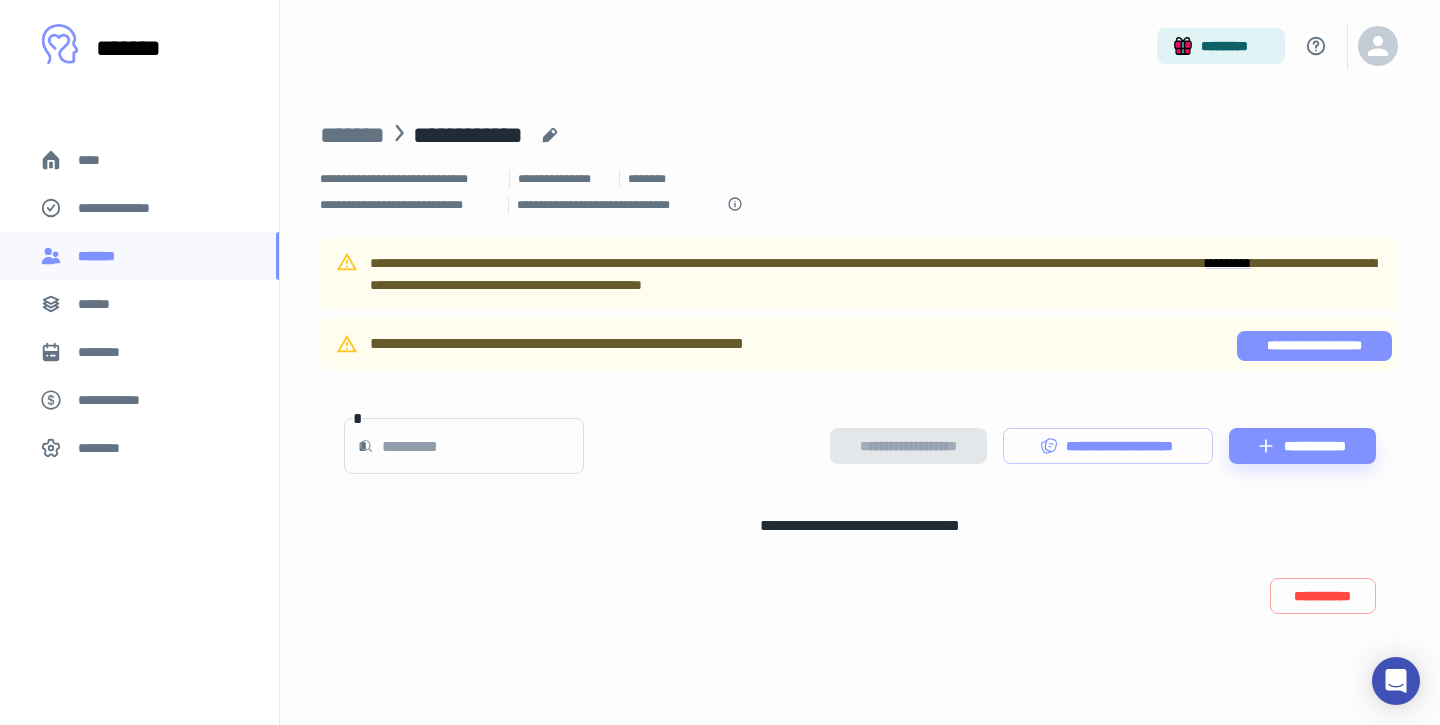 click on "**********" at bounding box center [1314, 346] 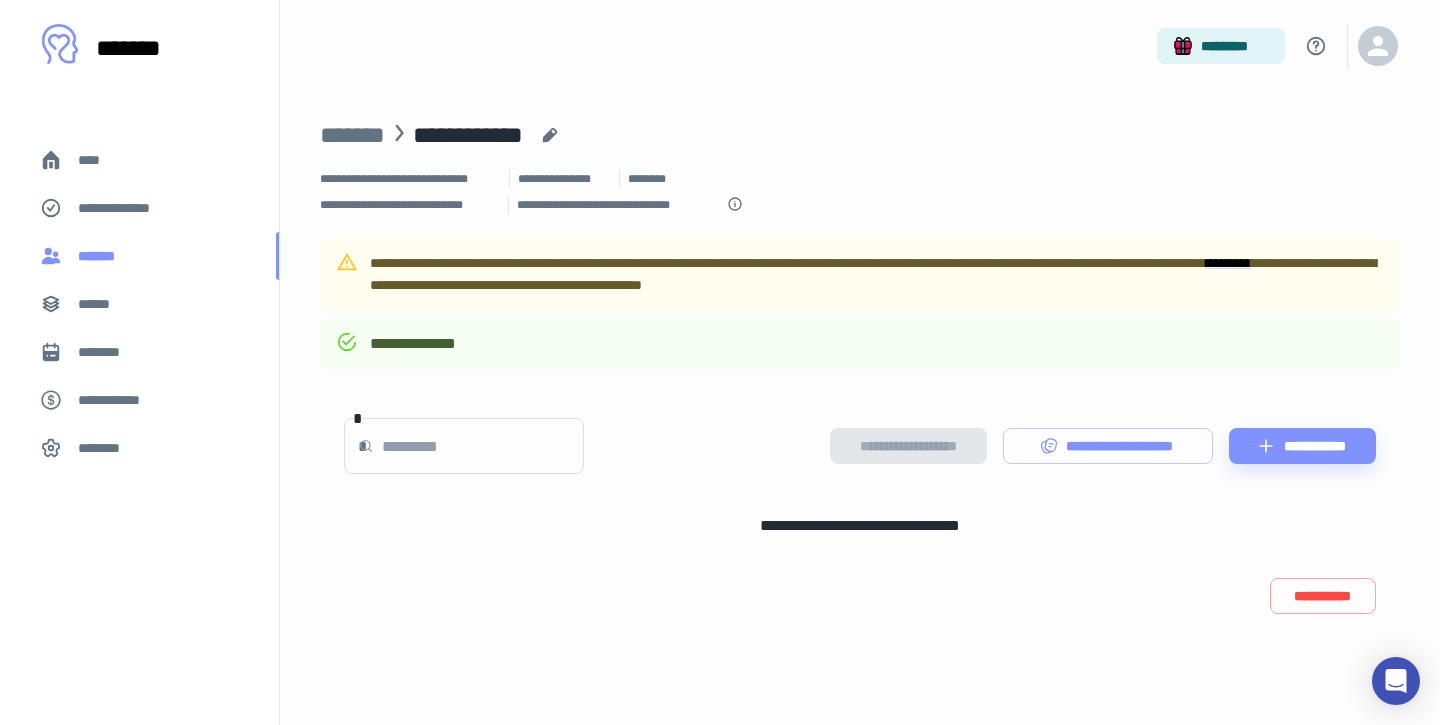 click on "*******" at bounding box center [101, 256] 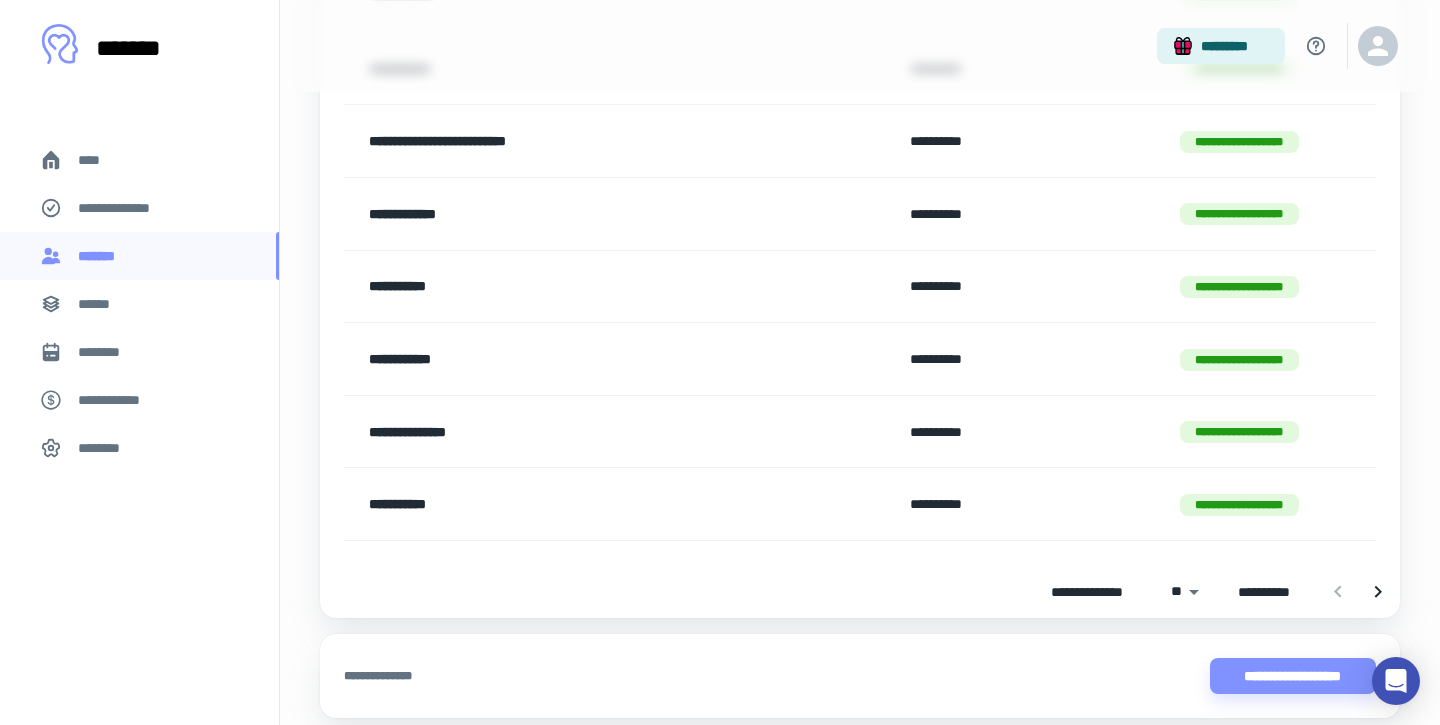 scroll, scrollTop: 627, scrollLeft: 0, axis: vertical 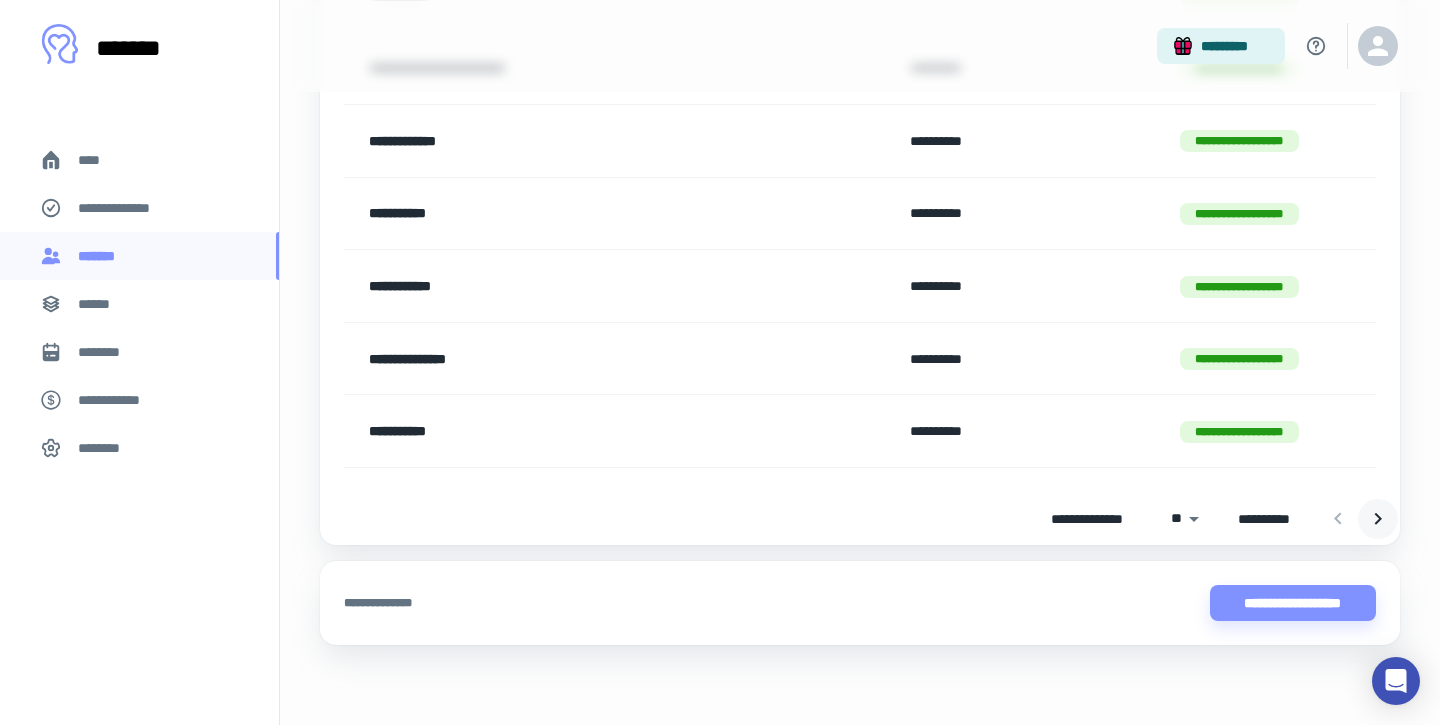 click 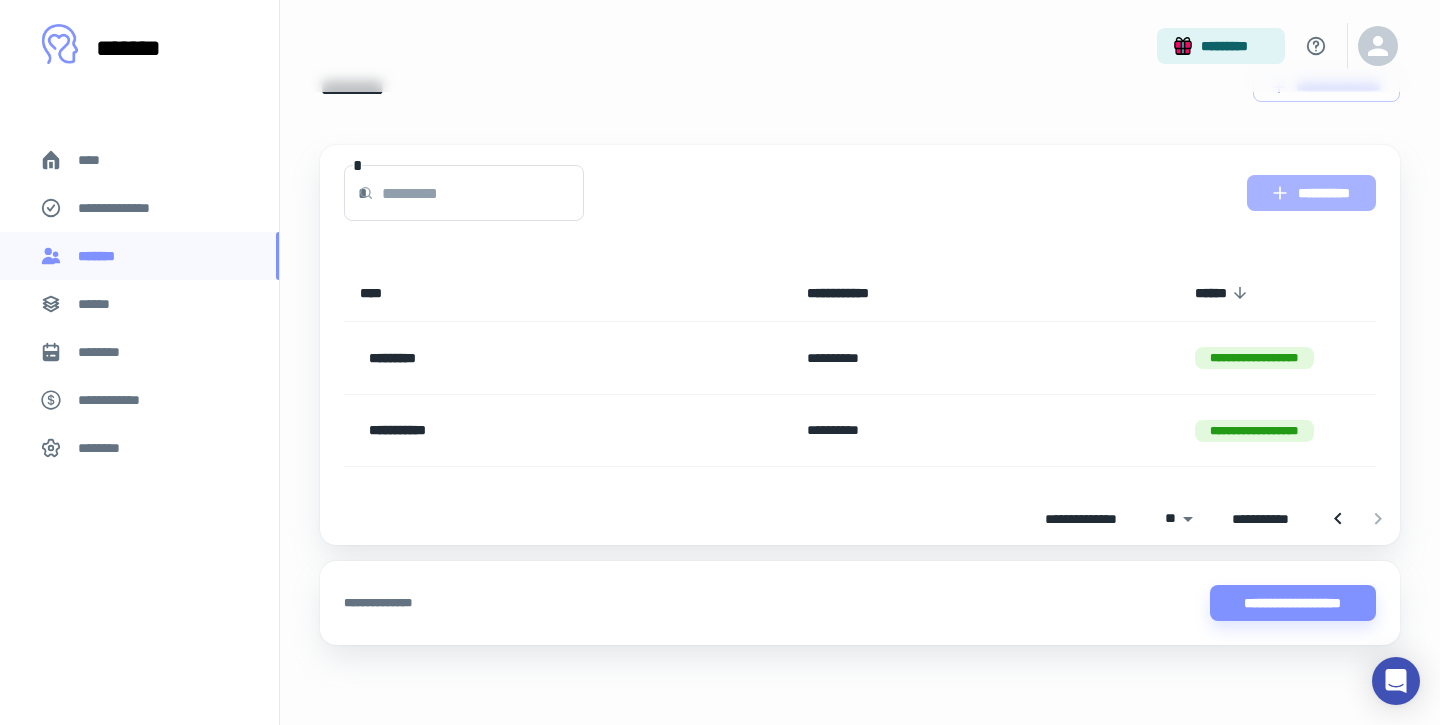 click on "**********" at bounding box center (1311, 193) 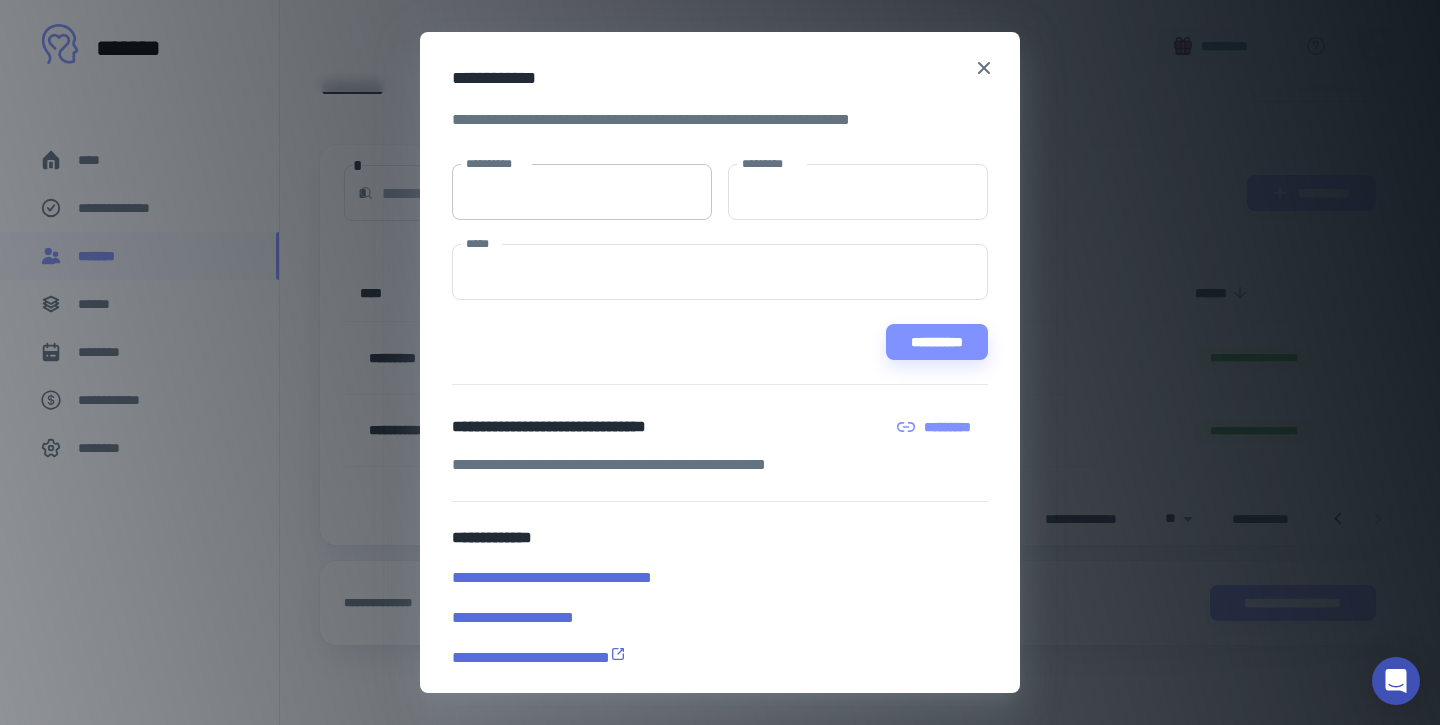 click on "**********" at bounding box center (582, 192) 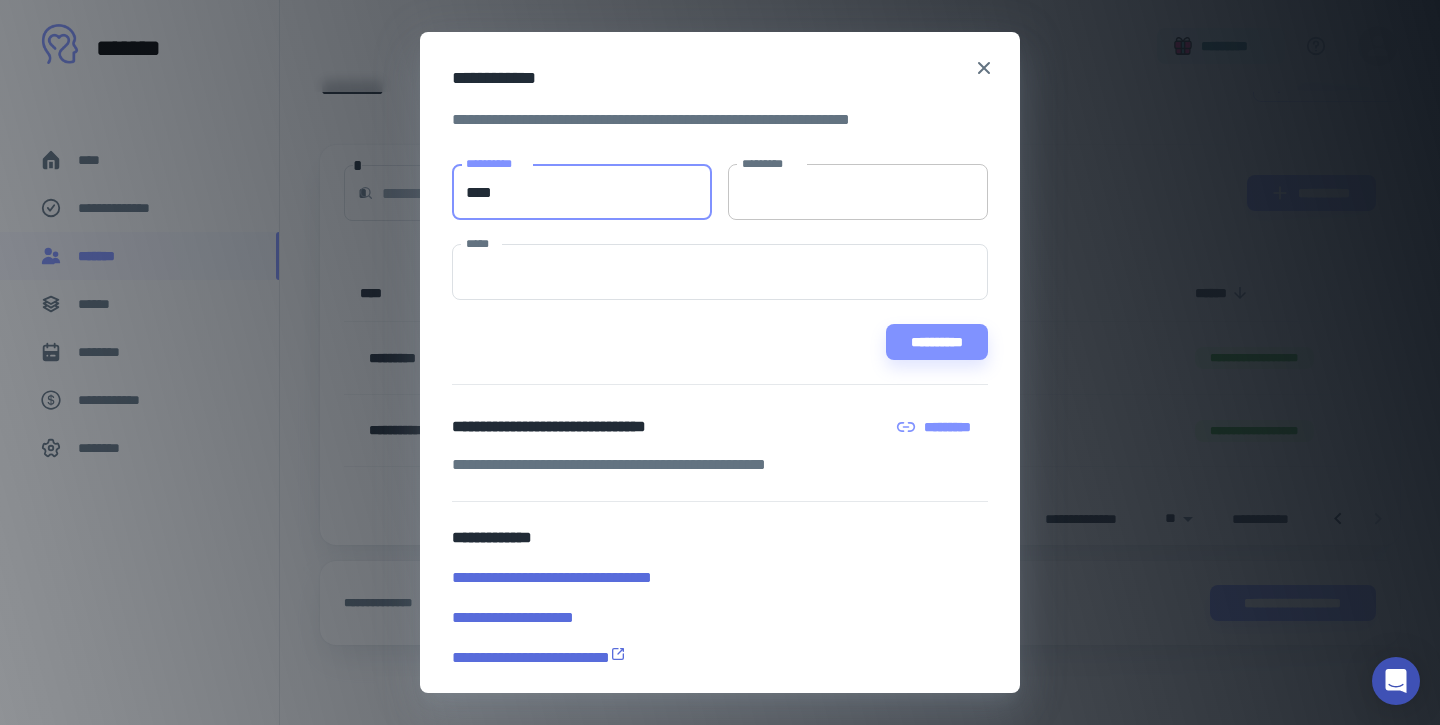 type on "****" 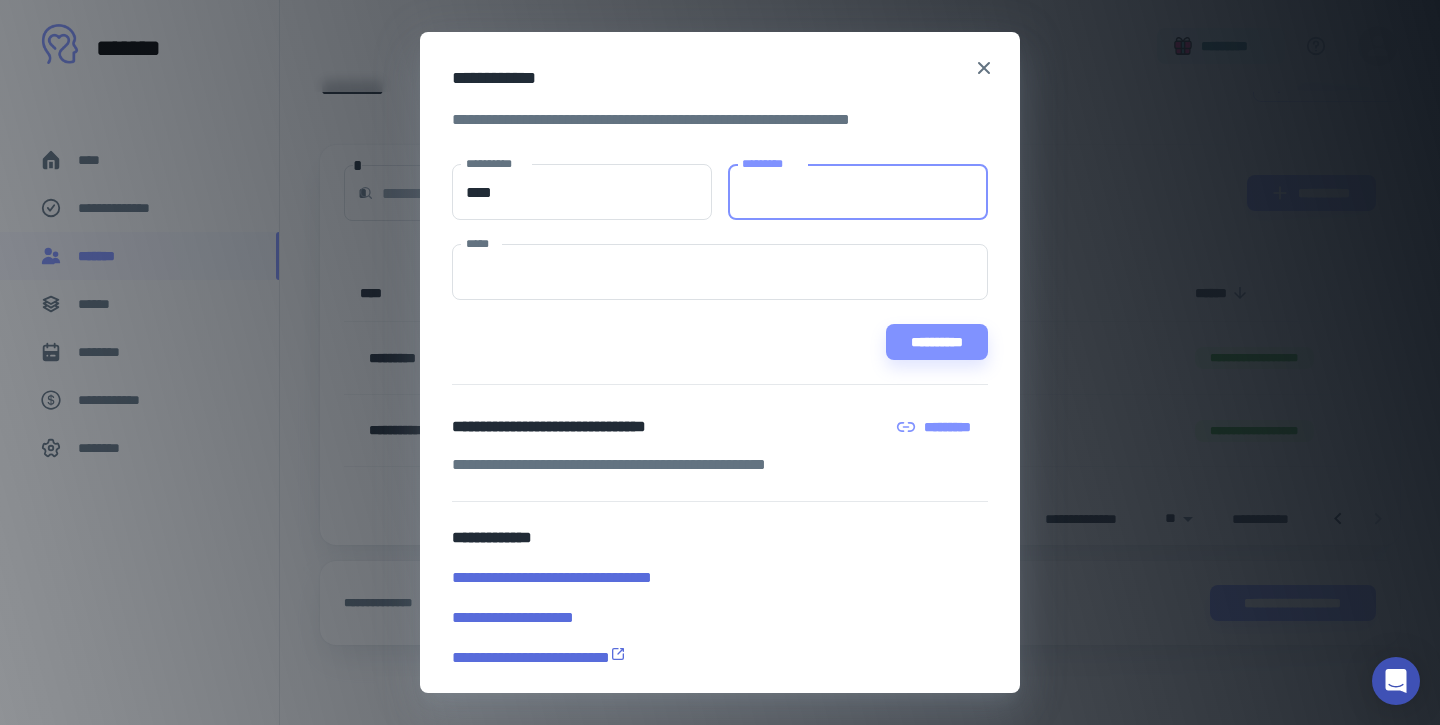 click on "*********" at bounding box center [858, 192] 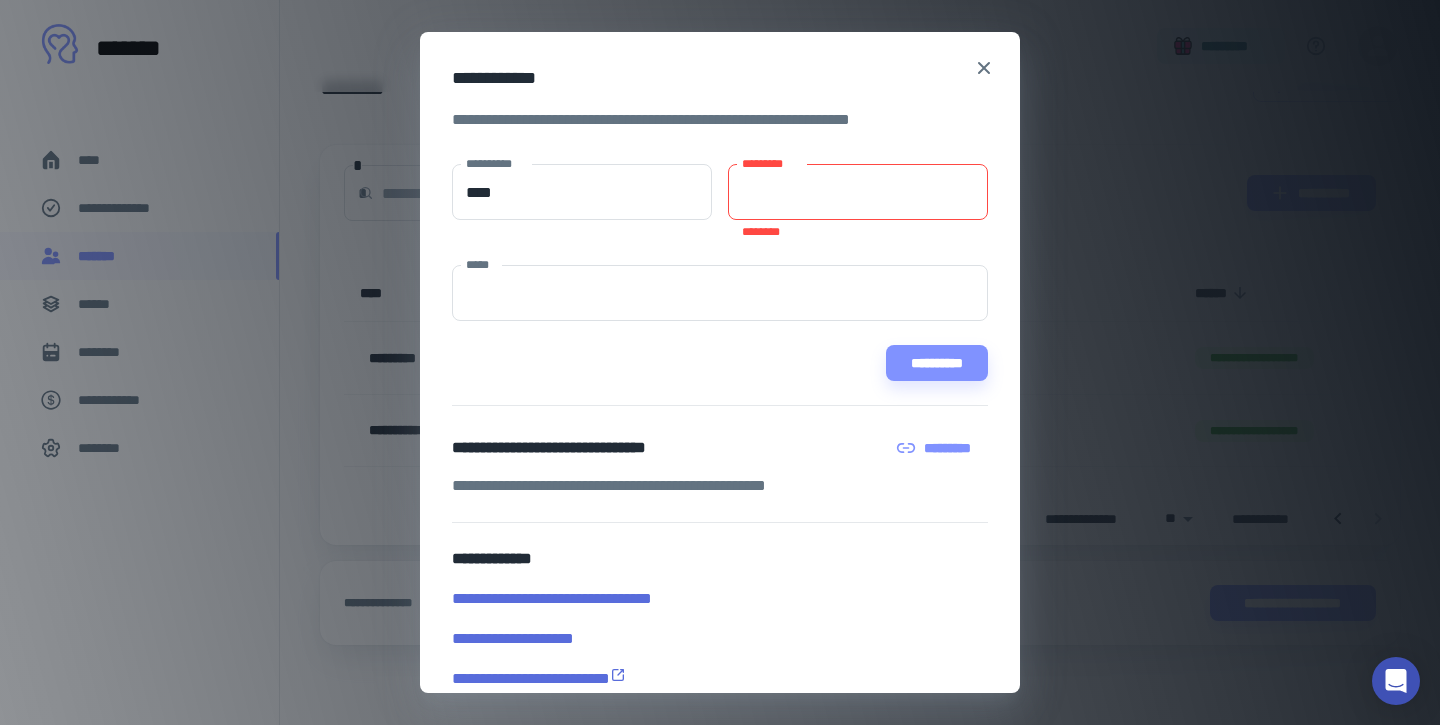 click on "**********" at bounding box center [720, 98] 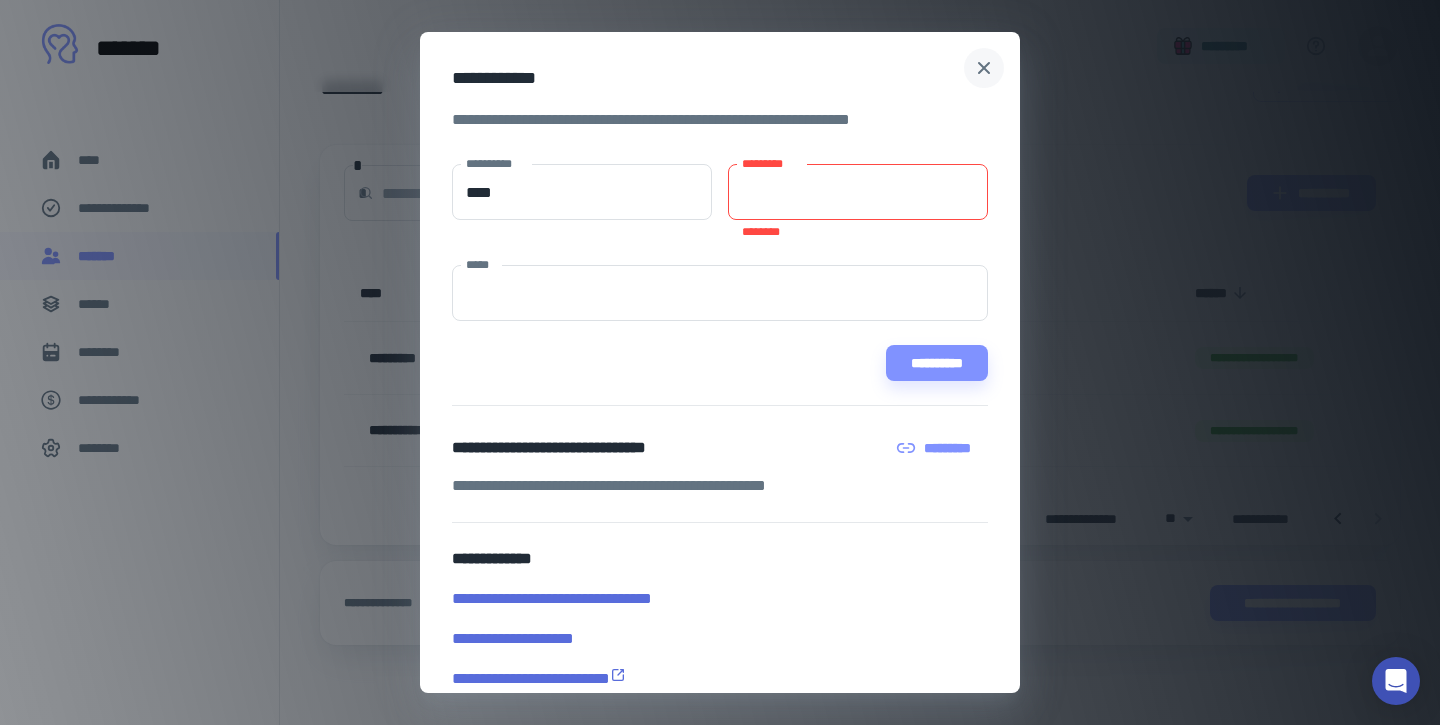click 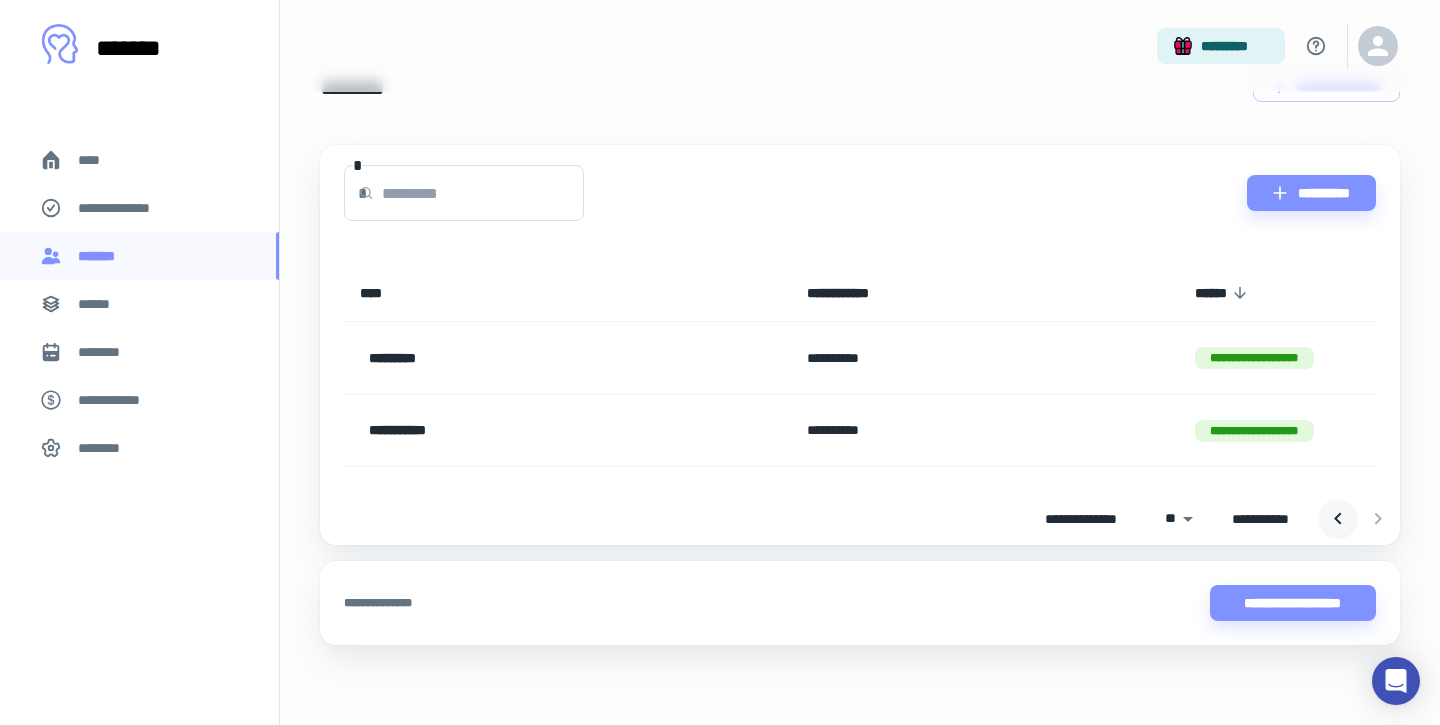 click 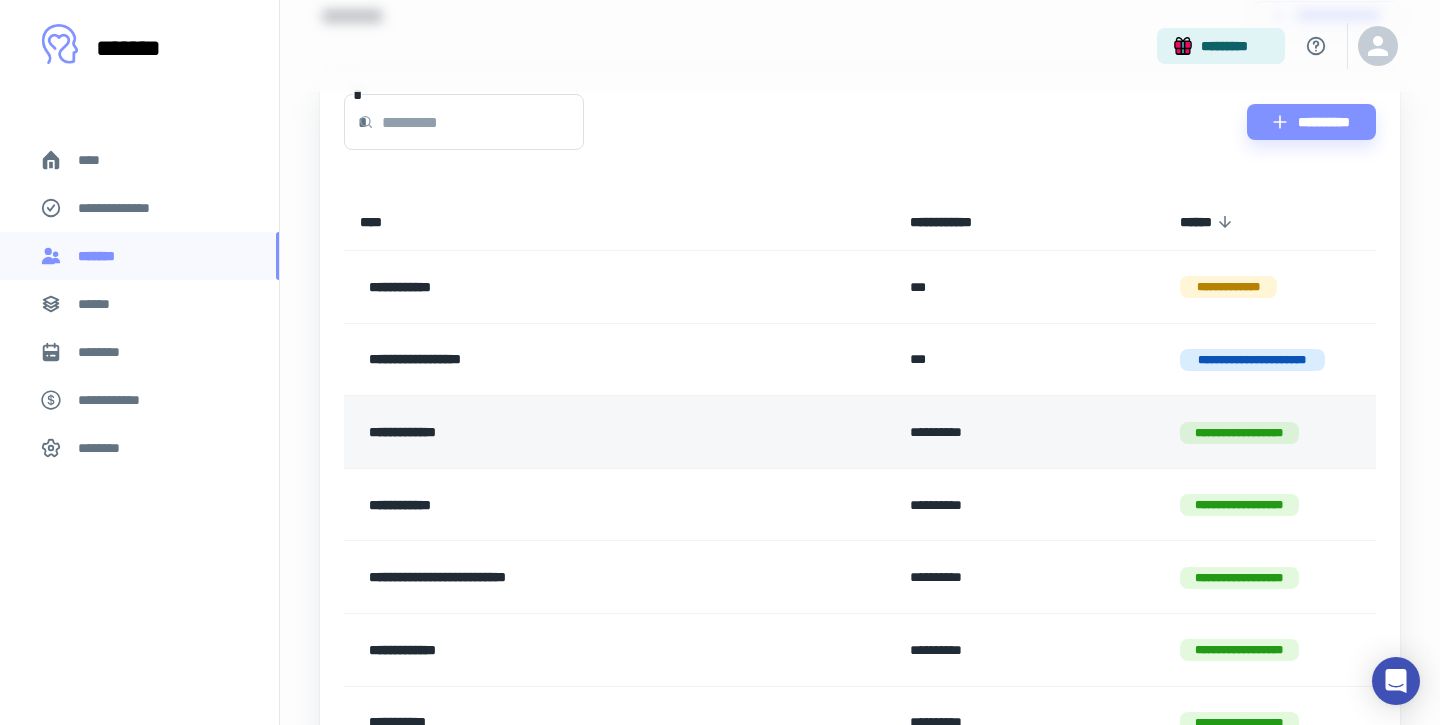 scroll, scrollTop: 112, scrollLeft: 0, axis: vertical 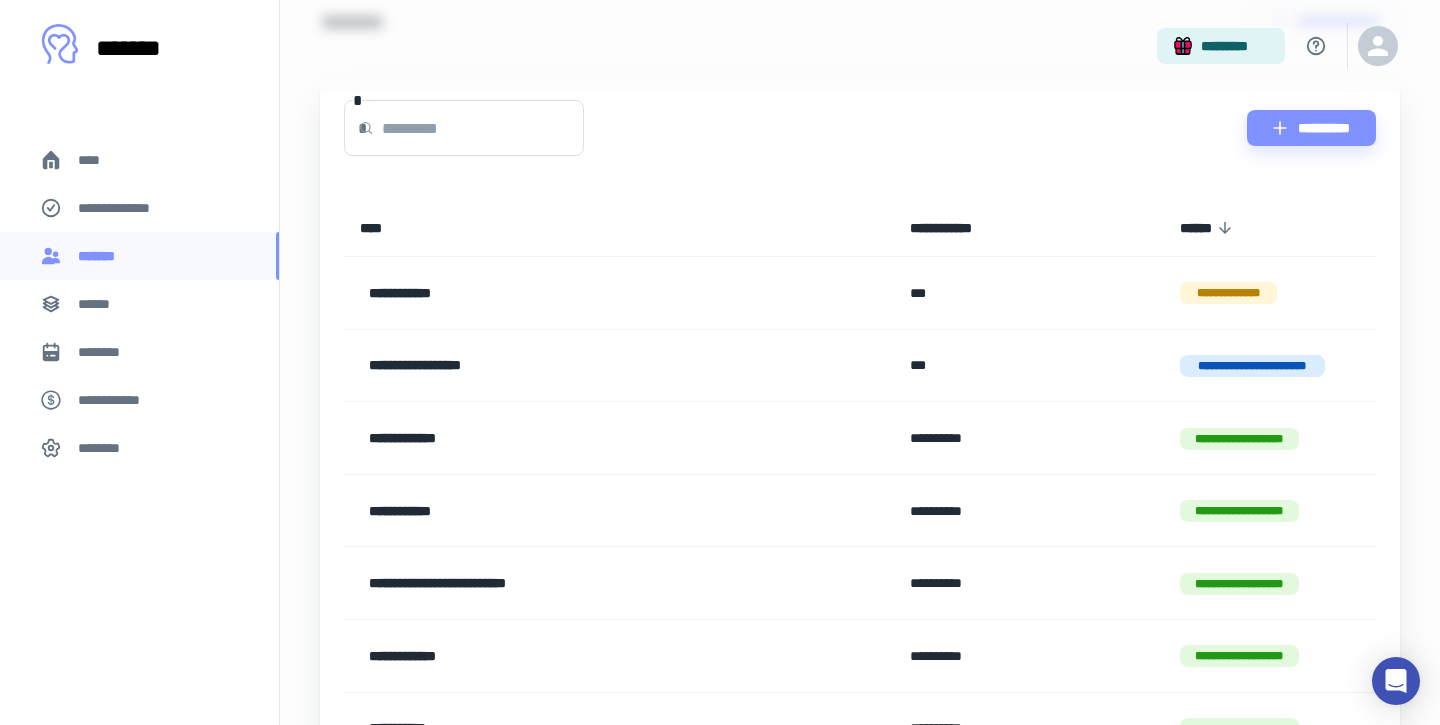 click on "**********" at bounding box center (573, 293) 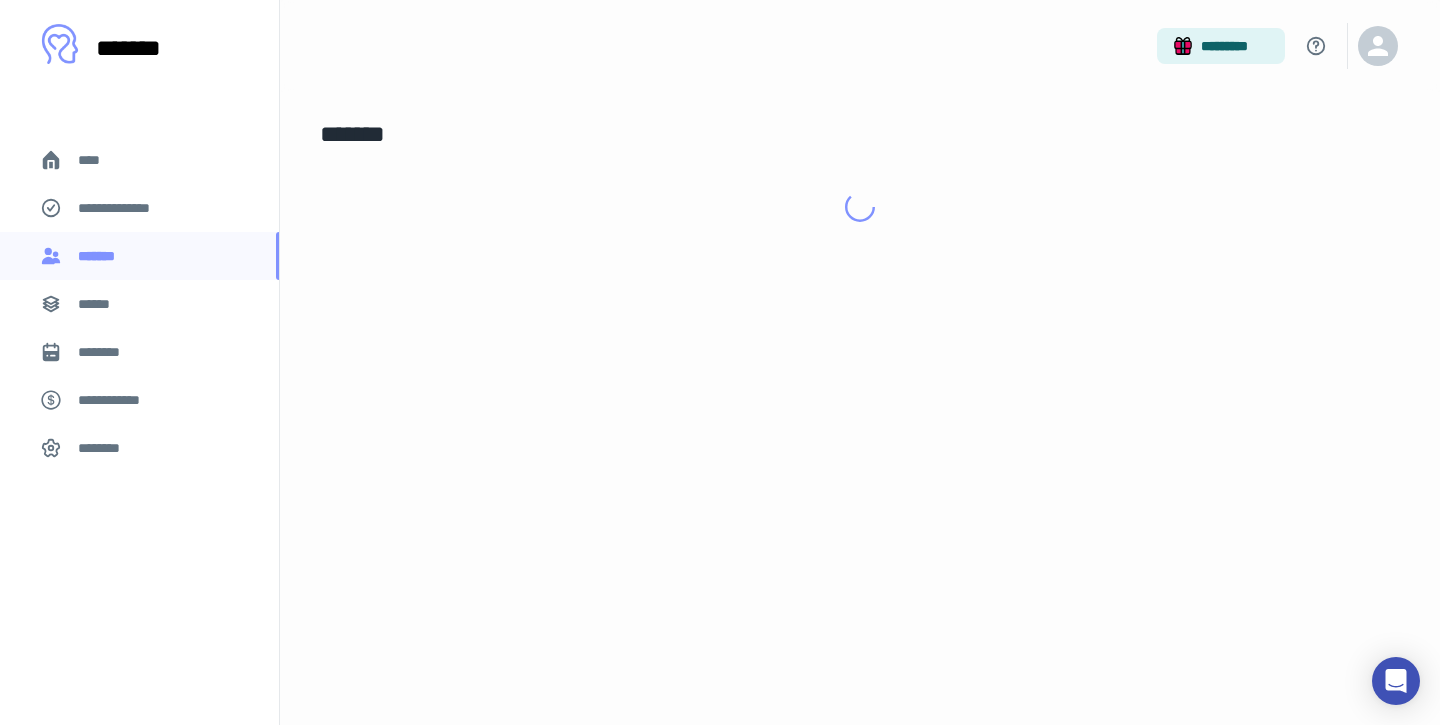 scroll, scrollTop: 0, scrollLeft: 0, axis: both 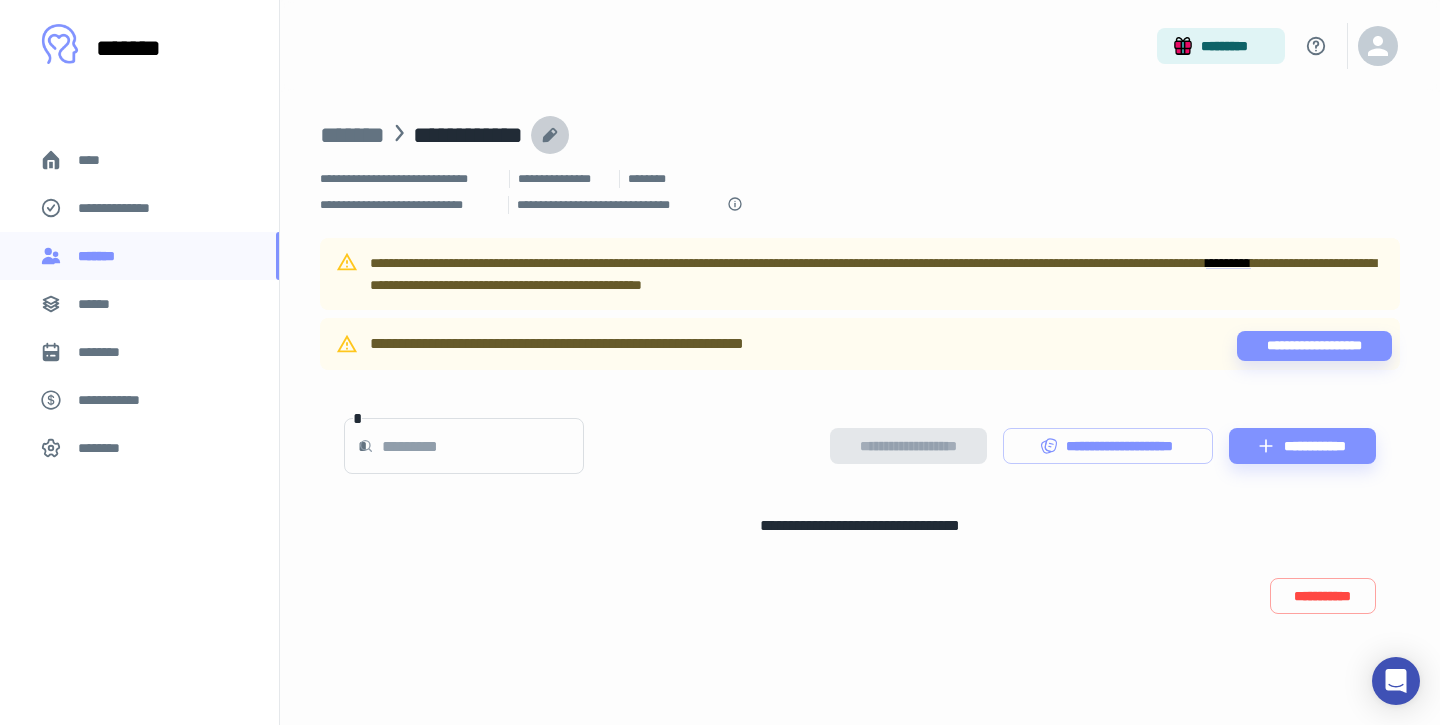 click 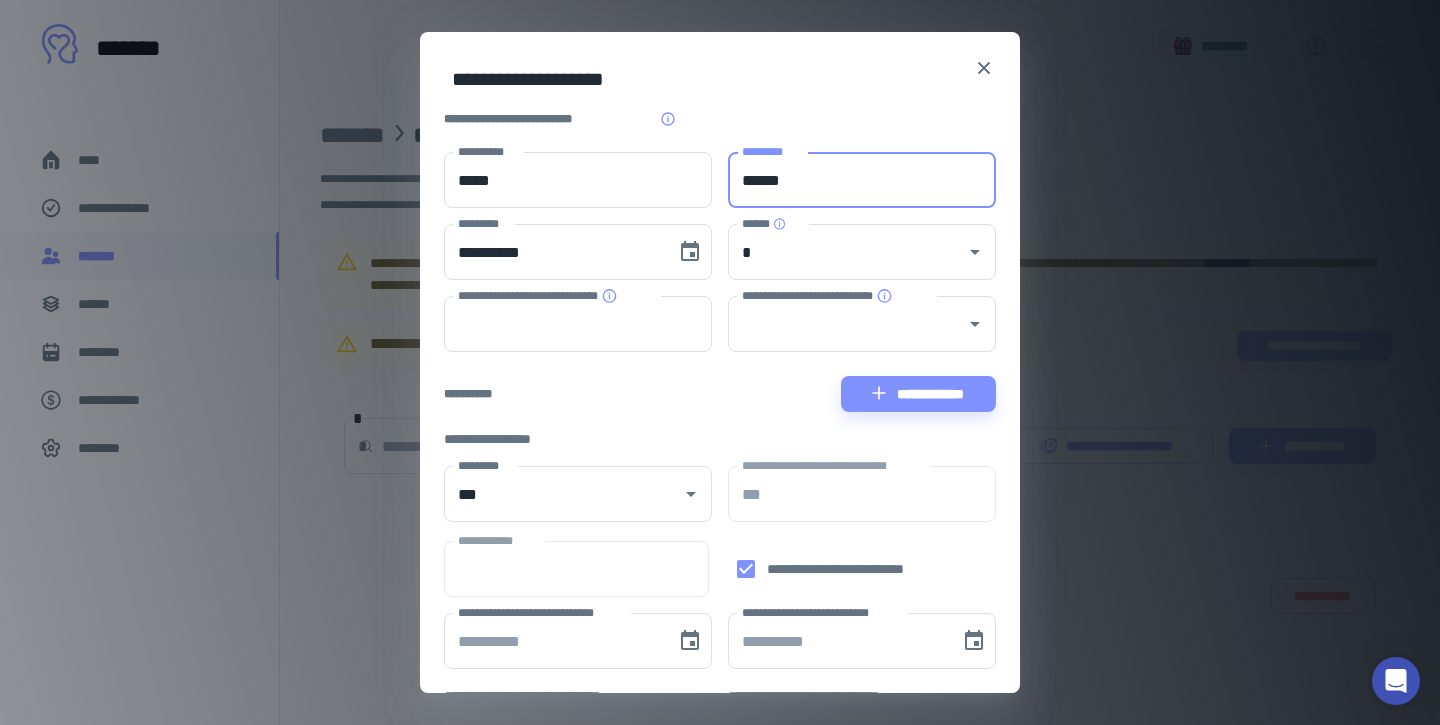 drag, startPoint x: 743, startPoint y: 181, endPoint x: 849, endPoint y: 181, distance: 106 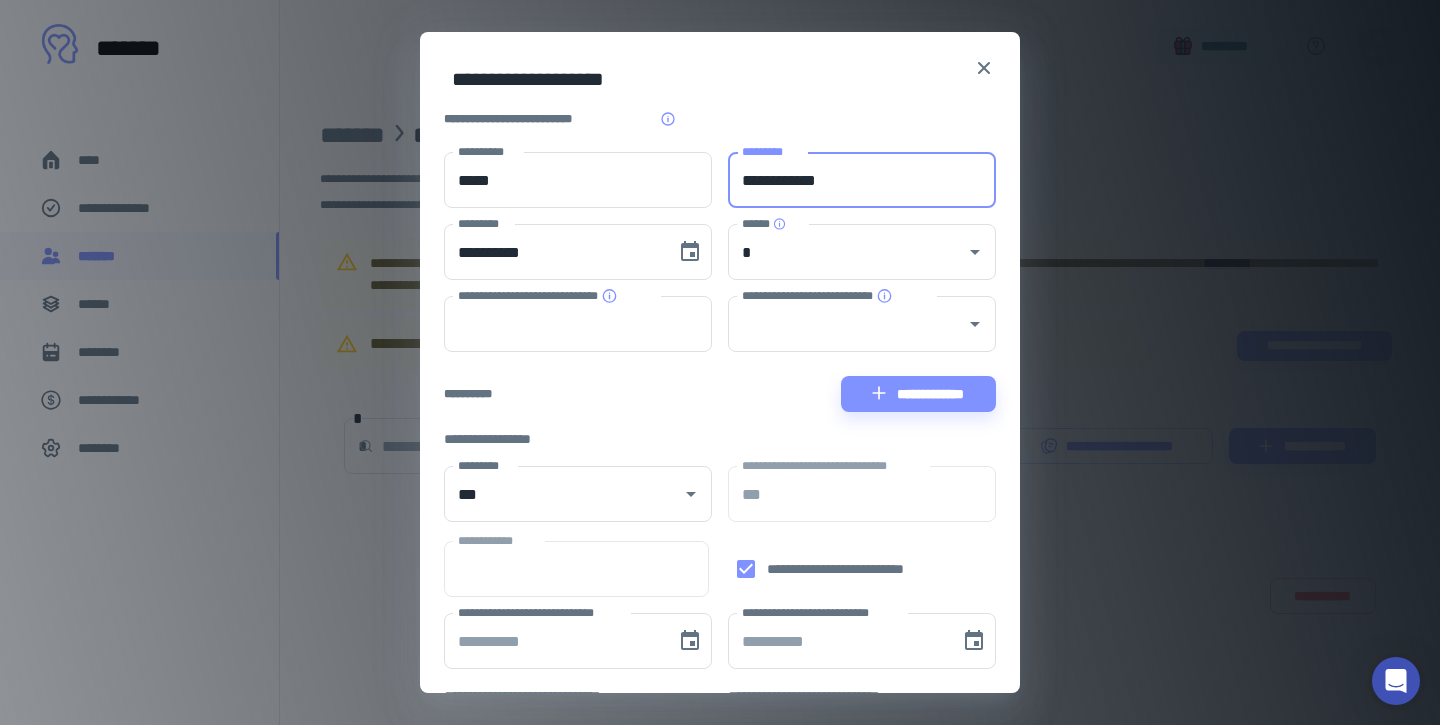 scroll, scrollTop: 466, scrollLeft: 0, axis: vertical 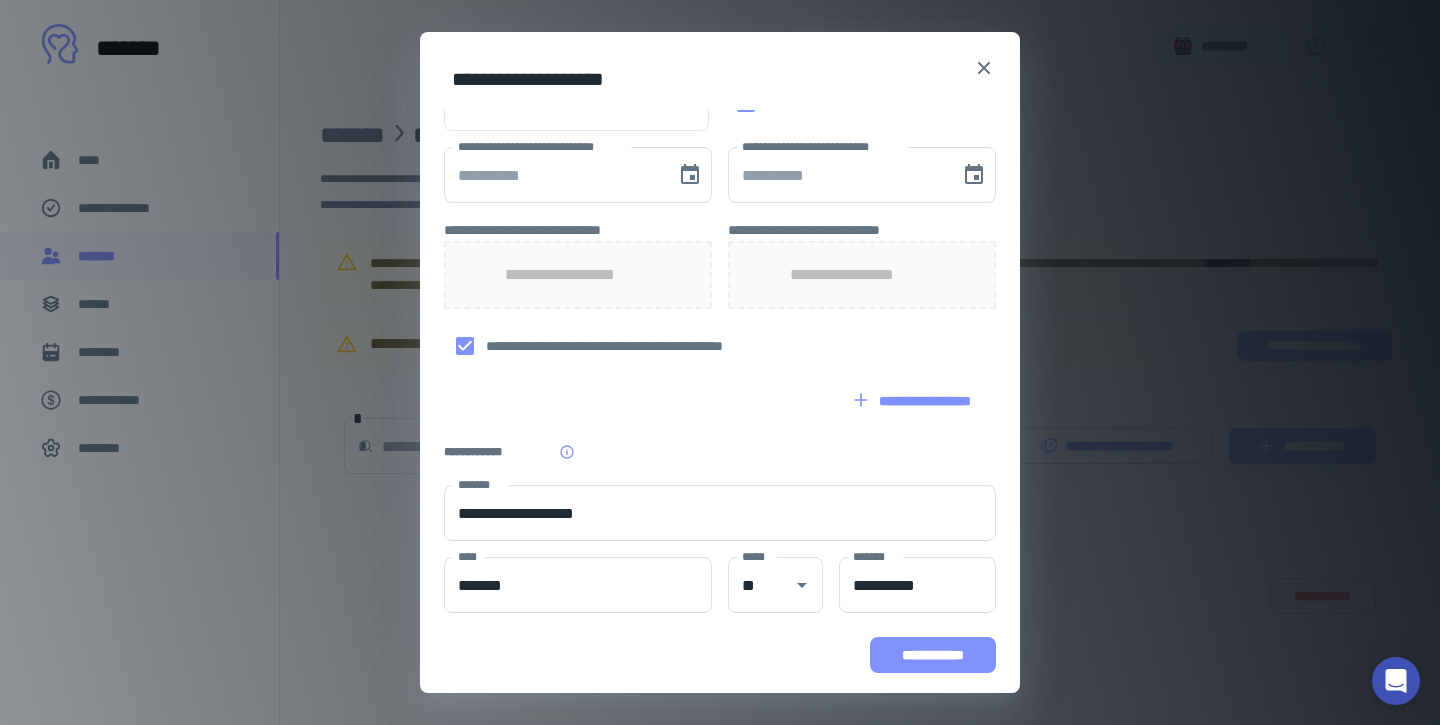 type on "**********" 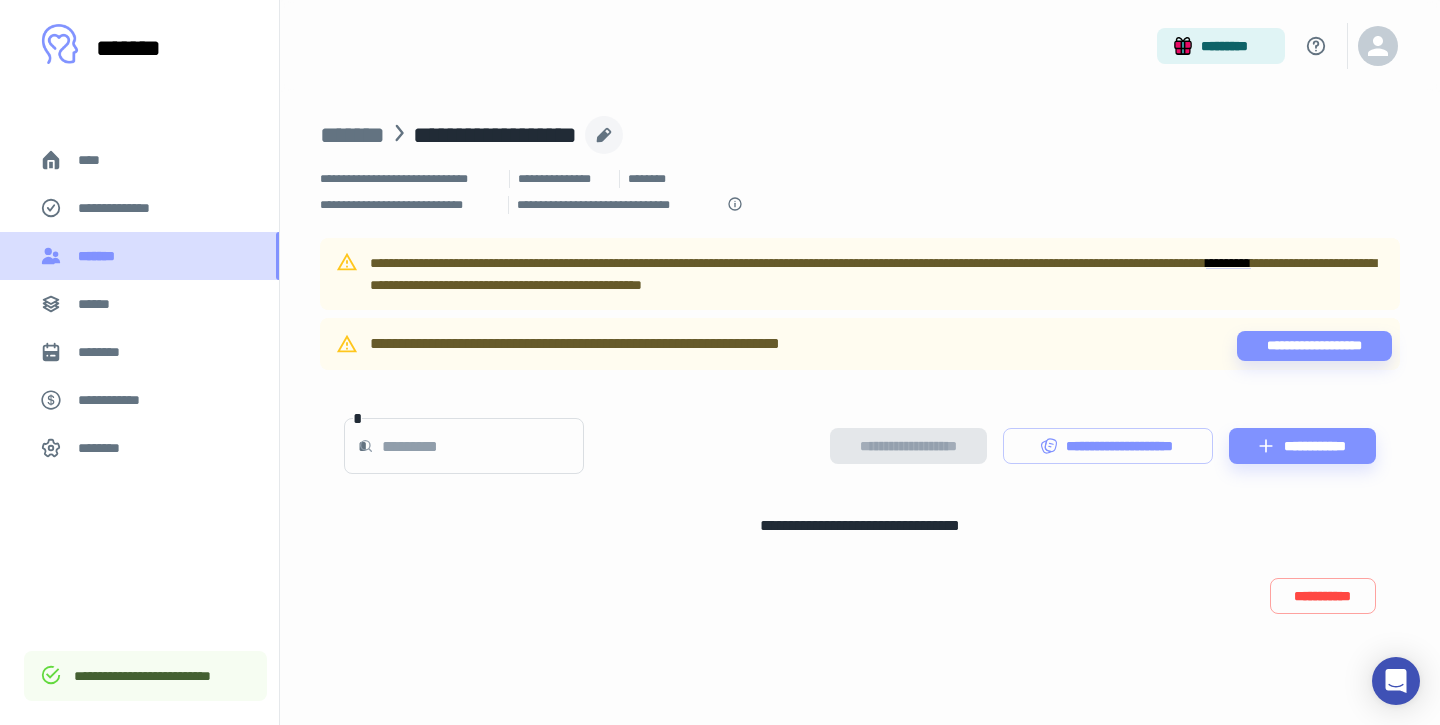 click on "*******" at bounding box center [101, 256] 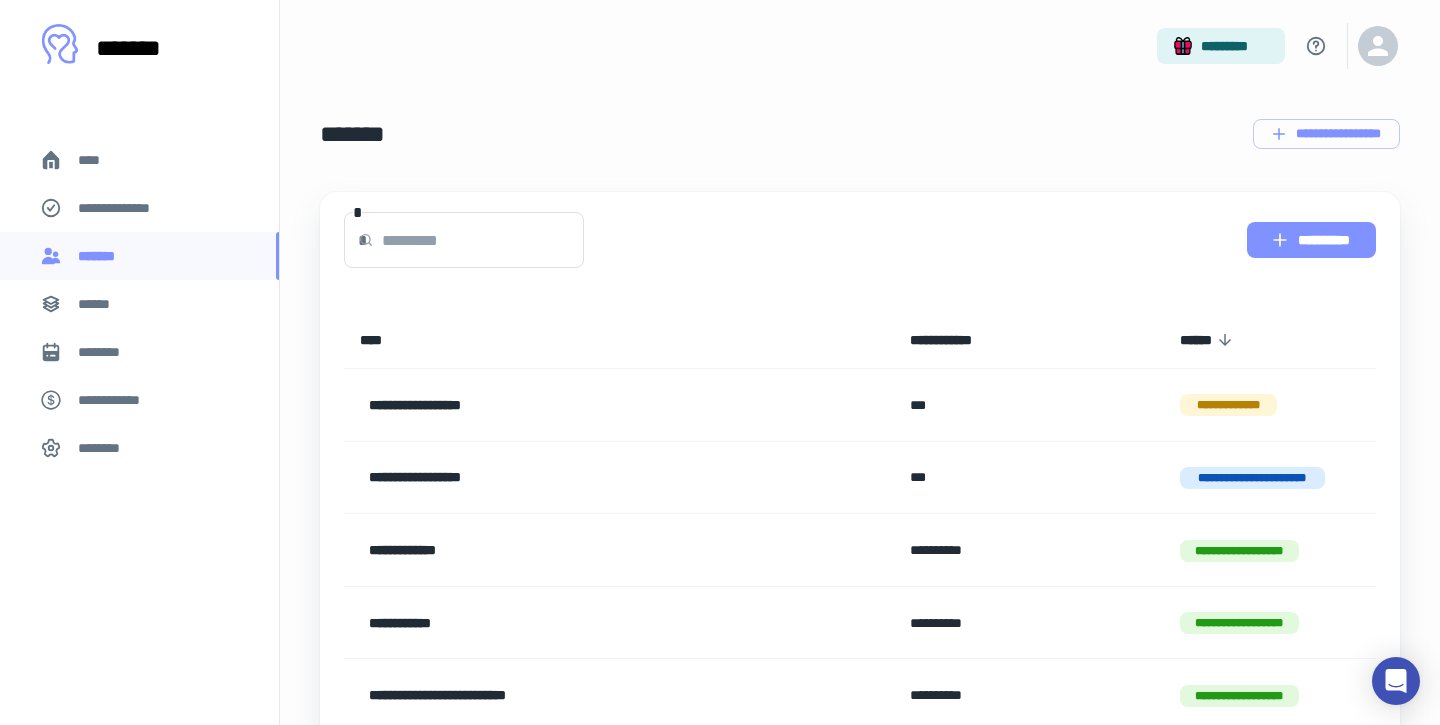 click on "**********" at bounding box center (1311, 240) 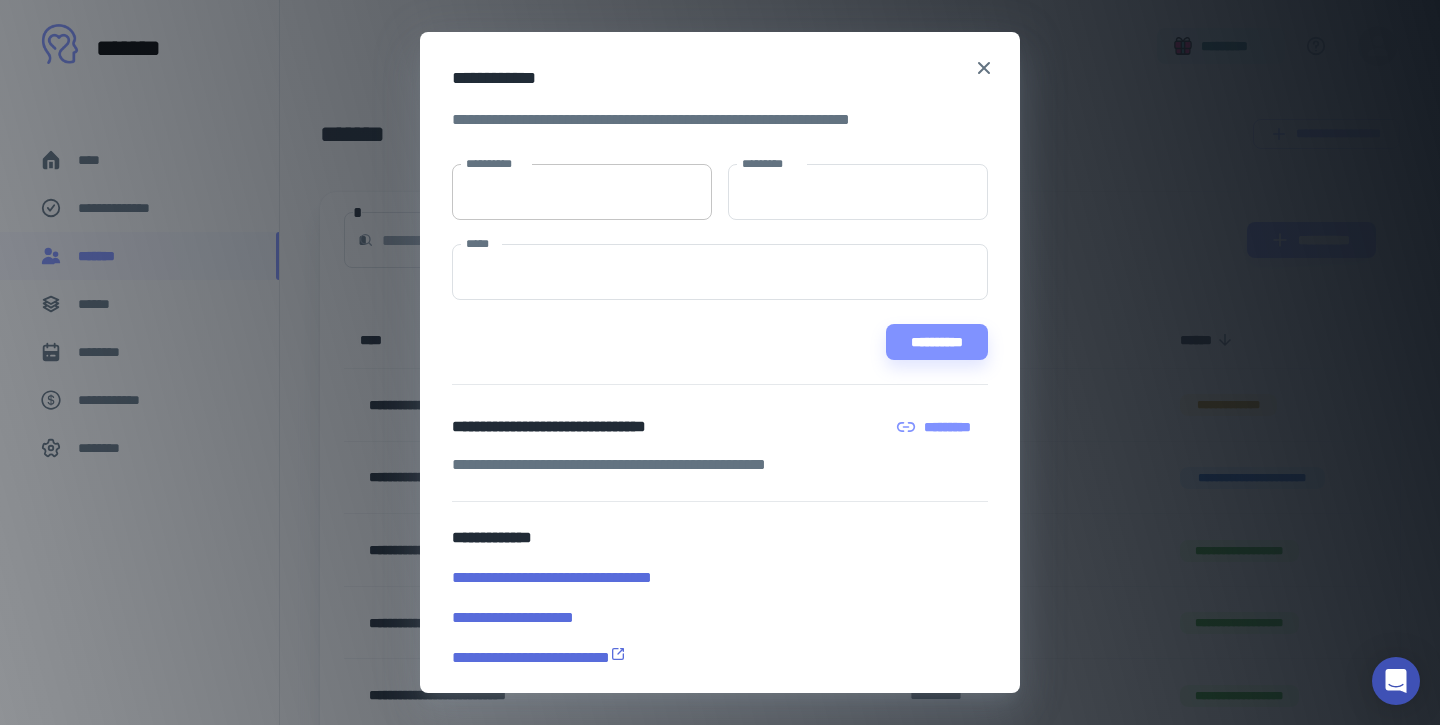 click on "**********" at bounding box center [582, 192] 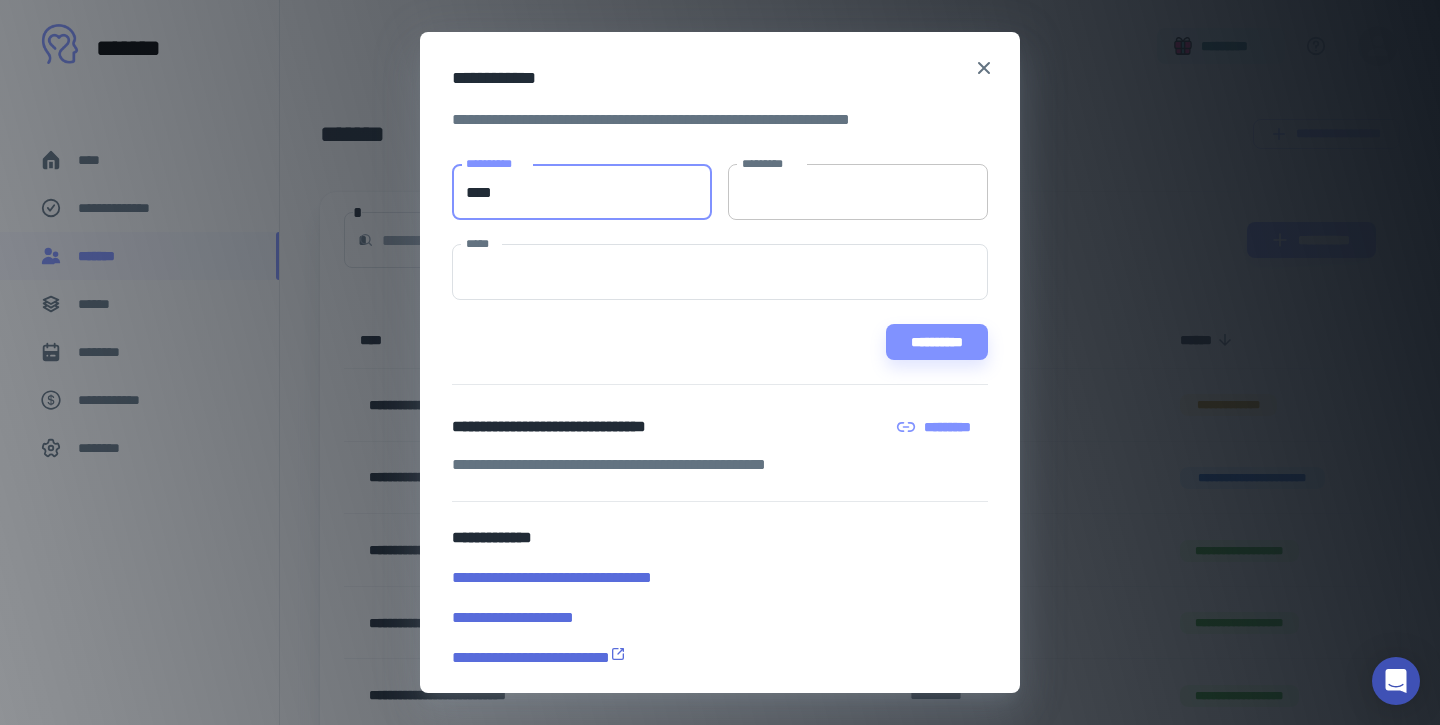 type on "****" 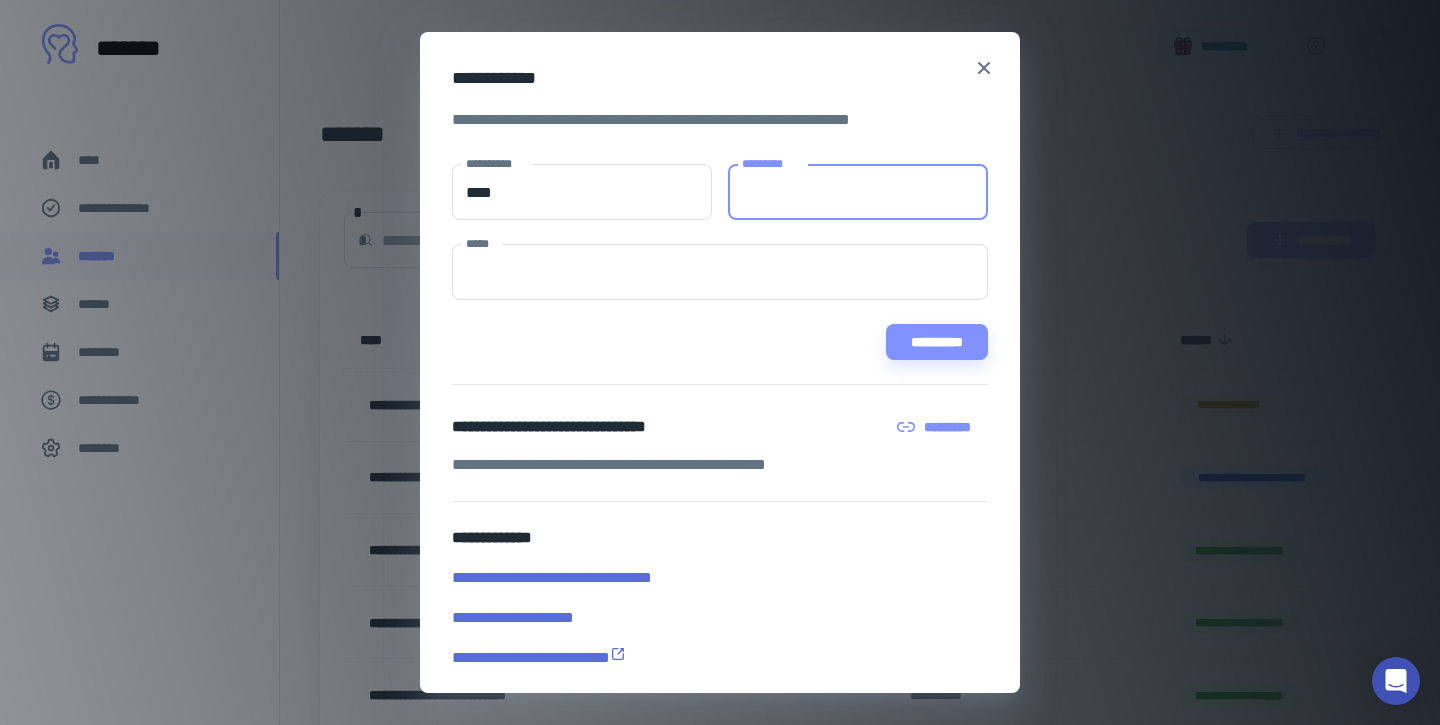click on "*********" at bounding box center (858, 192) 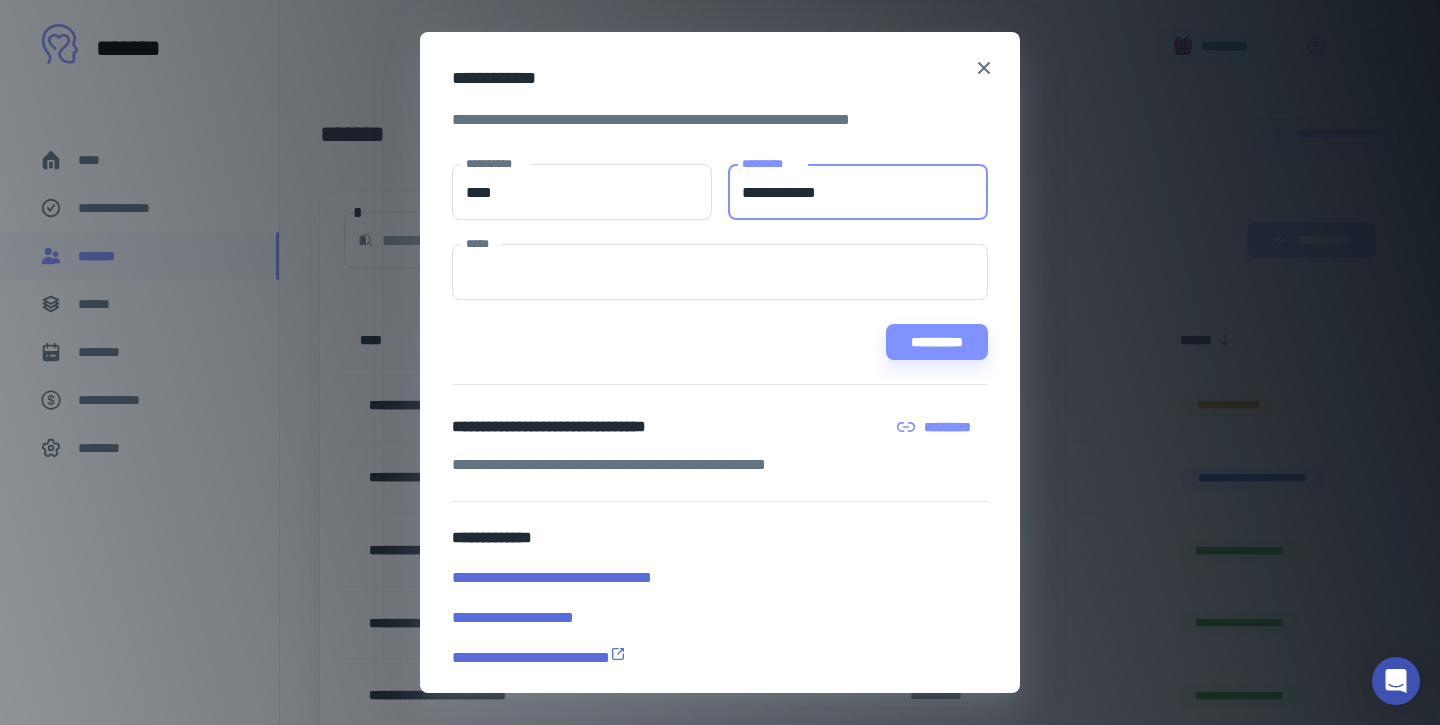 drag, startPoint x: 745, startPoint y: 194, endPoint x: 756, endPoint y: 198, distance: 11.7046995 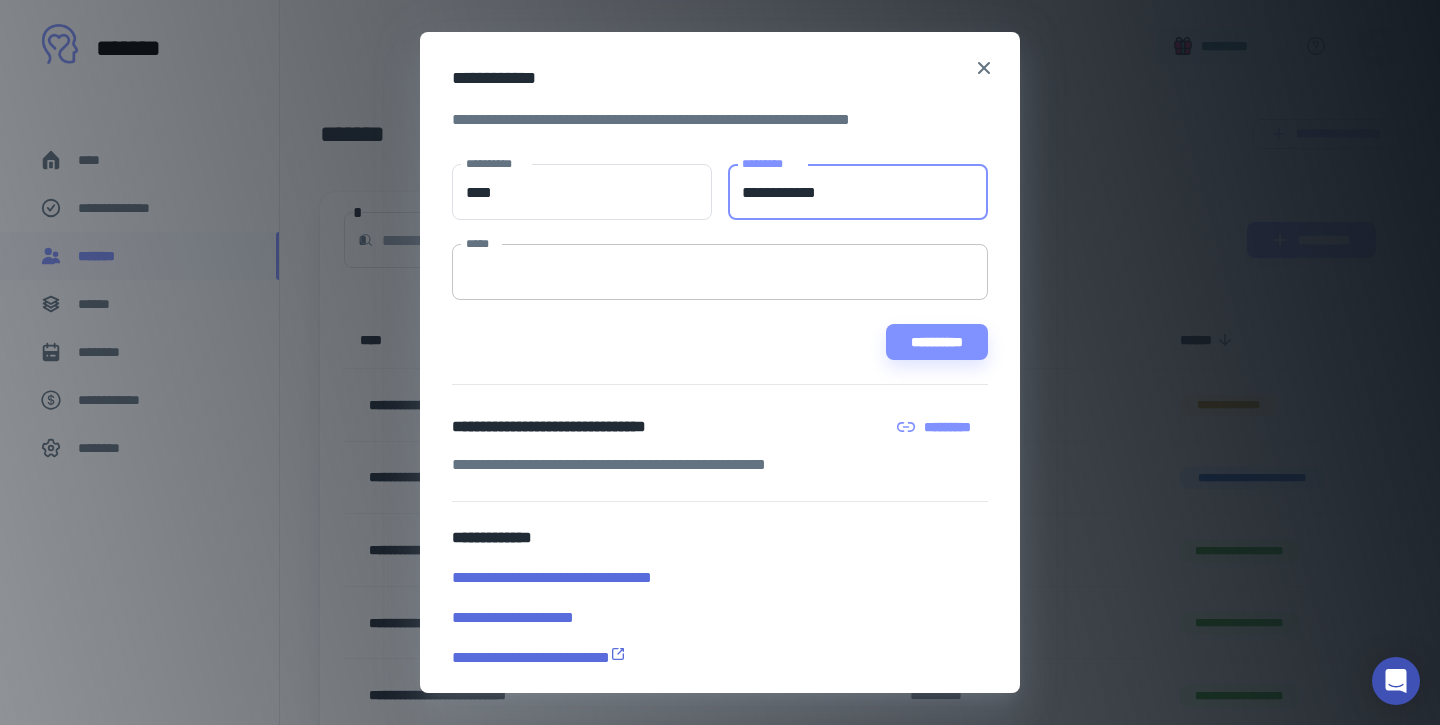 type on "**********" 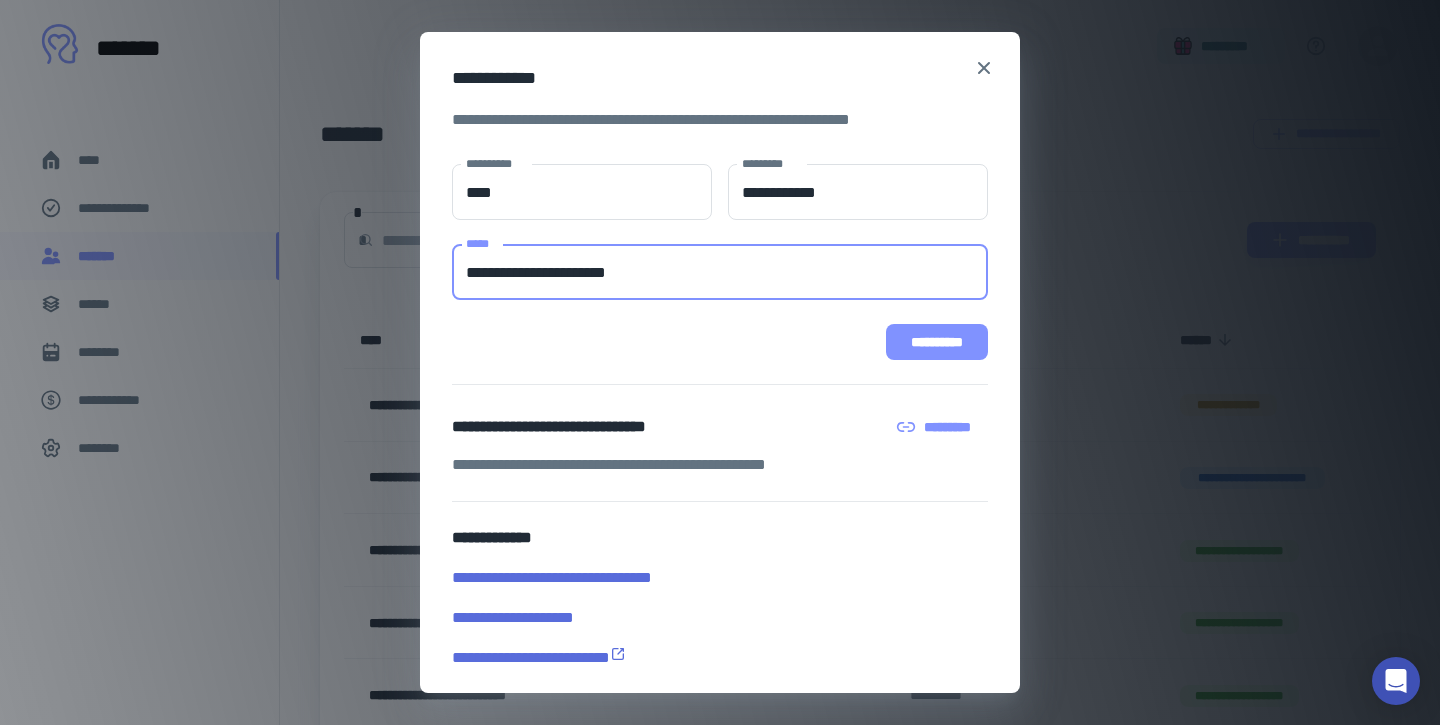 type on "**********" 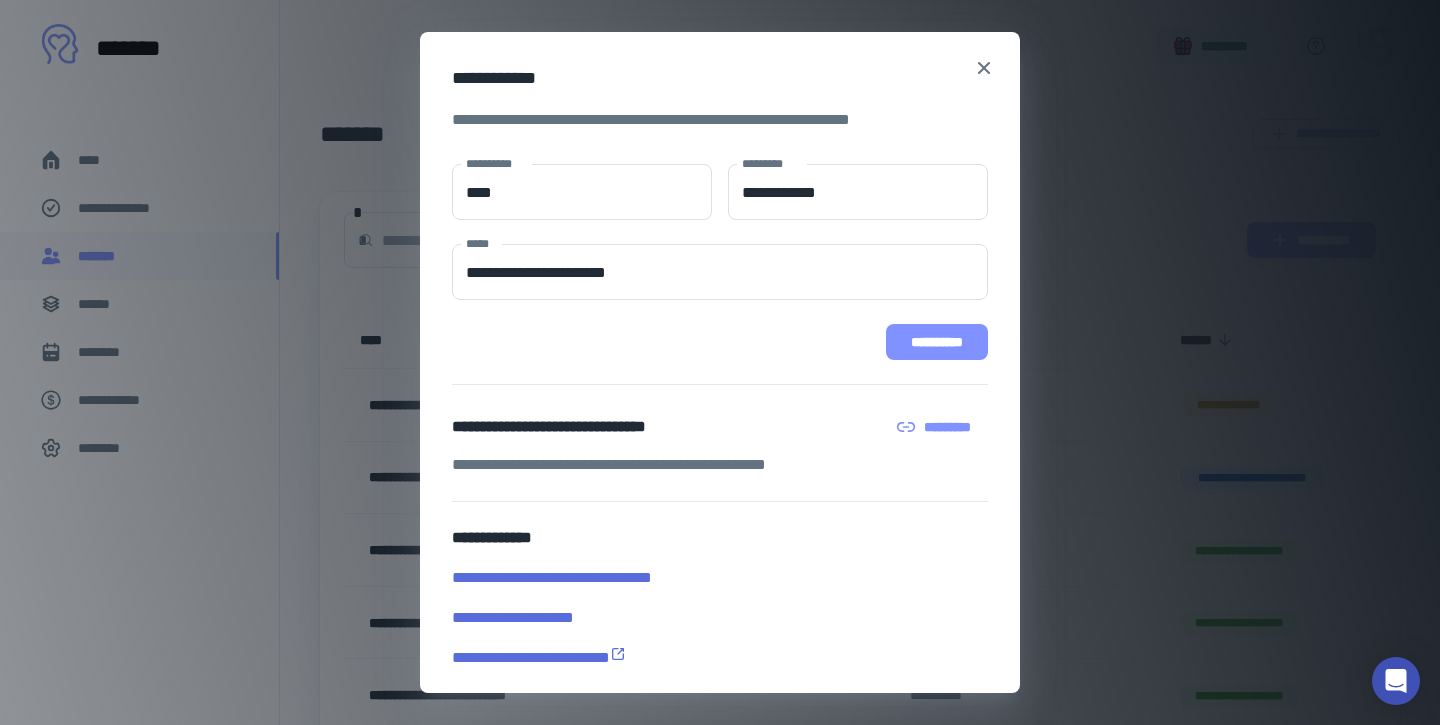 click on "**********" at bounding box center (937, 342) 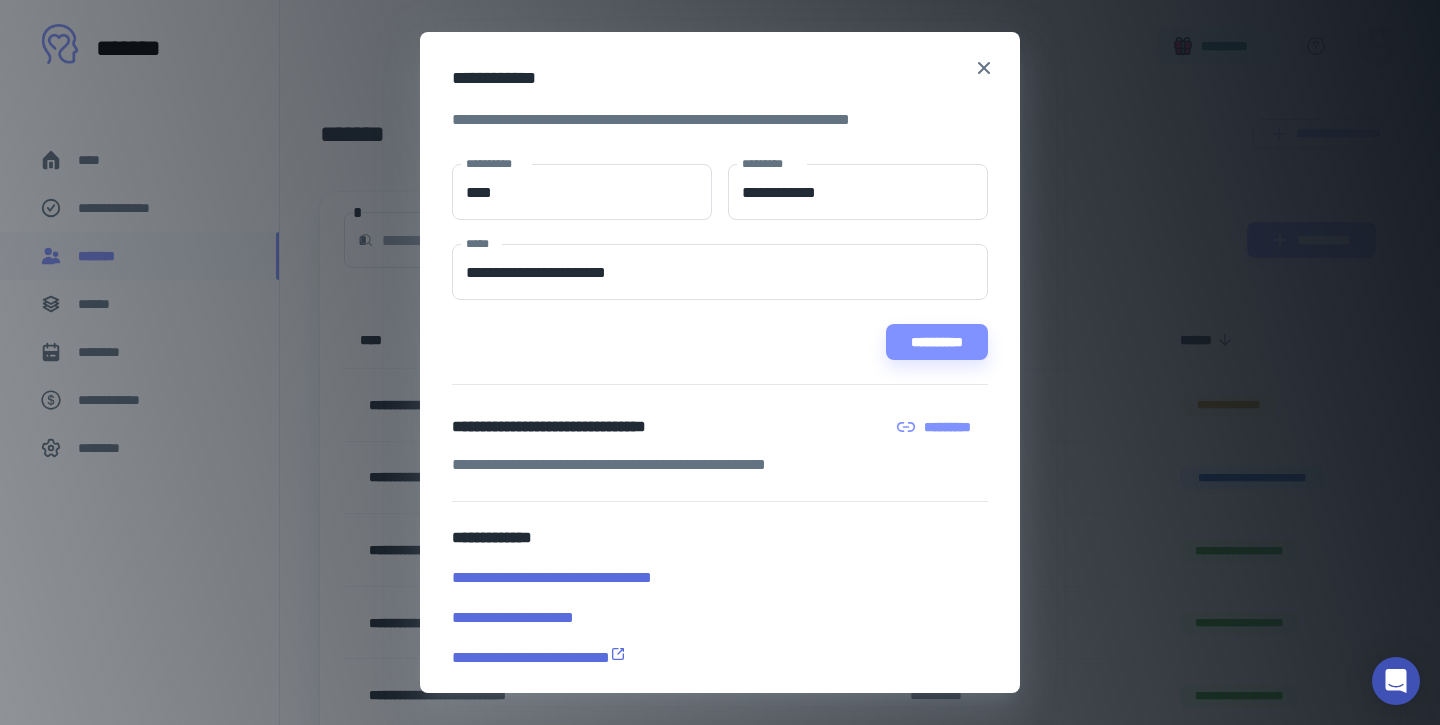 scroll, scrollTop: 83, scrollLeft: 0, axis: vertical 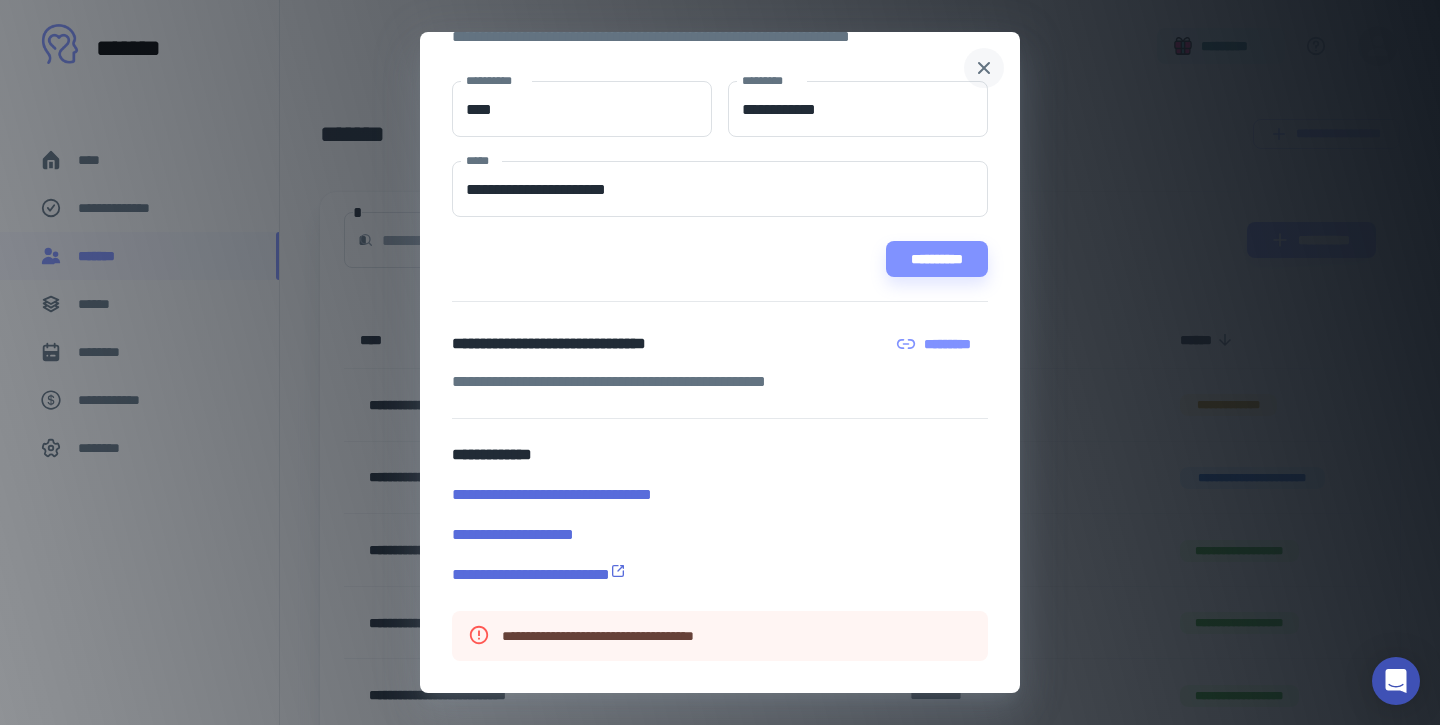 click 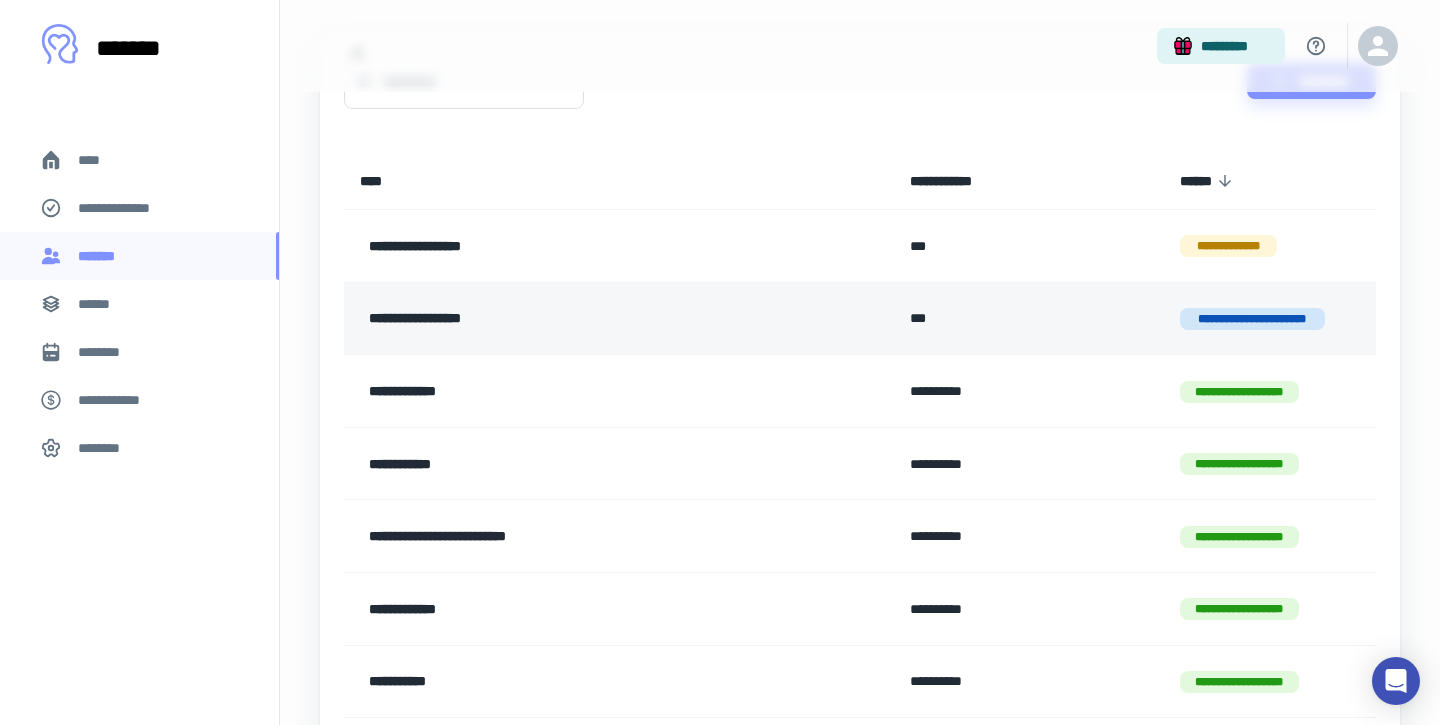 scroll, scrollTop: 0, scrollLeft: 0, axis: both 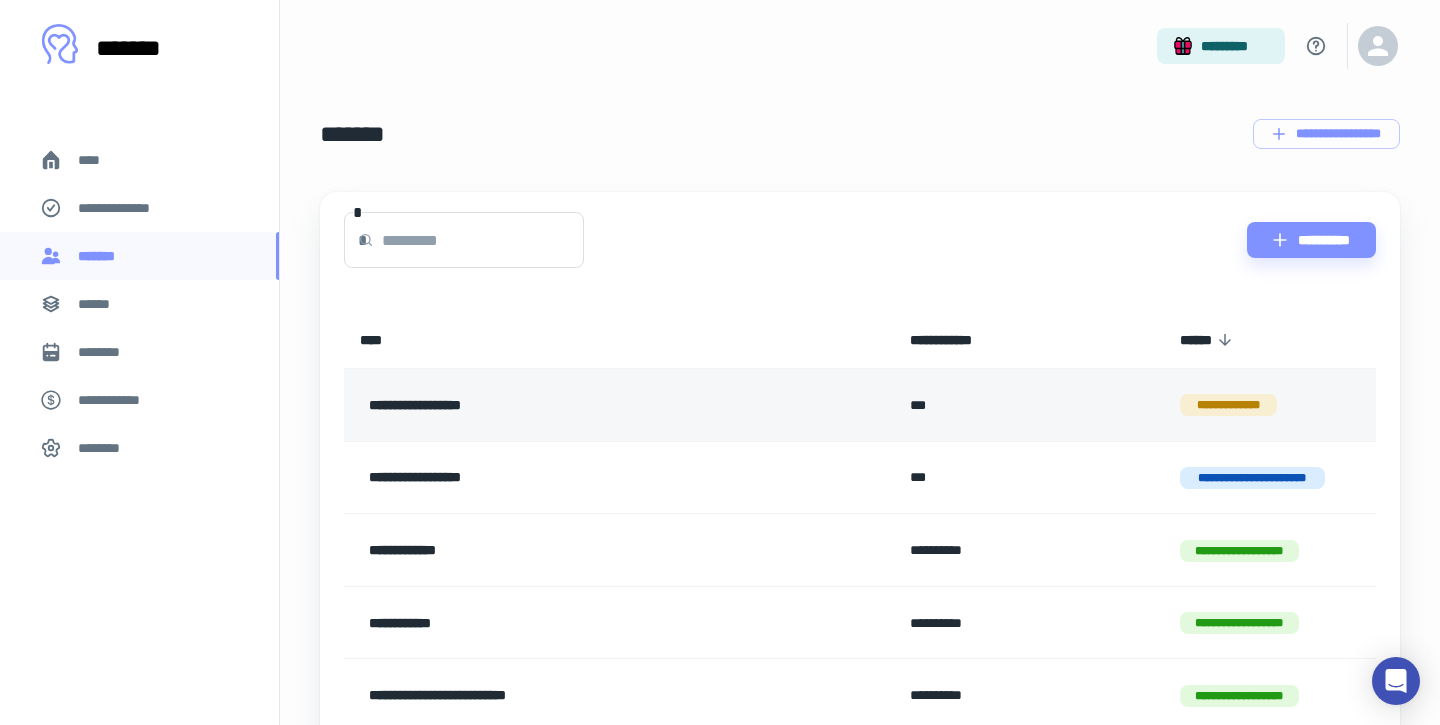 click on "**********" at bounding box center (573, 405) 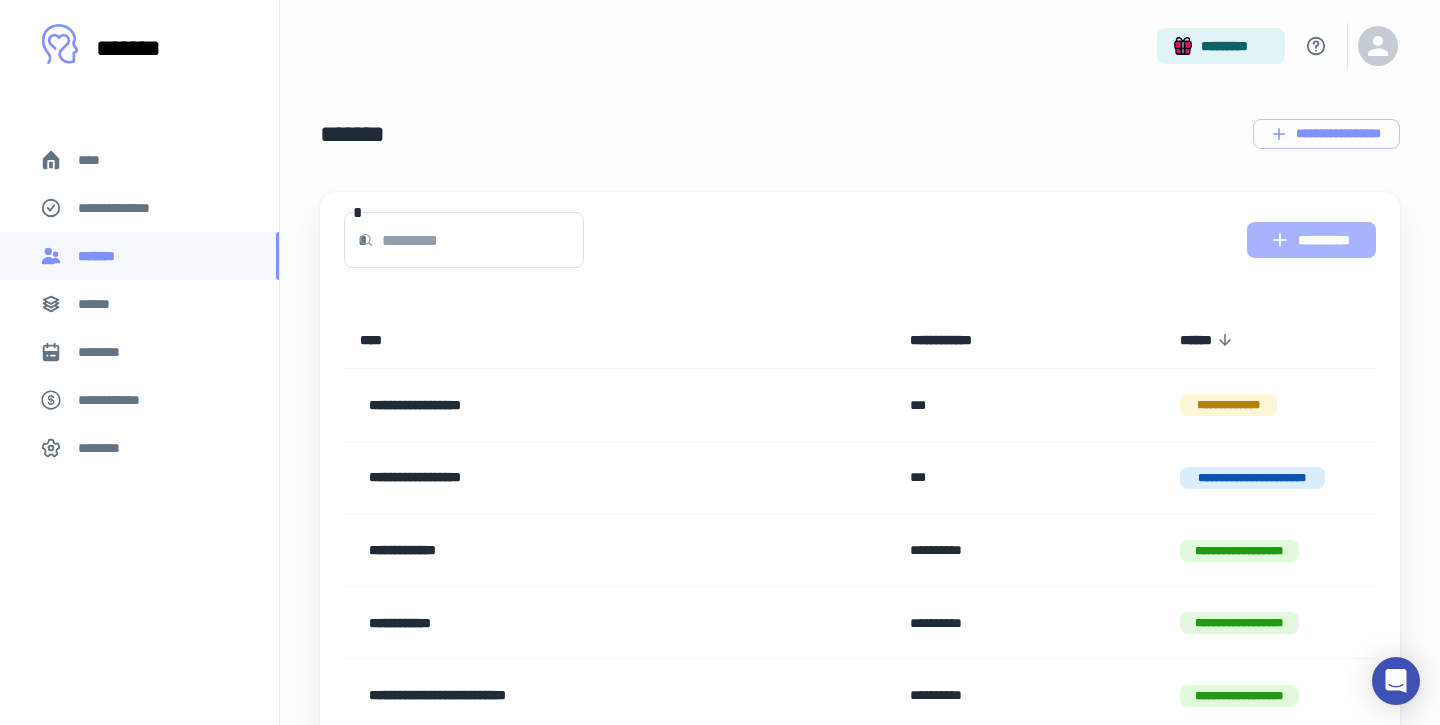 click on "**********" at bounding box center (1311, 240) 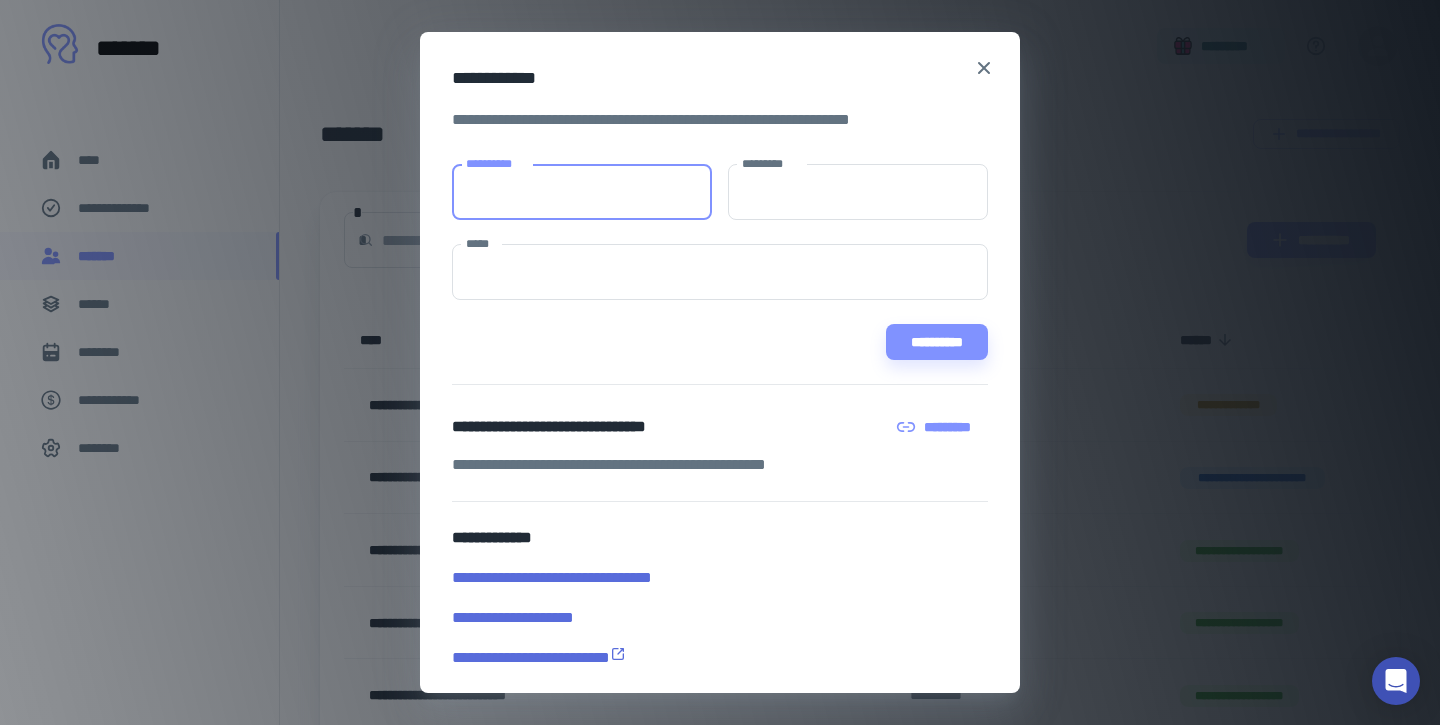 click on "**********" at bounding box center (582, 192) 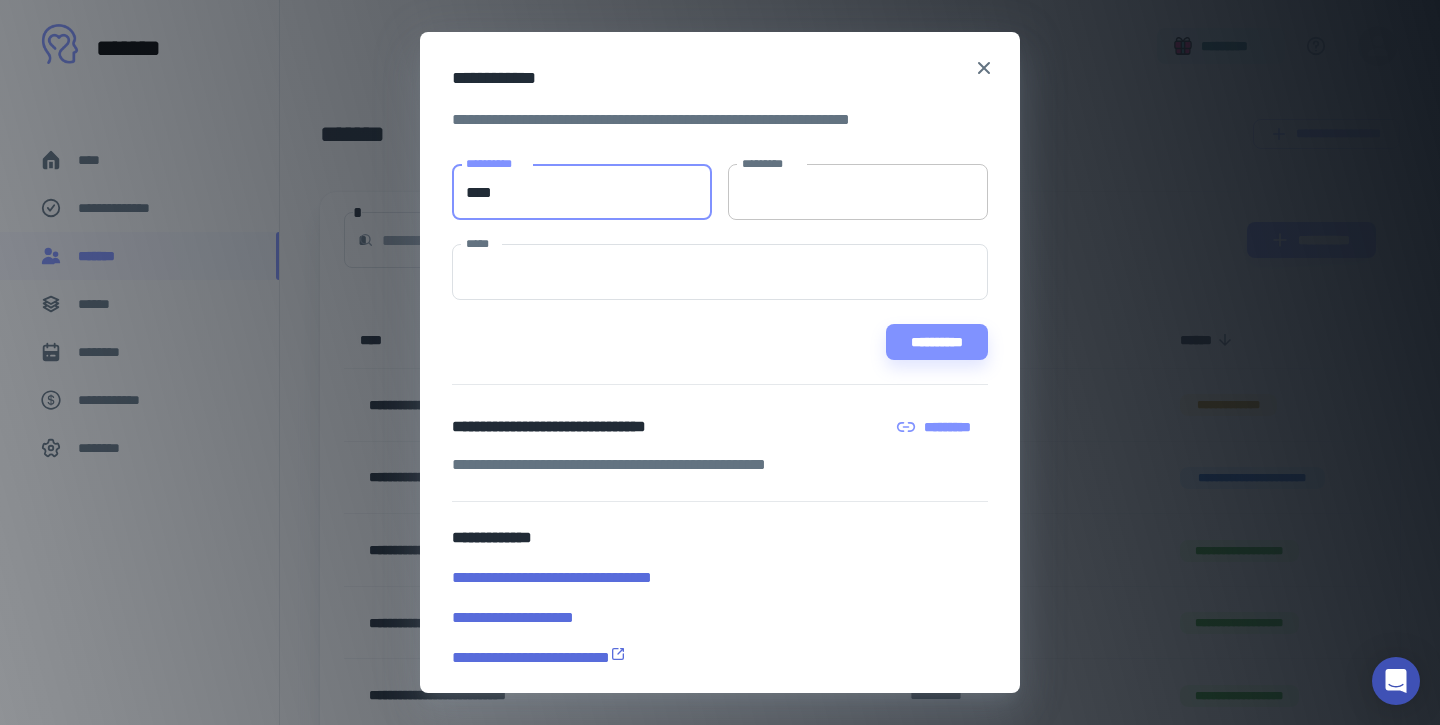 type on "****" 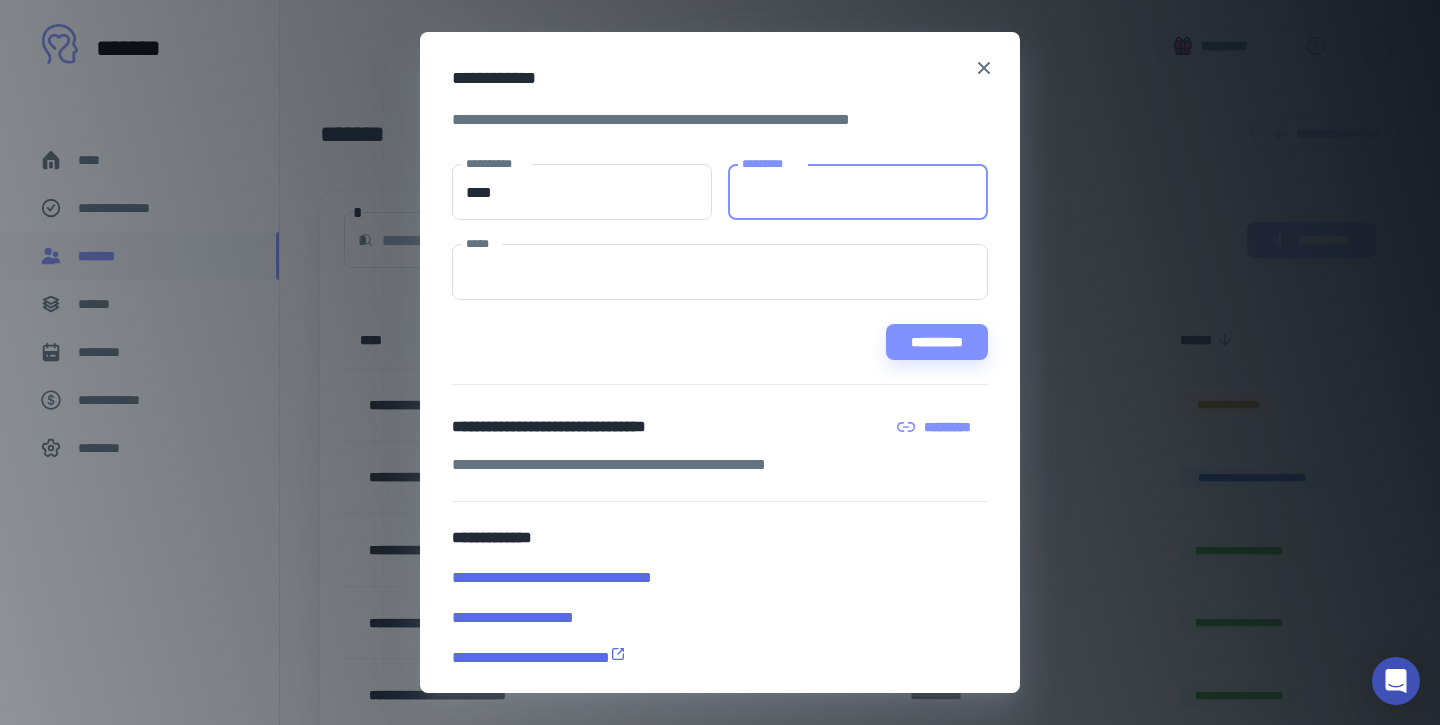 click on "*********" at bounding box center [858, 192] 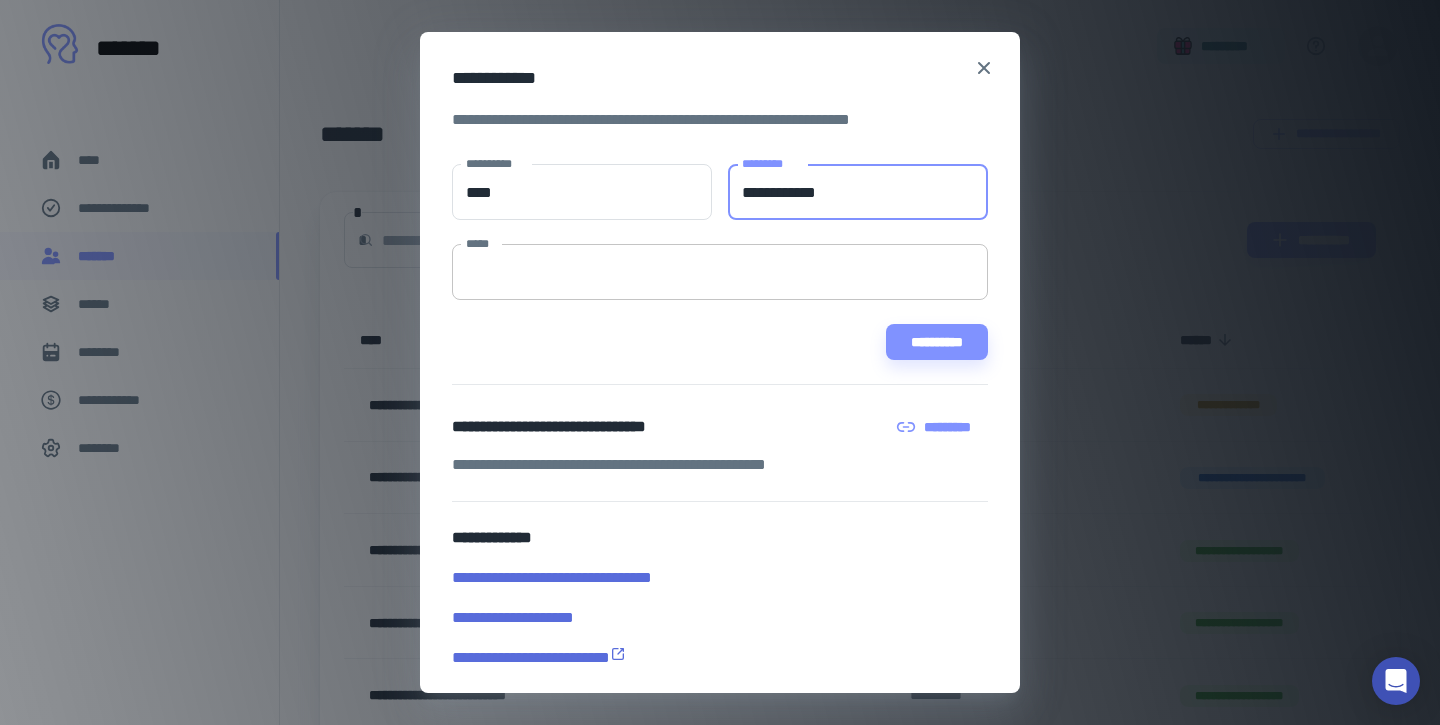 type on "**********" 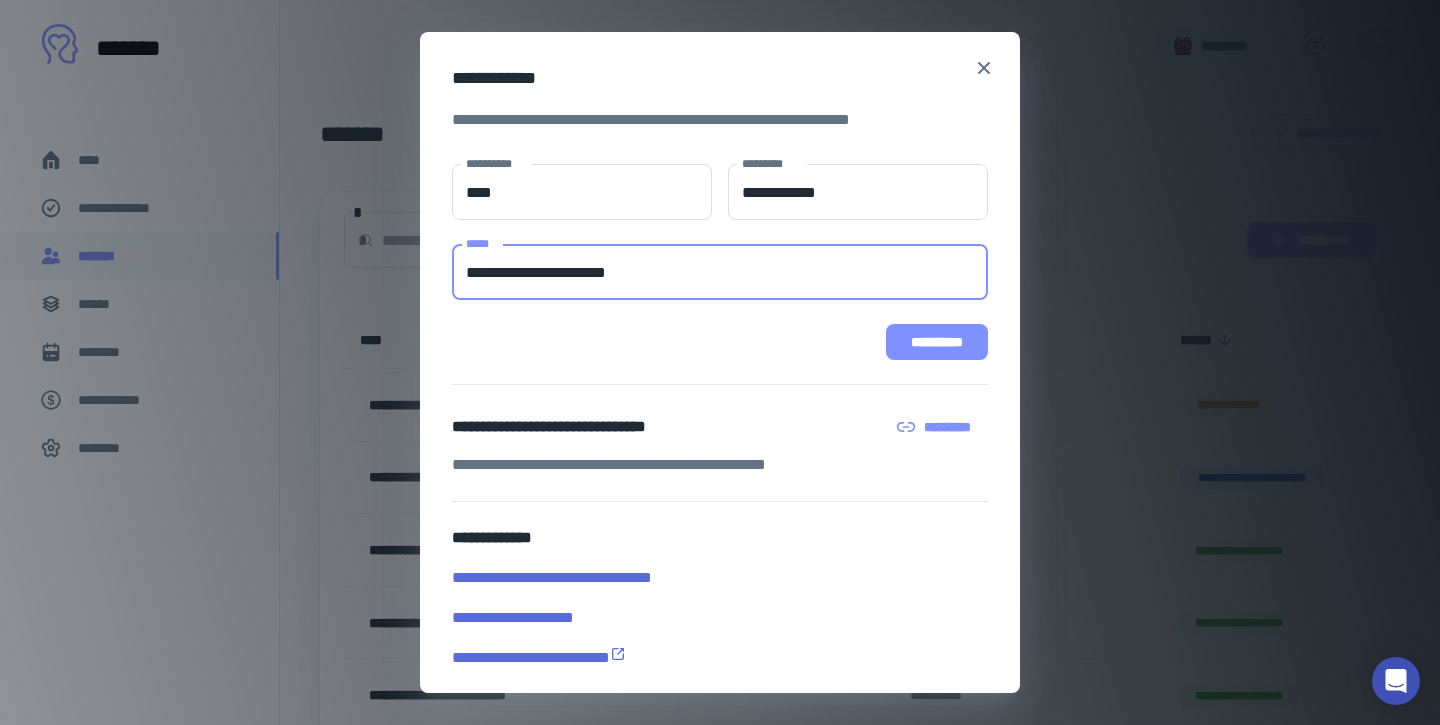 click on "**********" at bounding box center [937, 342] 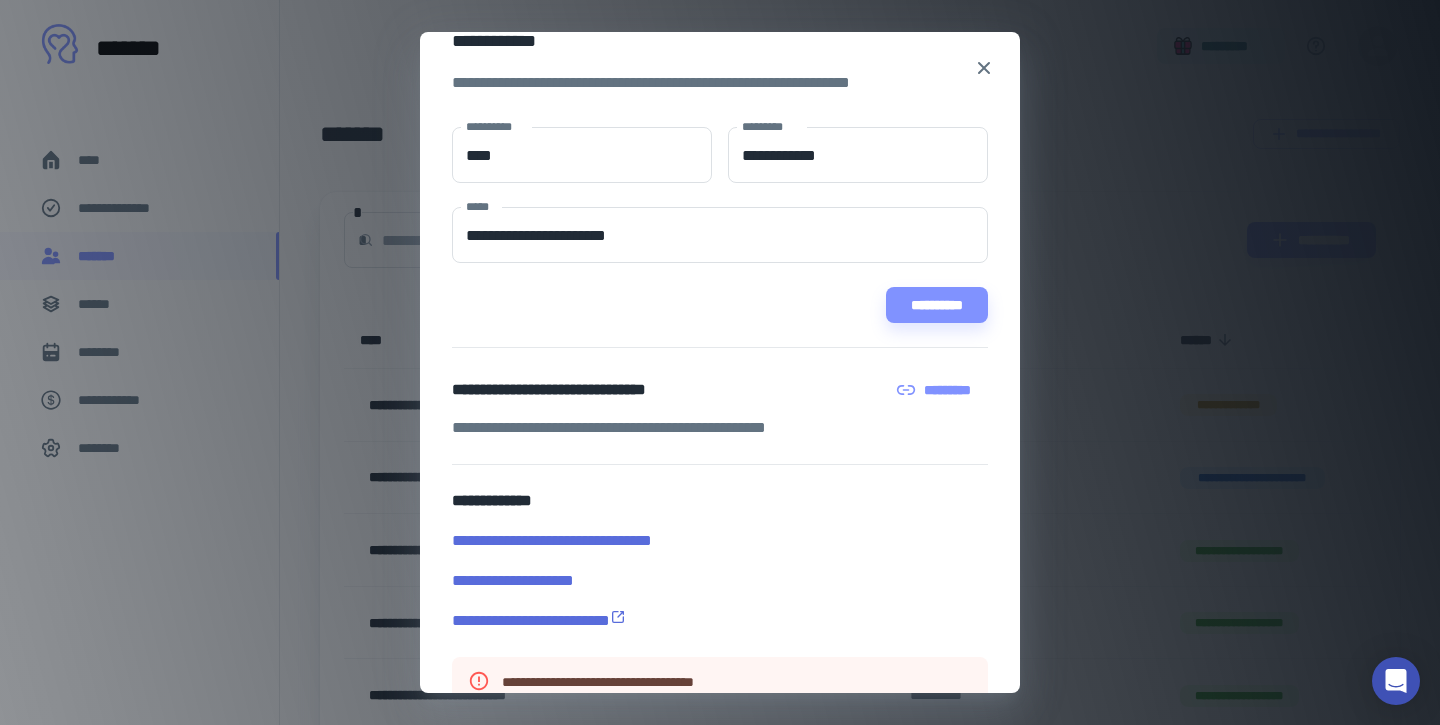 scroll, scrollTop: 31, scrollLeft: 0, axis: vertical 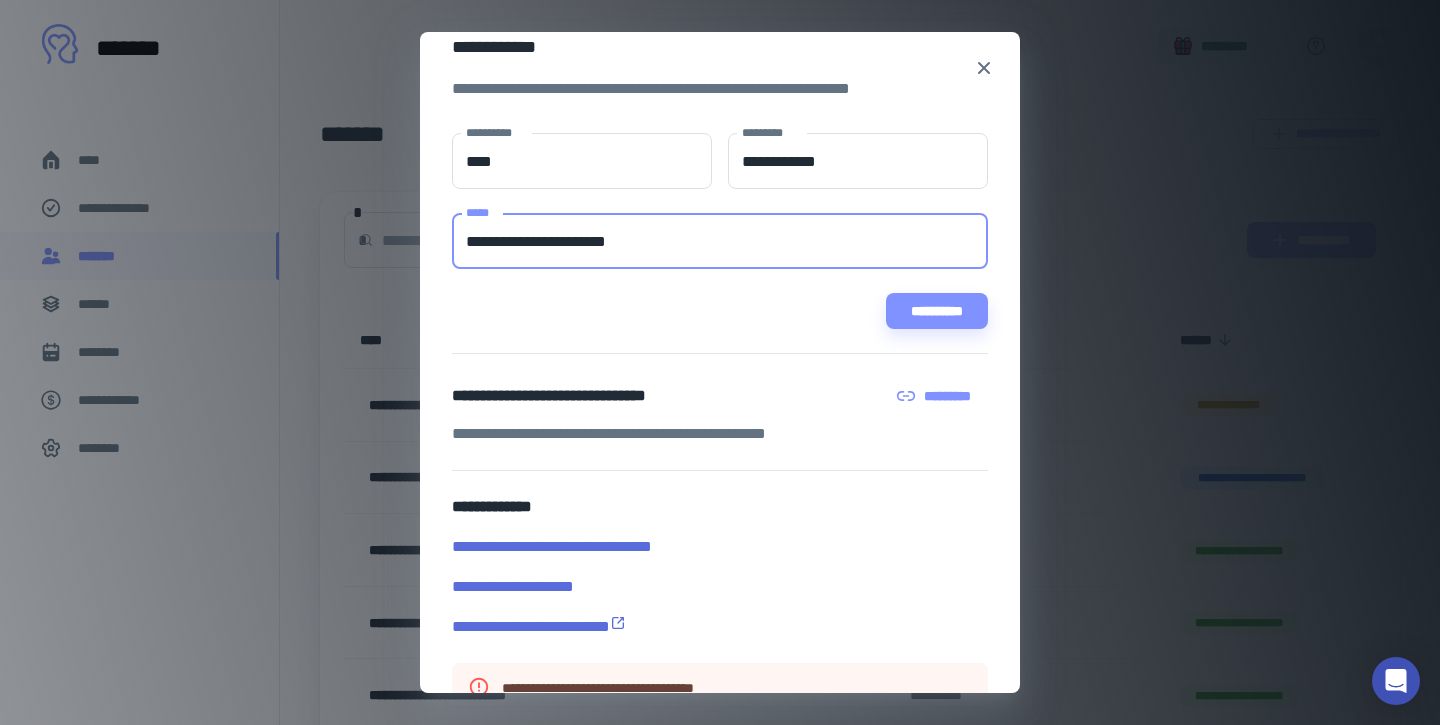 click on "**********" at bounding box center [720, 241] 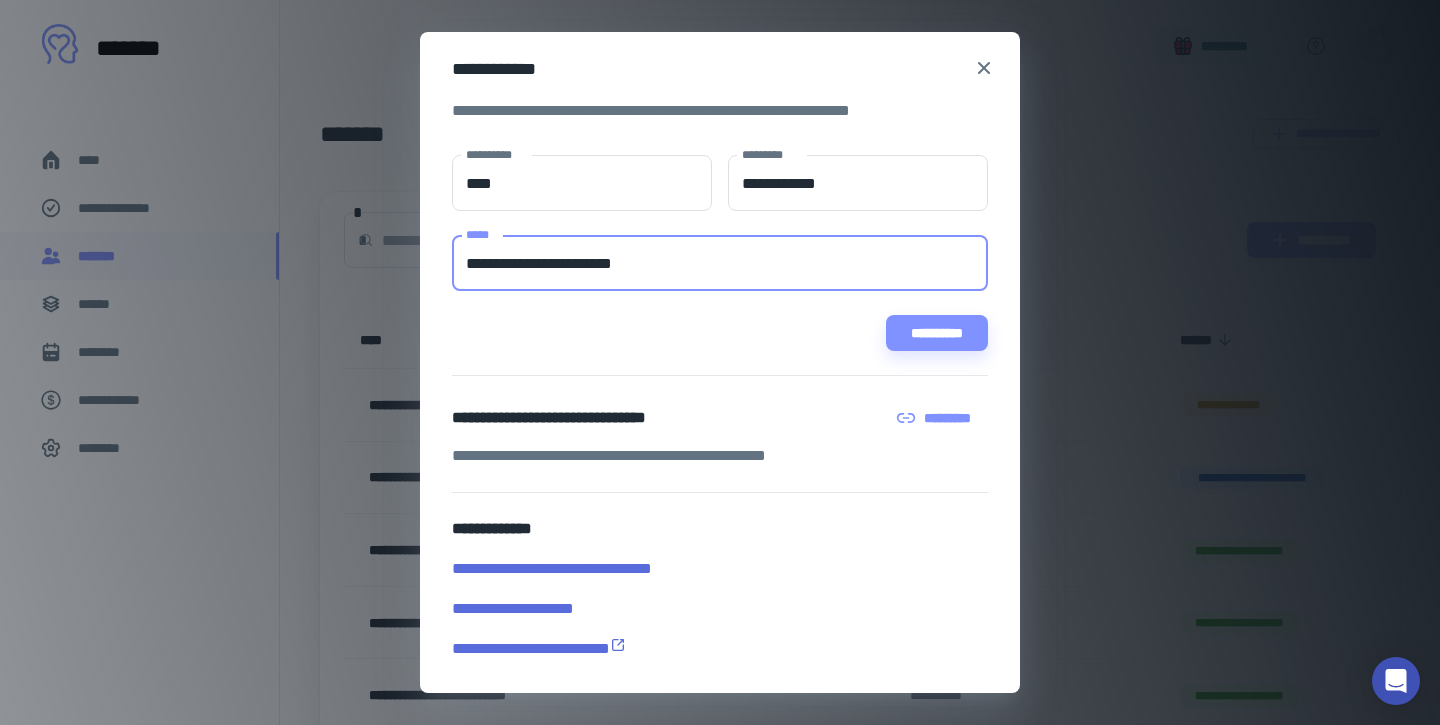 scroll, scrollTop: 9, scrollLeft: 0, axis: vertical 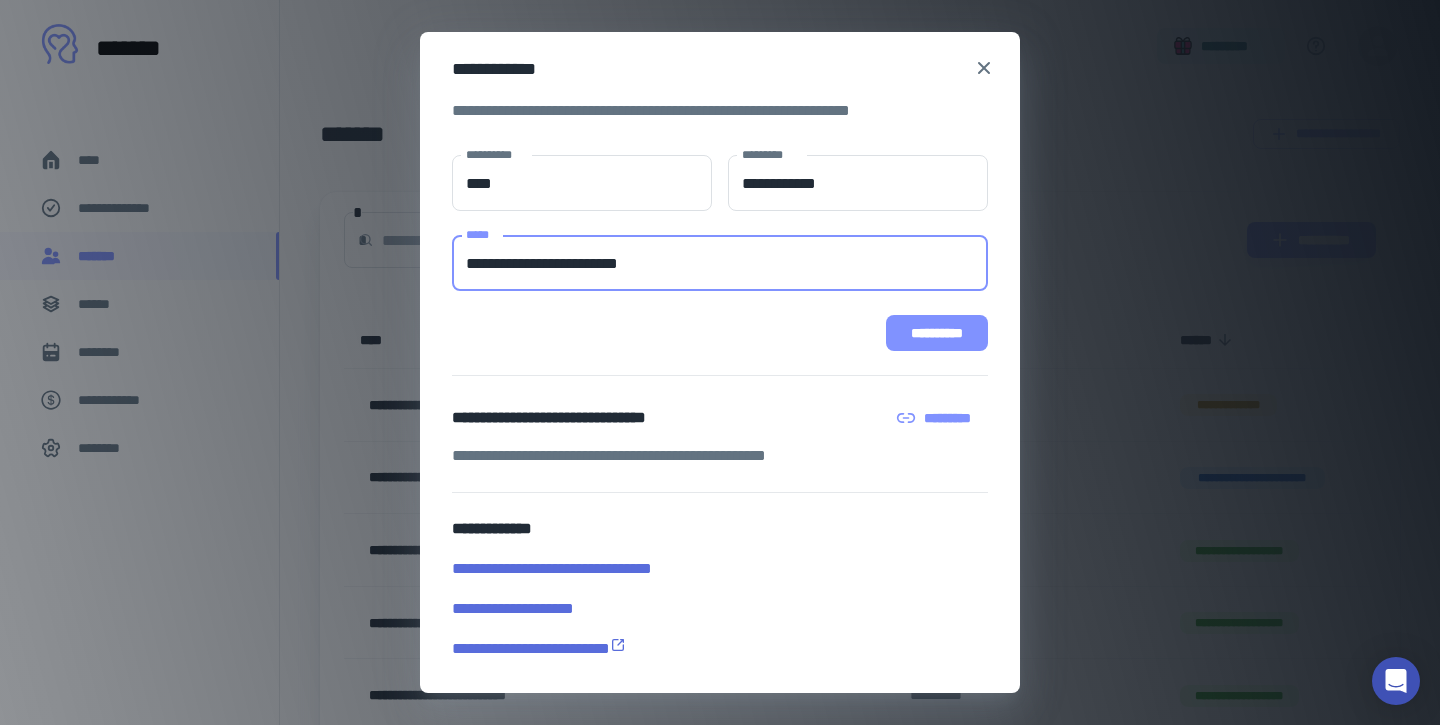 type on "**********" 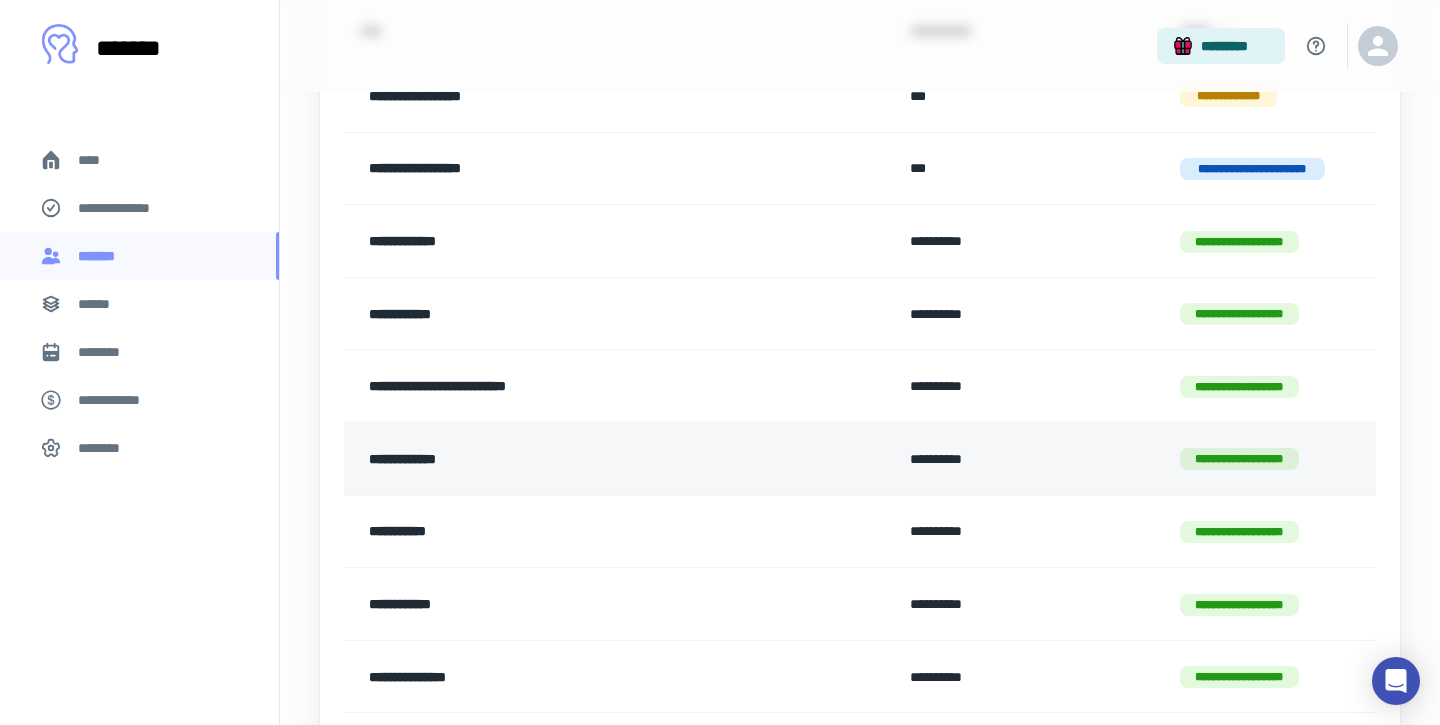 scroll, scrollTop: 322, scrollLeft: 0, axis: vertical 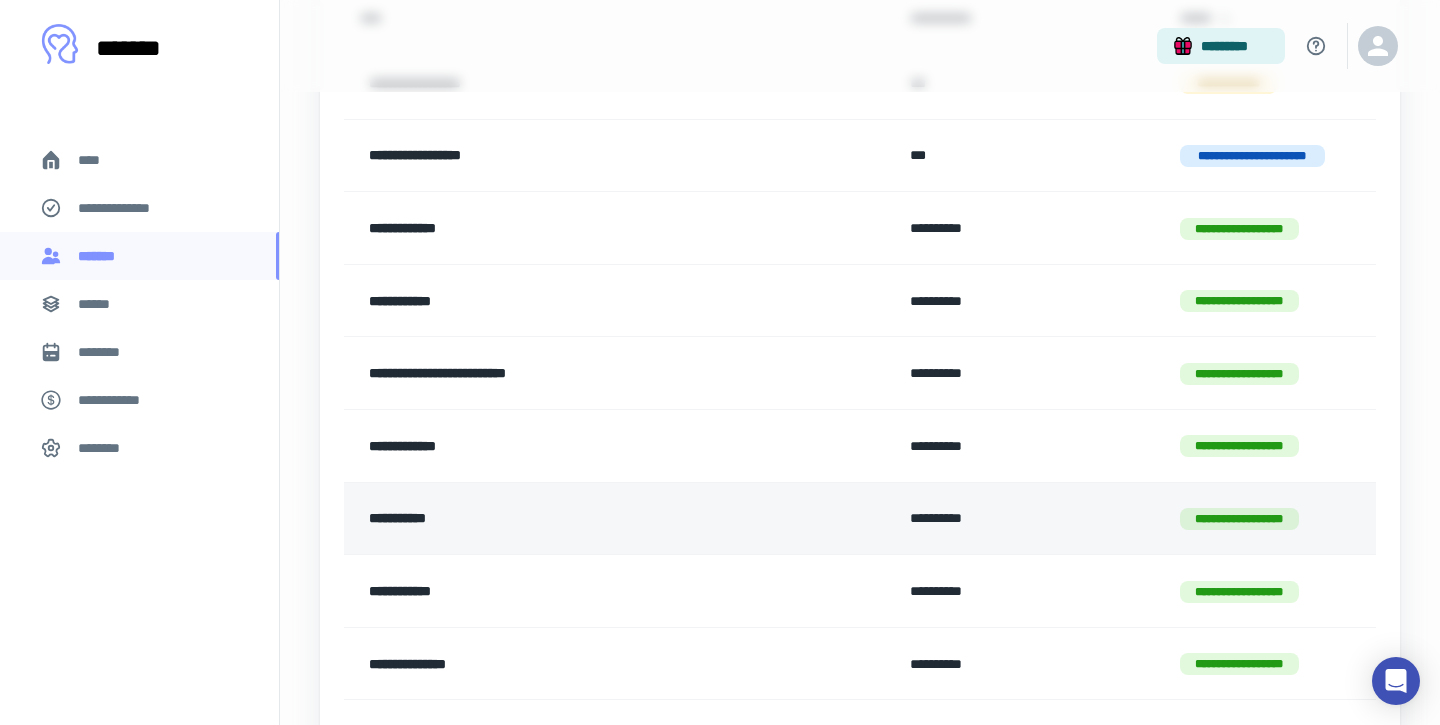 click on "**********" at bounding box center [573, 519] 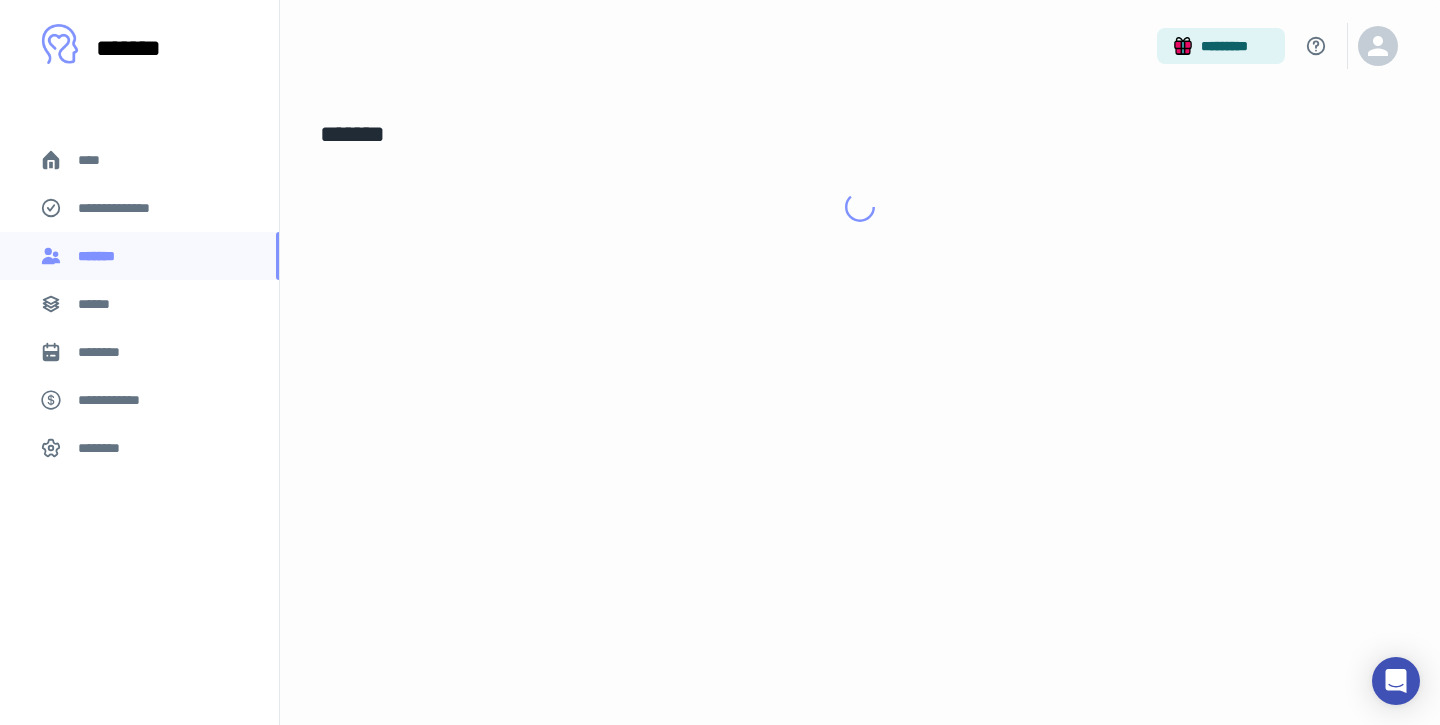scroll, scrollTop: 0, scrollLeft: 0, axis: both 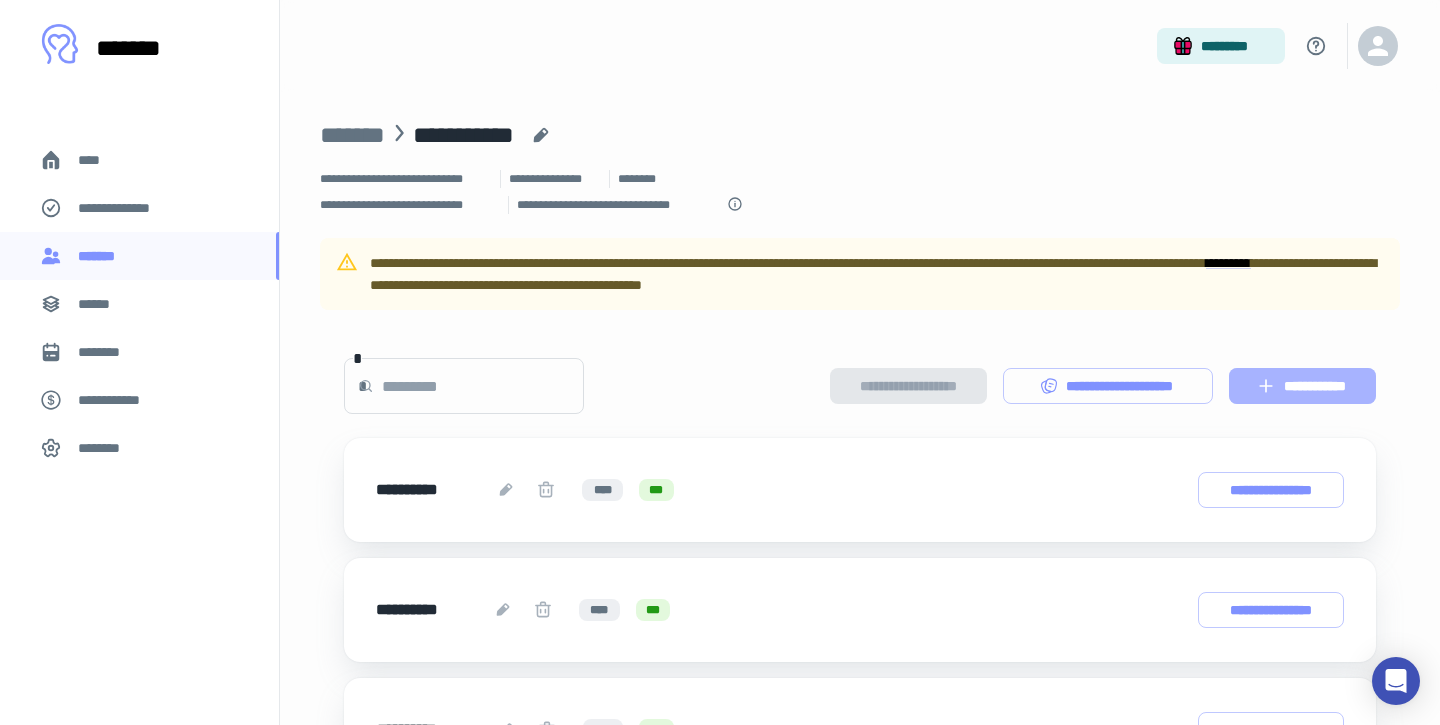 click on "**********" at bounding box center (1302, 386) 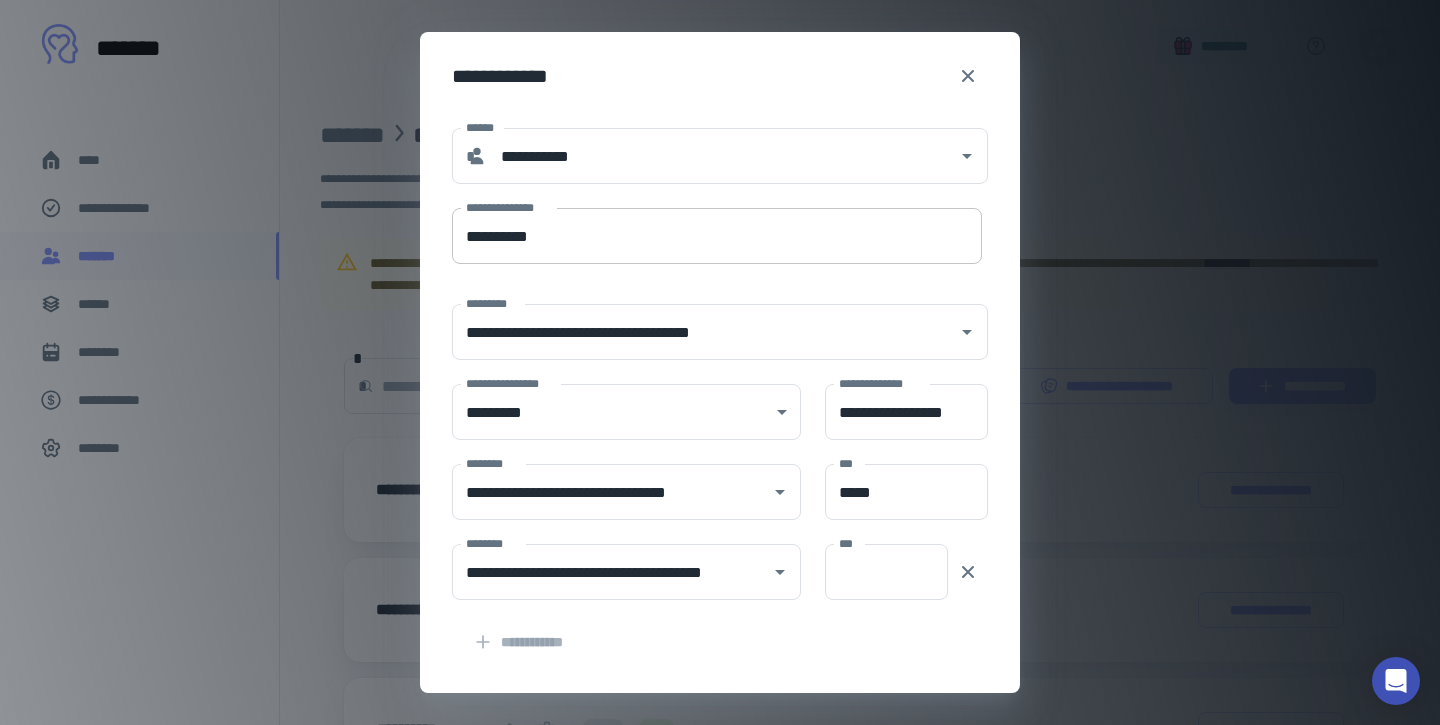 click on "**********" at bounding box center [717, 236] 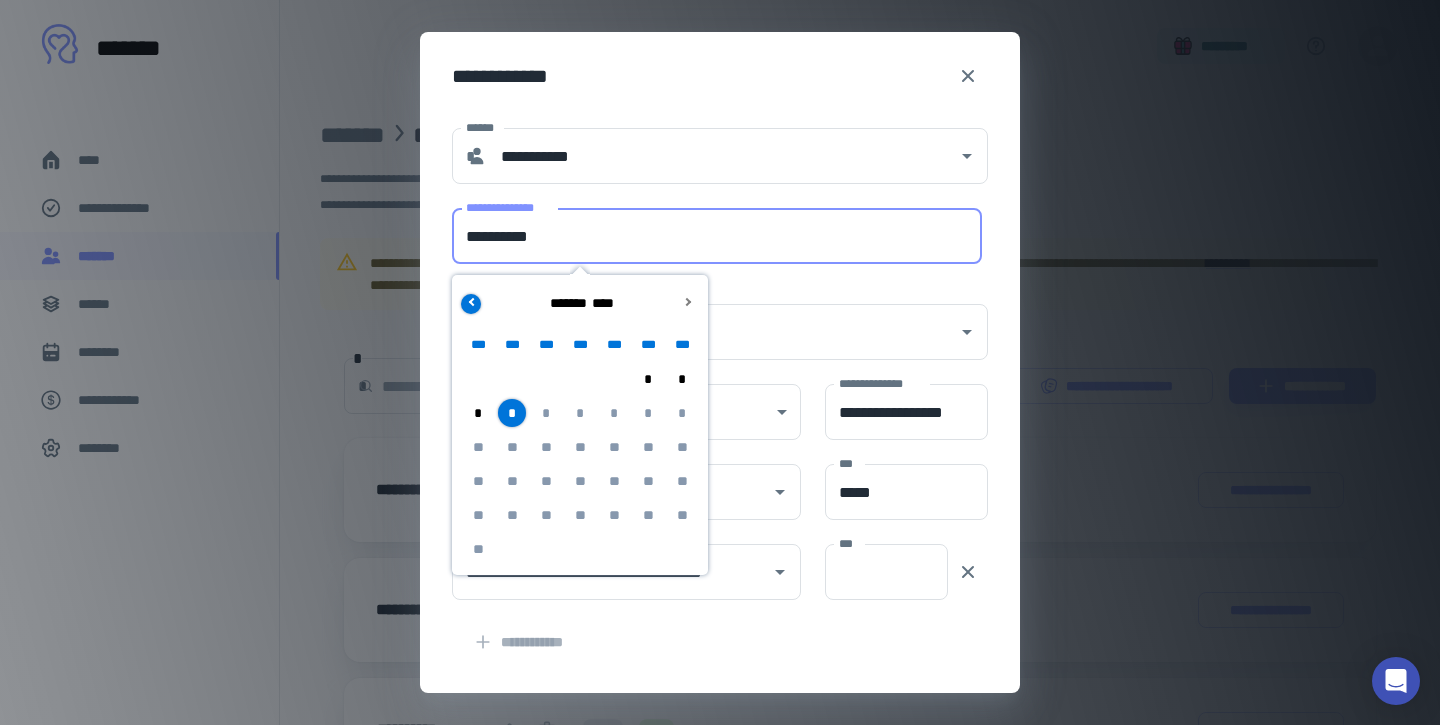 click at bounding box center (472, 301) 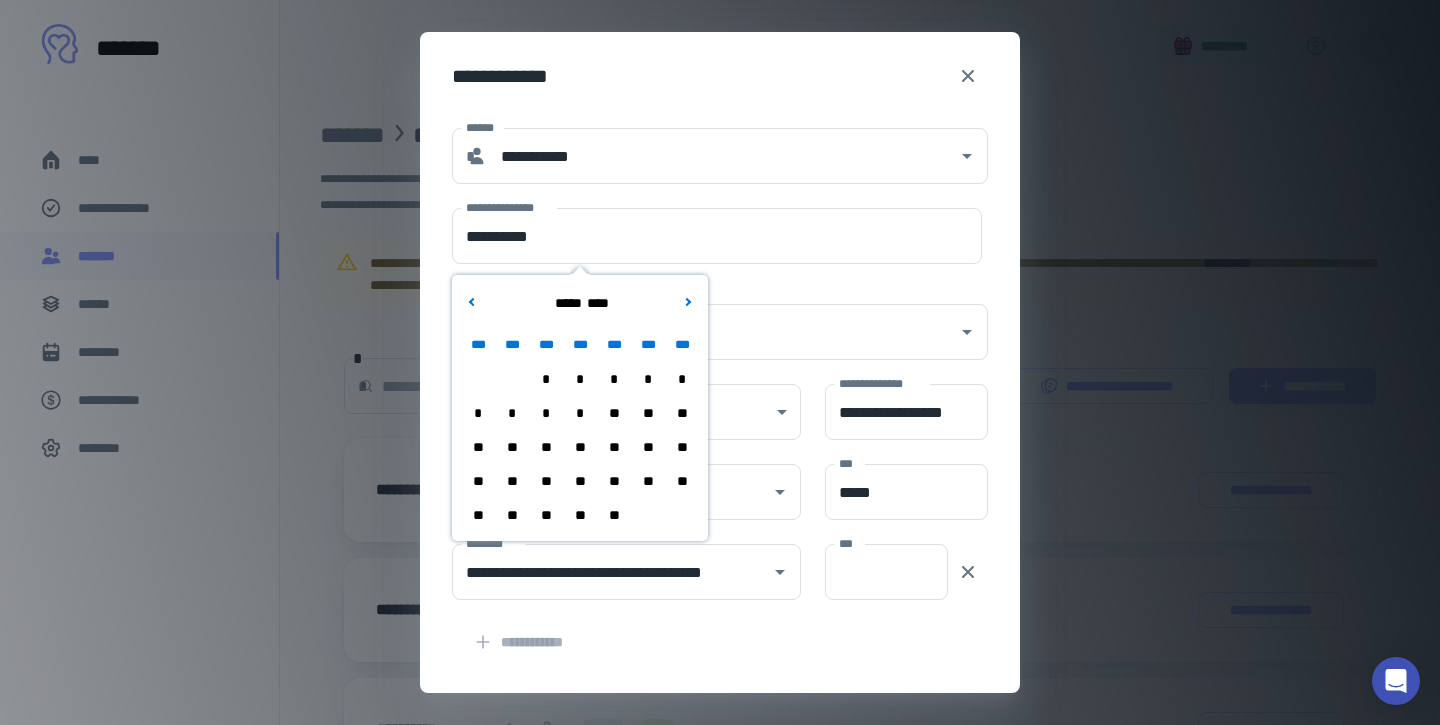 click on "**" at bounding box center (512, 515) 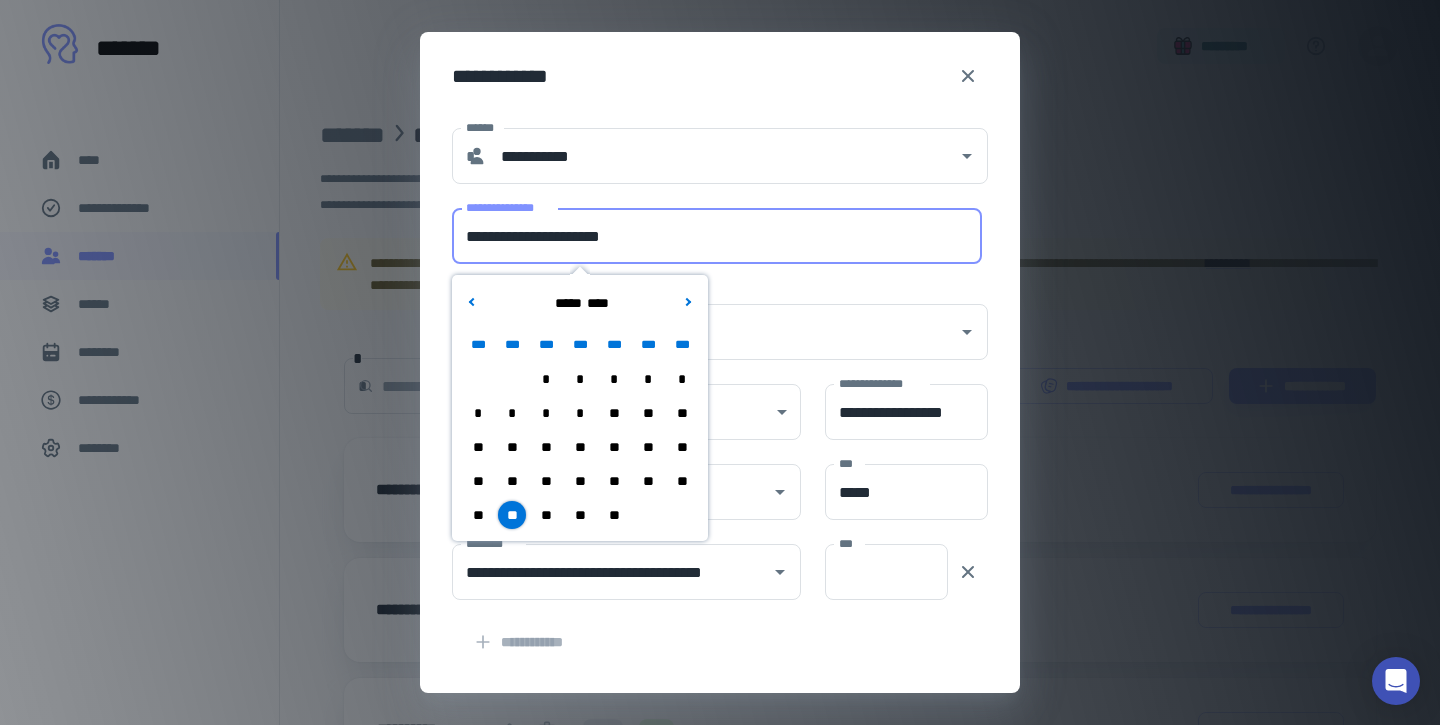 drag, startPoint x: 560, startPoint y: 235, endPoint x: 431, endPoint y: 235, distance: 129 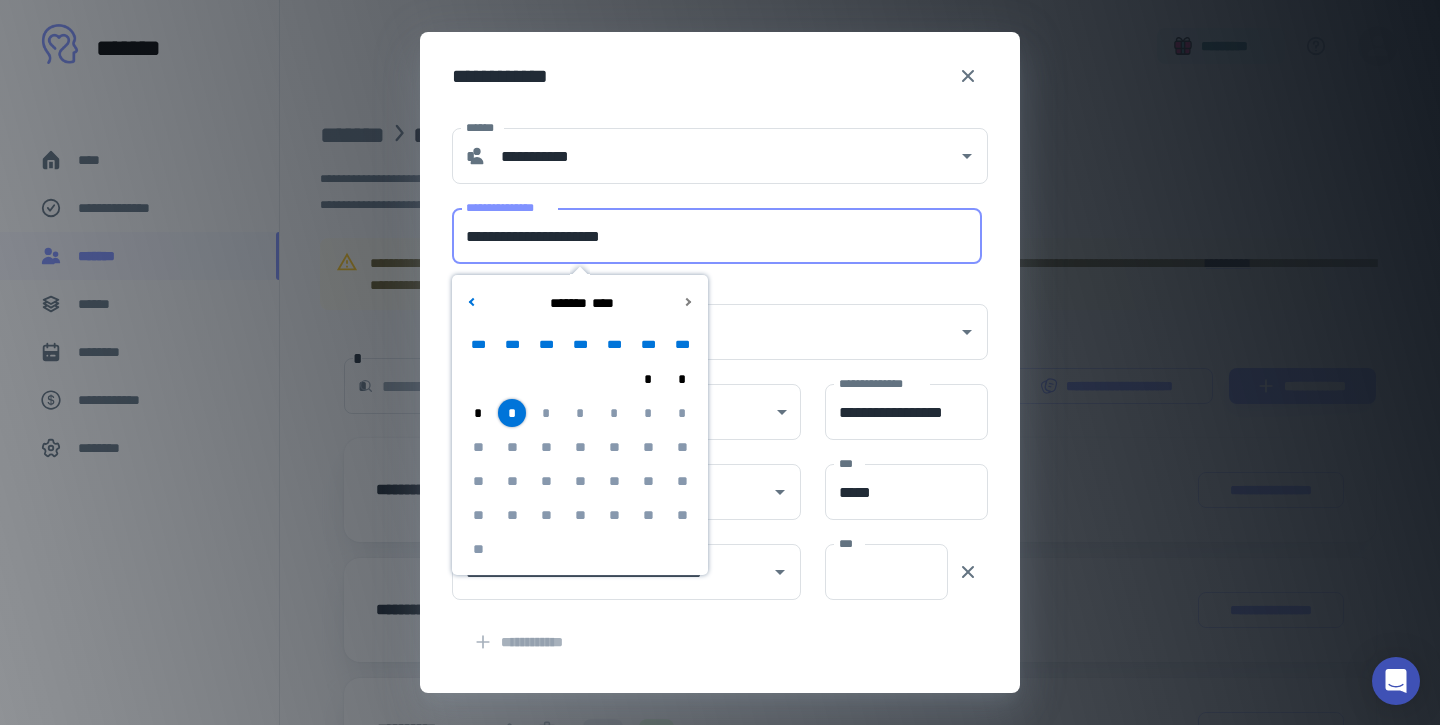 drag, startPoint x: 468, startPoint y: 237, endPoint x: 566, endPoint y: 242, distance: 98.12747 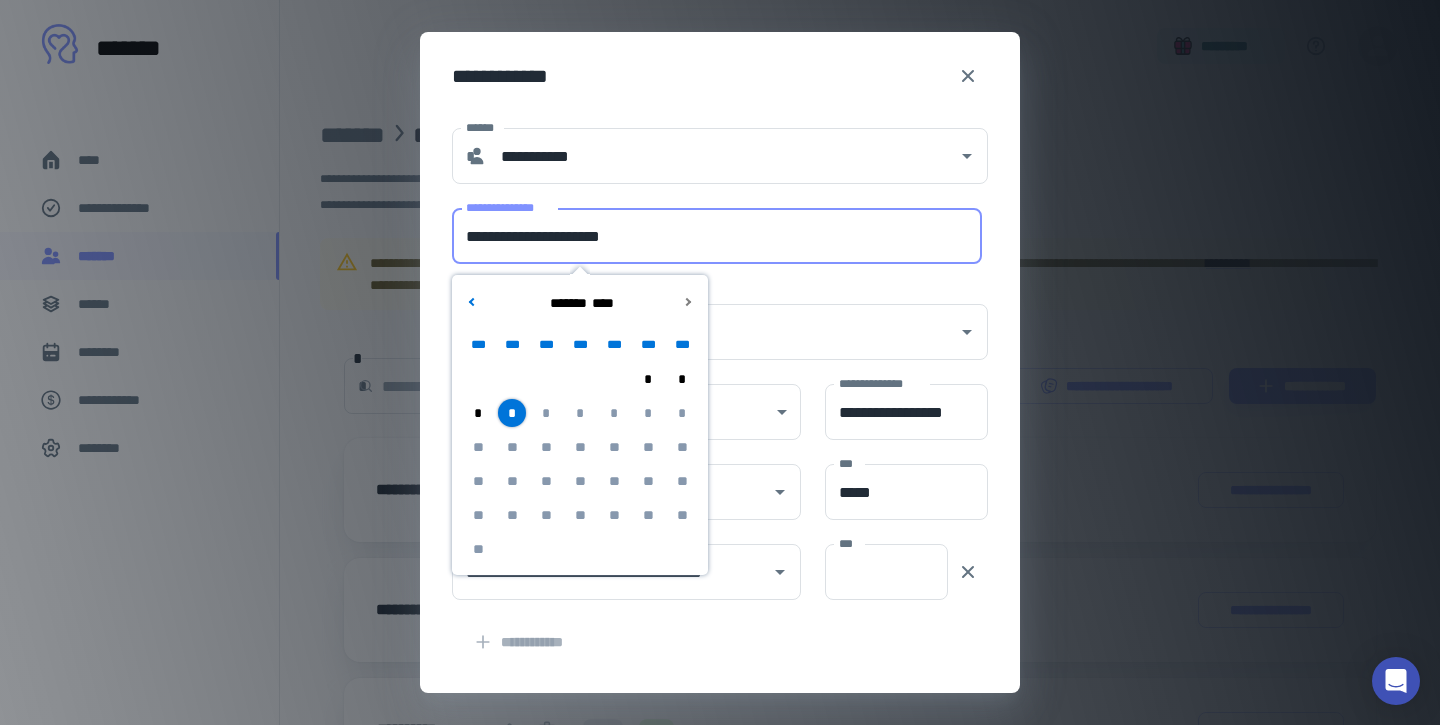 click on "**********" at bounding box center (717, 236) 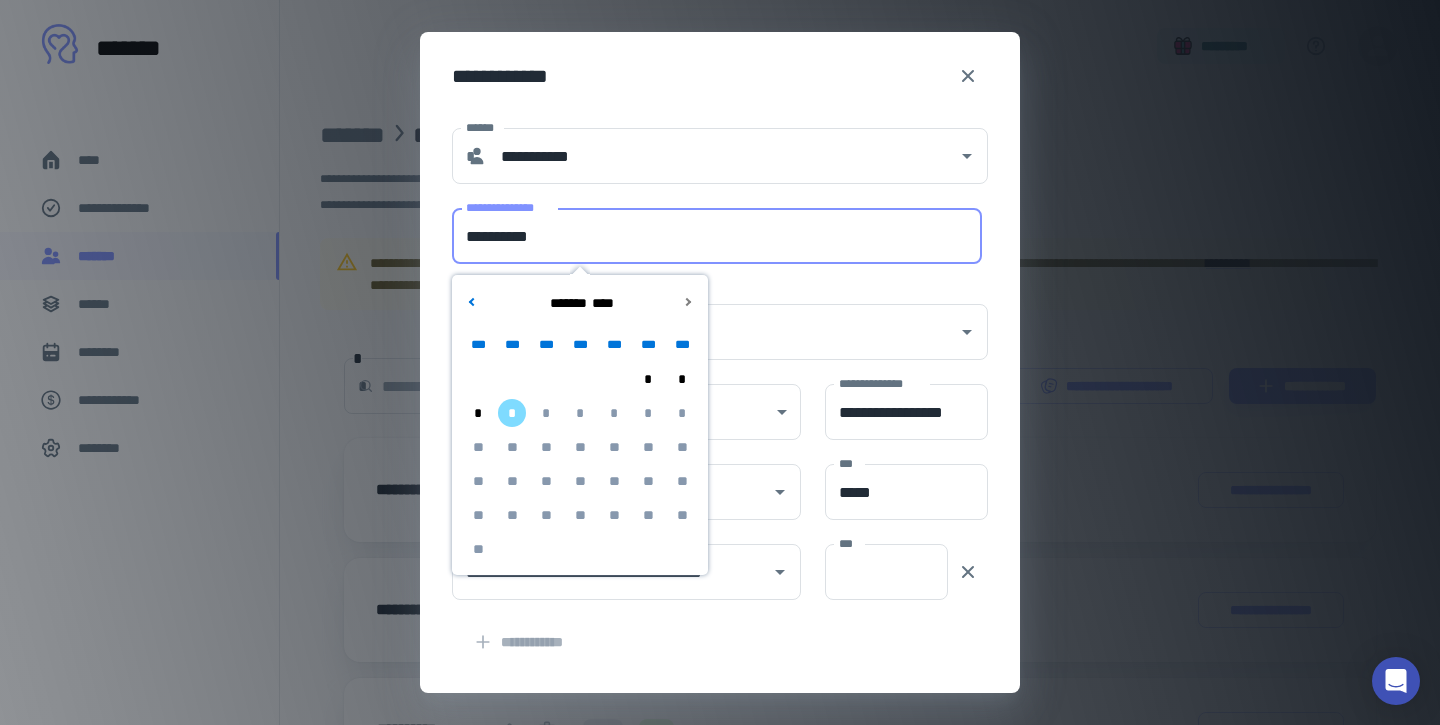 click on "**********" at bounding box center (717, 236) 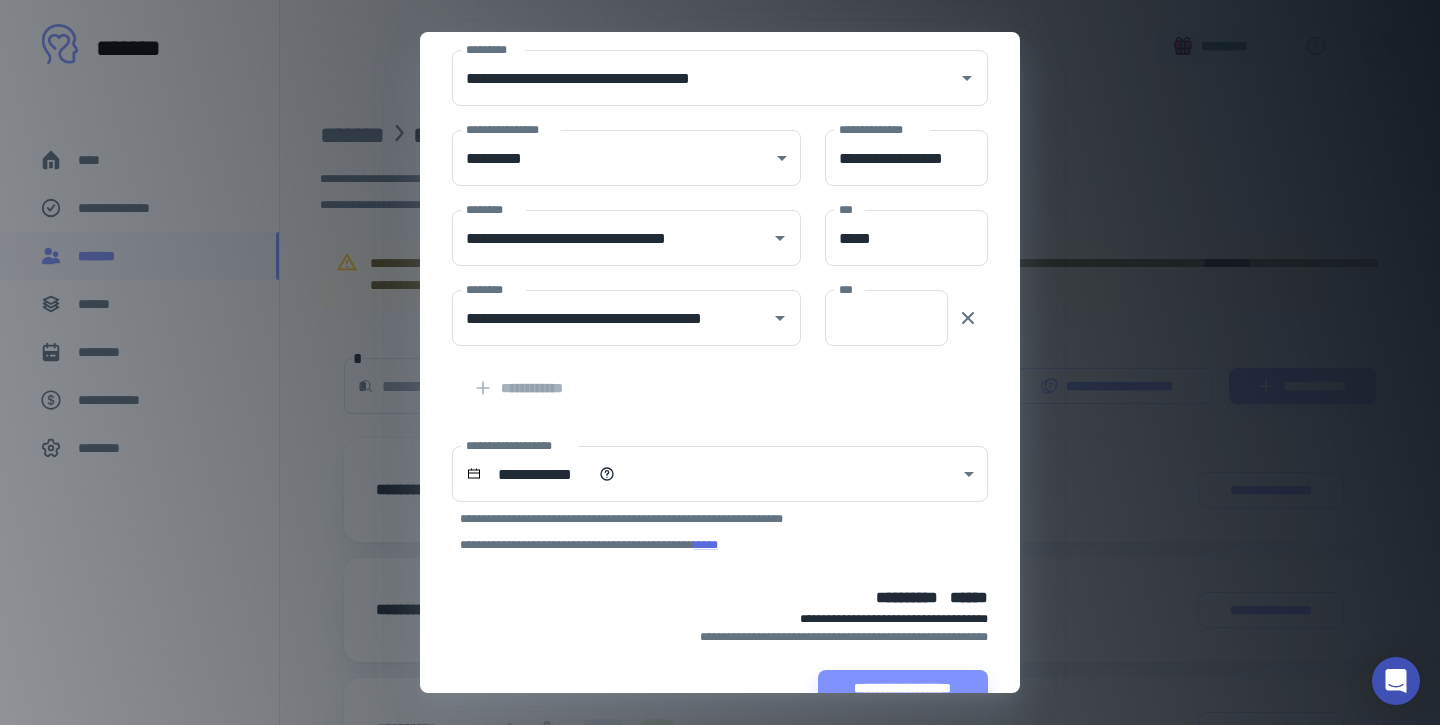 scroll, scrollTop: 299, scrollLeft: 0, axis: vertical 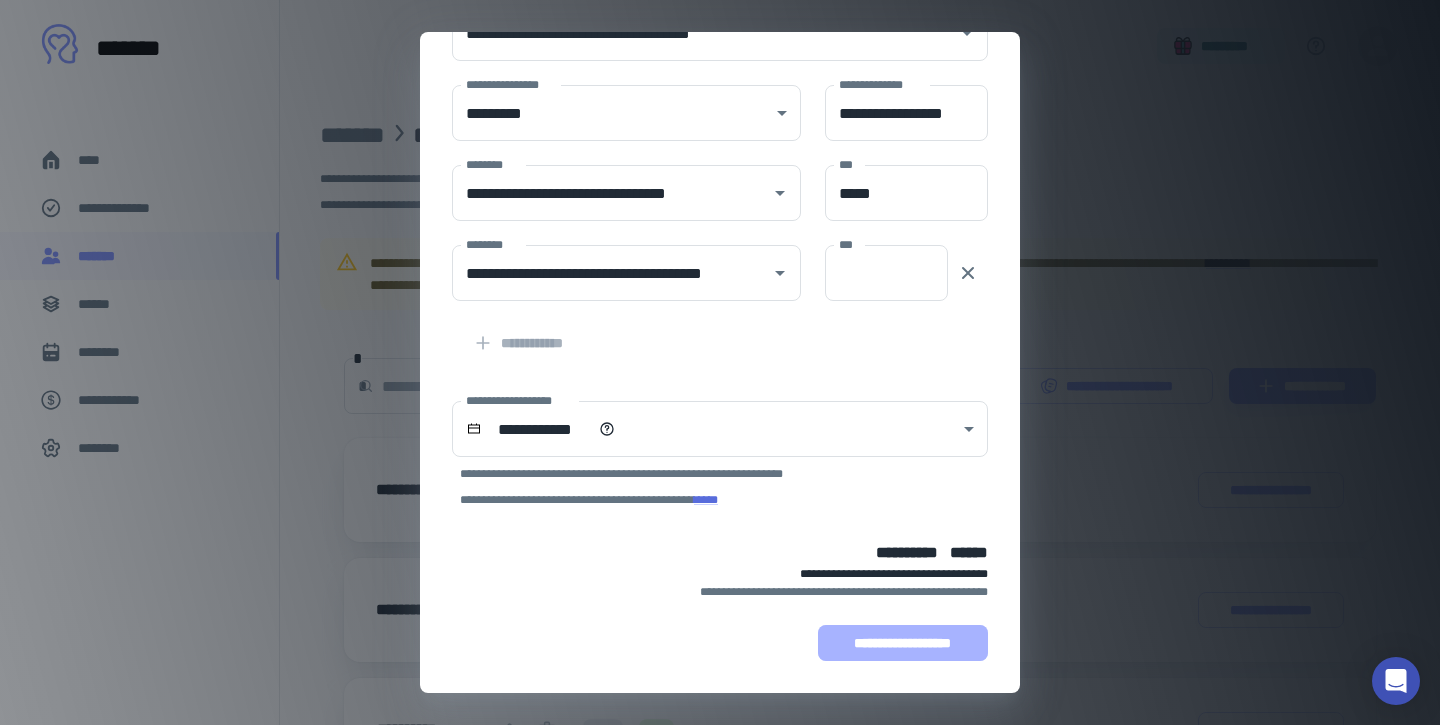 click on "**********" at bounding box center (903, 643) 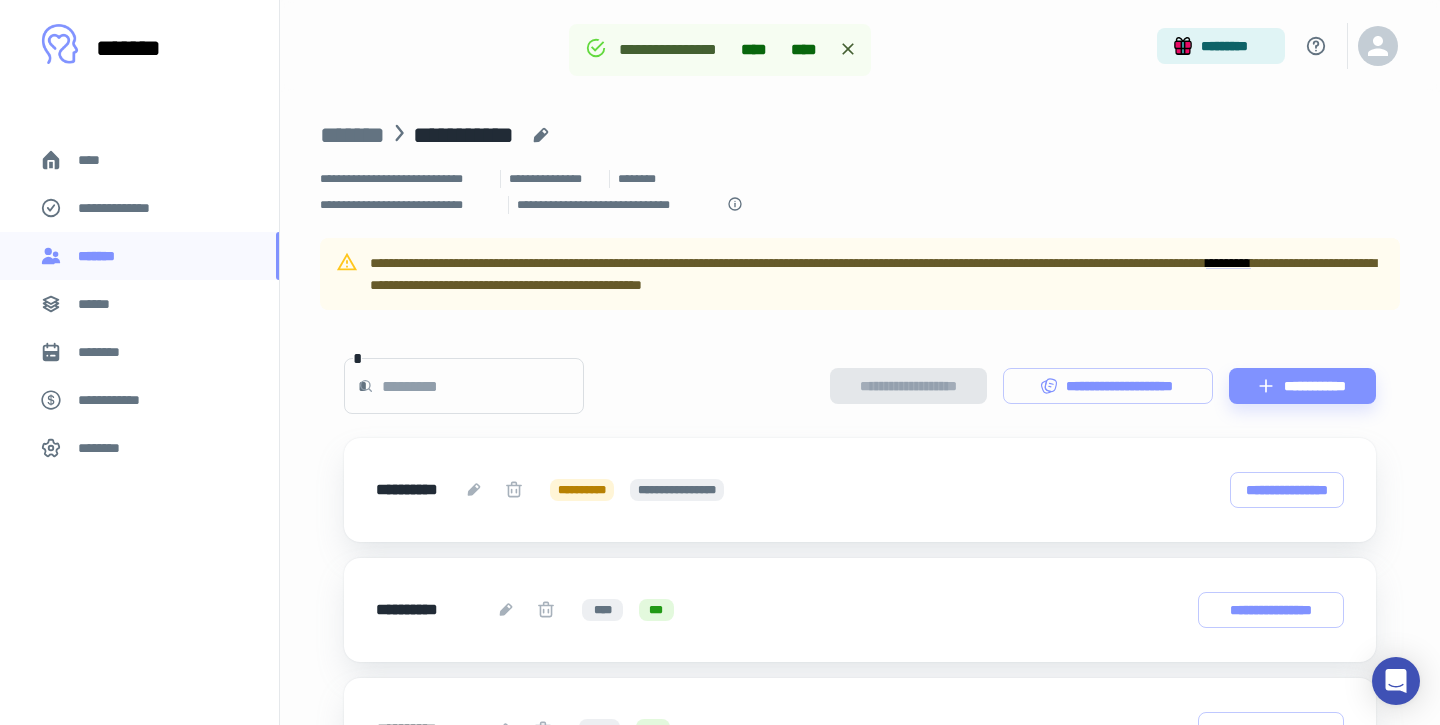 scroll, scrollTop: 425, scrollLeft: 0, axis: vertical 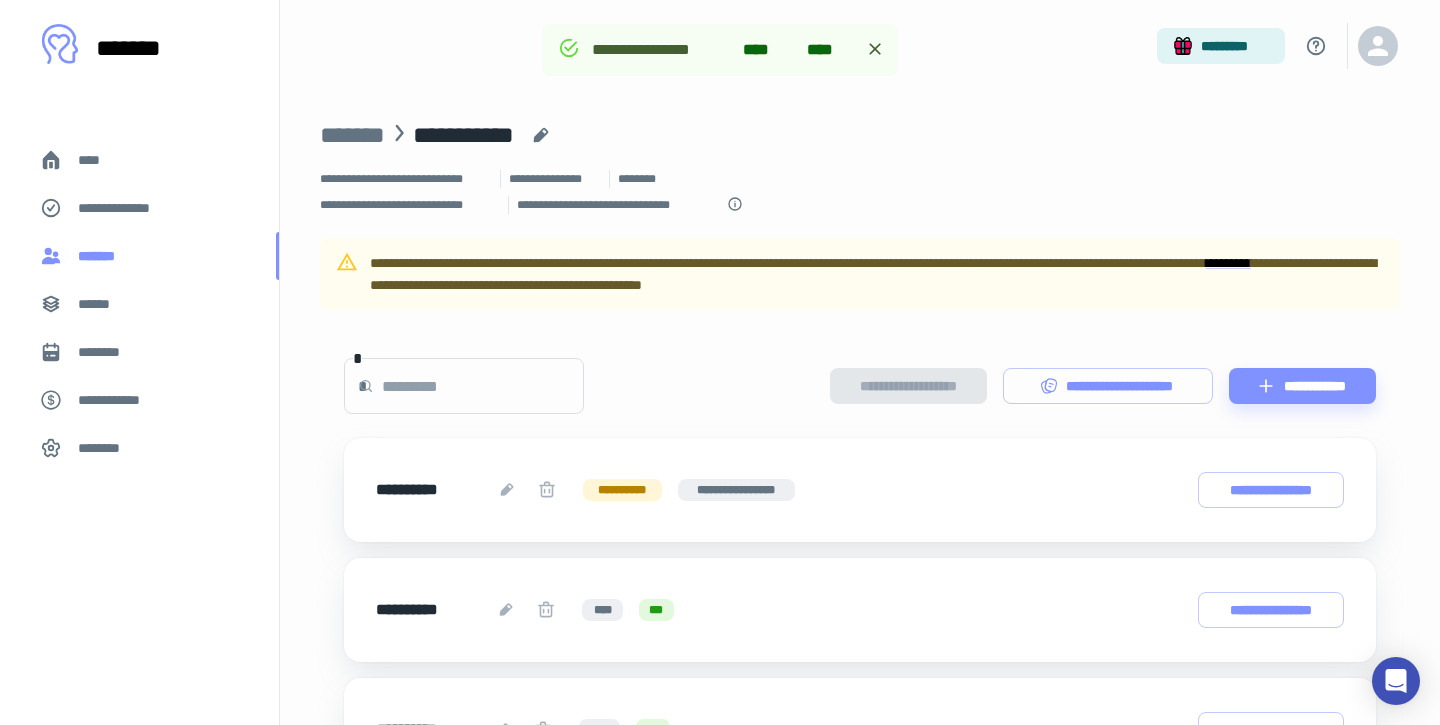 click on "*******" at bounding box center [101, 256] 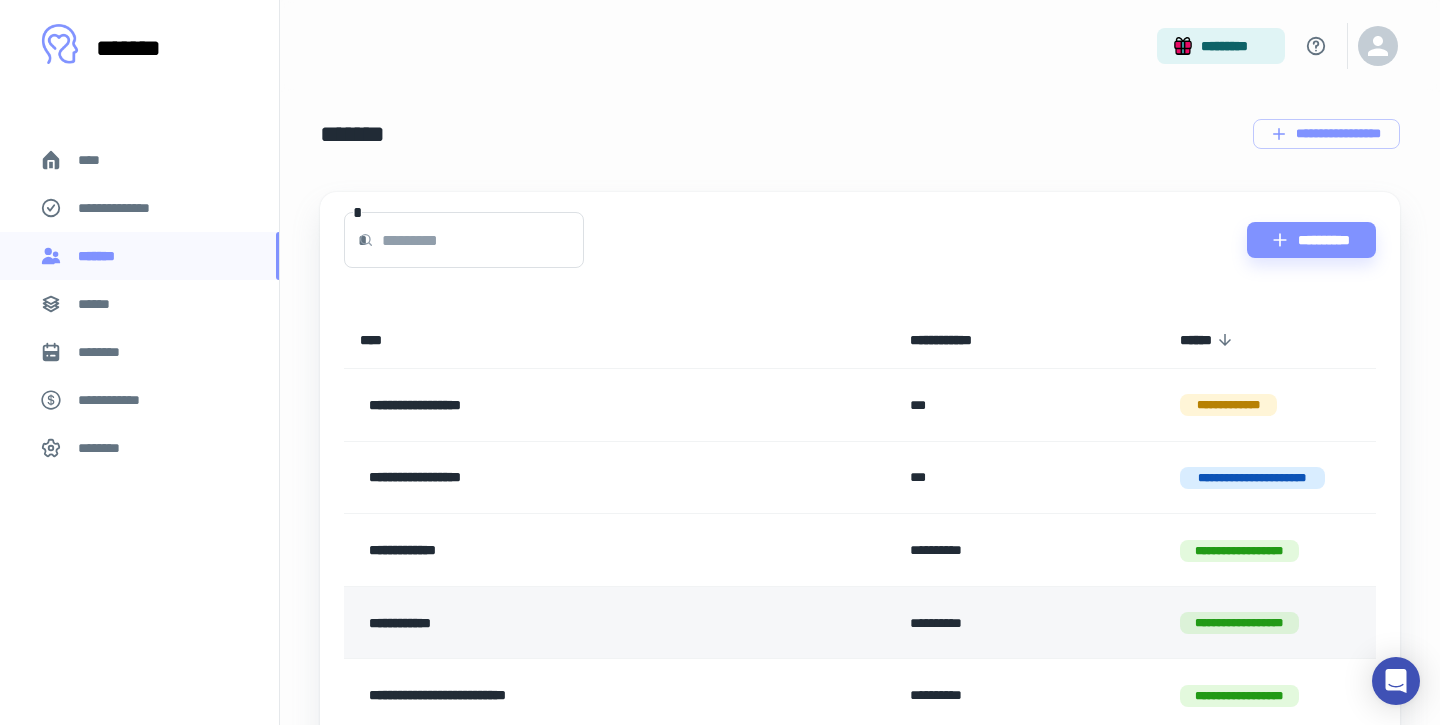 click on "**********" at bounding box center (573, 623) 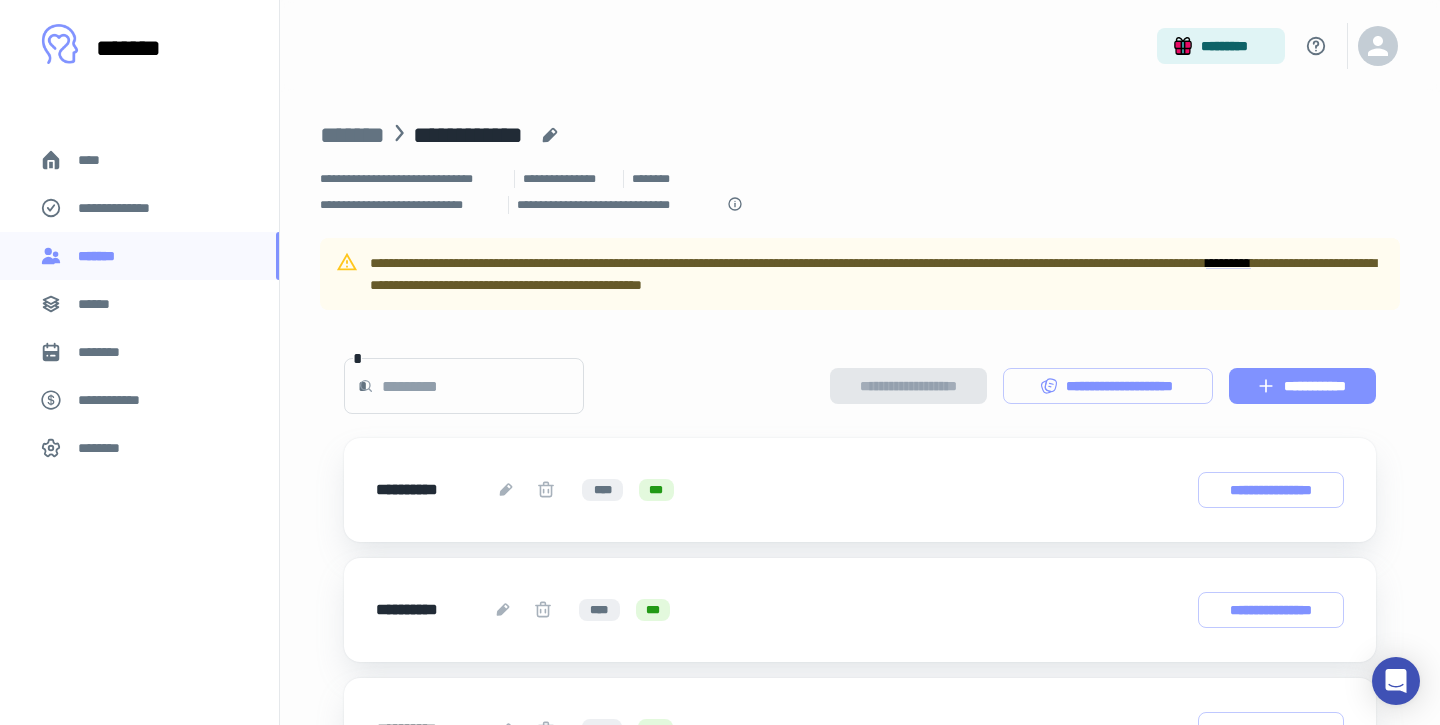 click on "**********" at bounding box center (1302, 386) 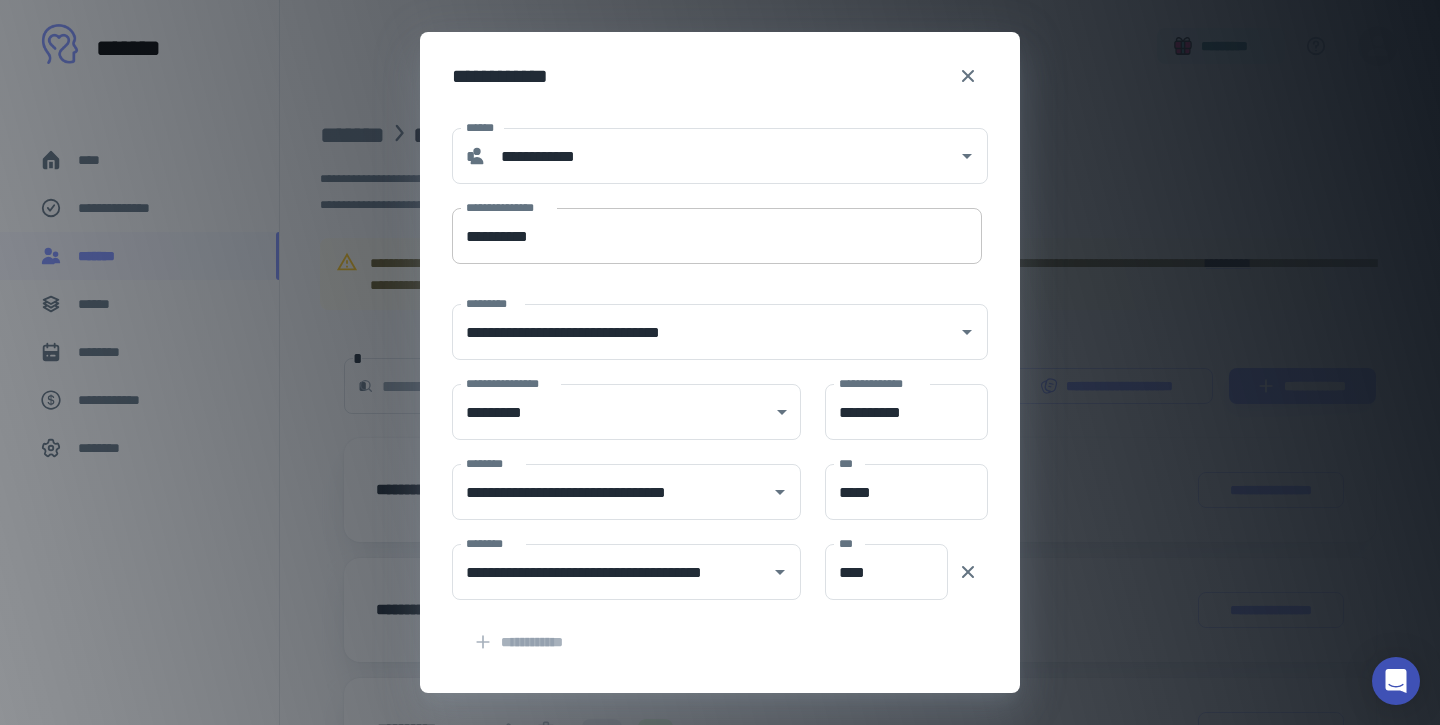 click on "**********" at bounding box center [717, 236] 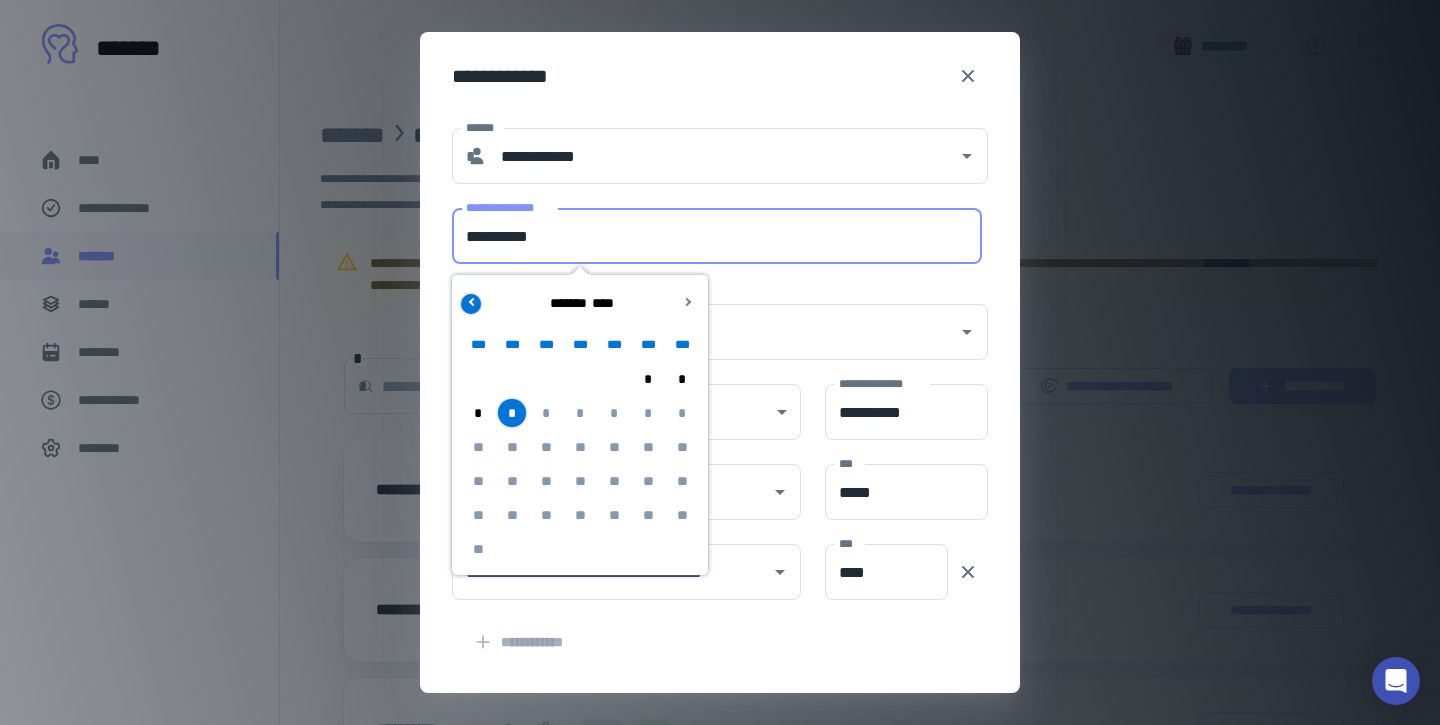 click at bounding box center [472, 301] 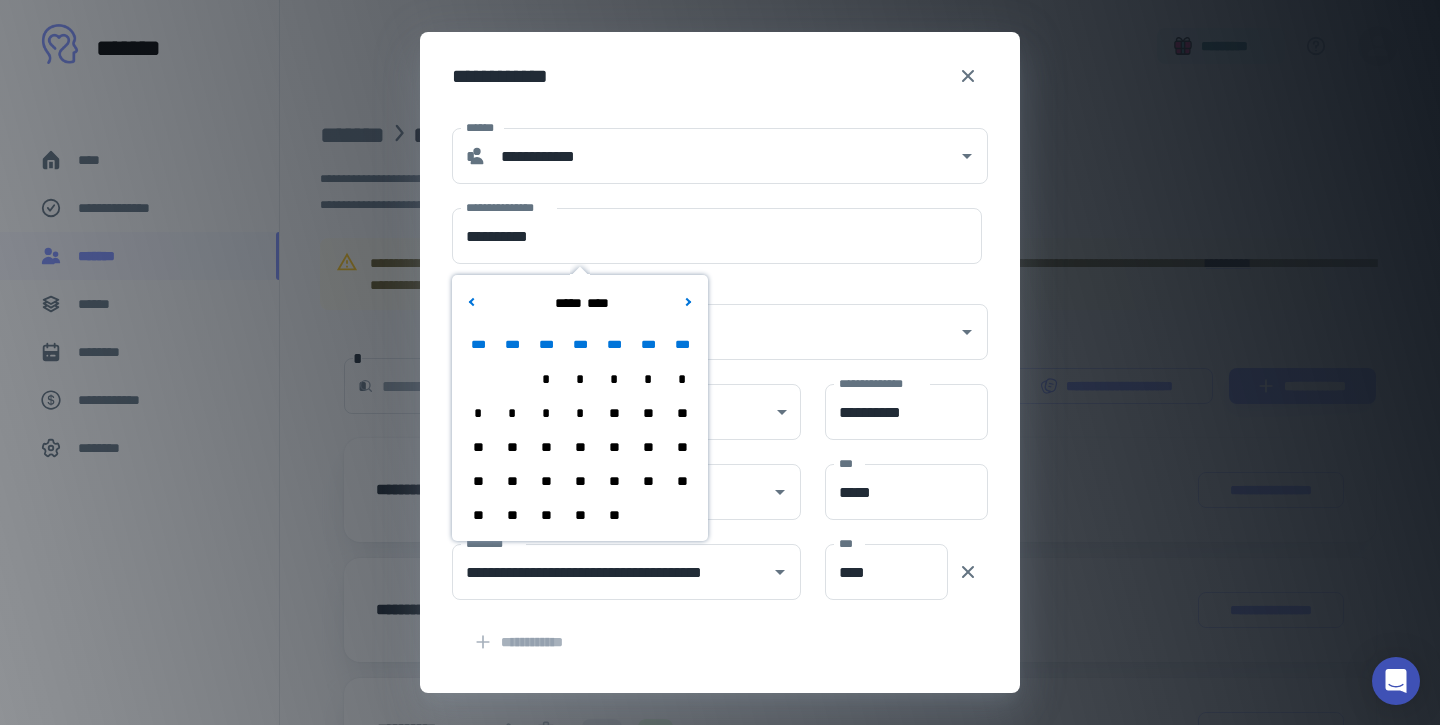 click on "**" at bounding box center (512, 515) 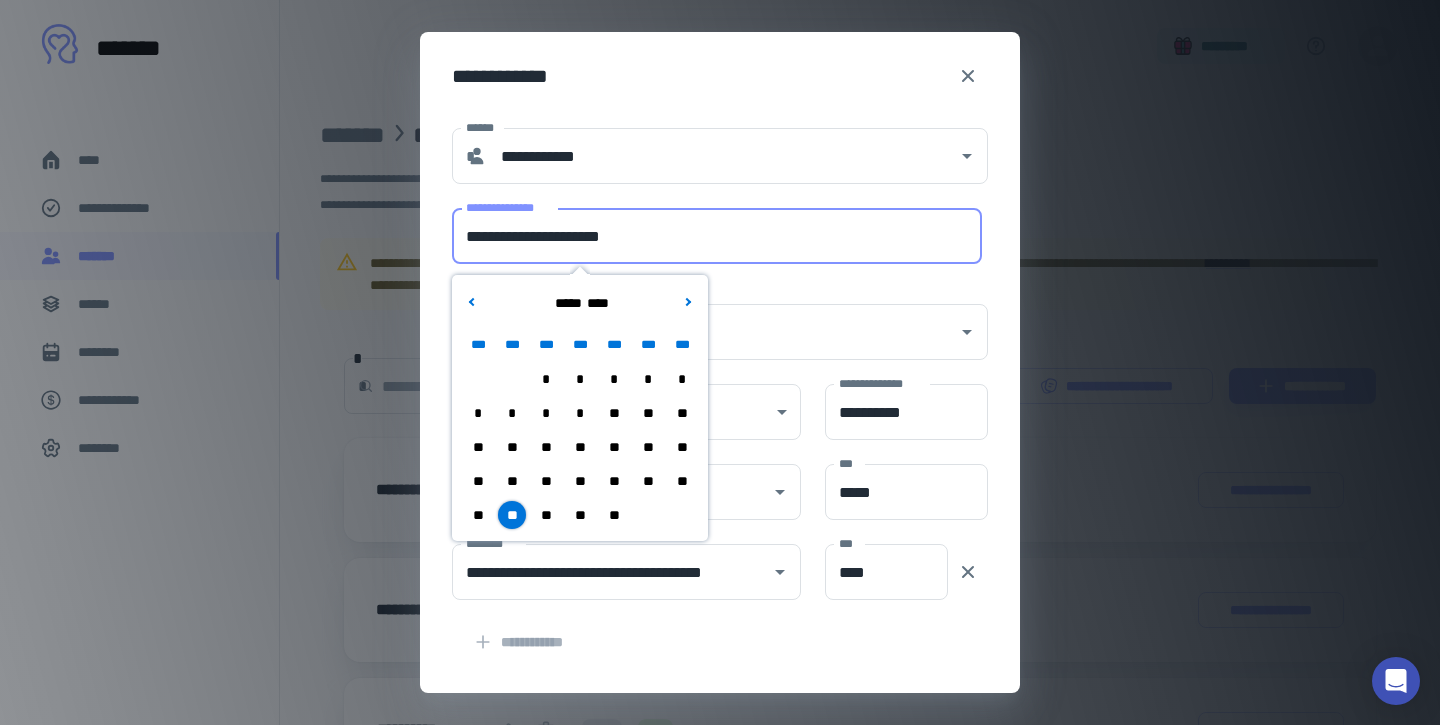 drag, startPoint x: 563, startPoint y: 234, endPoint x: 451, endPoint y: 235, distance: 112.00446 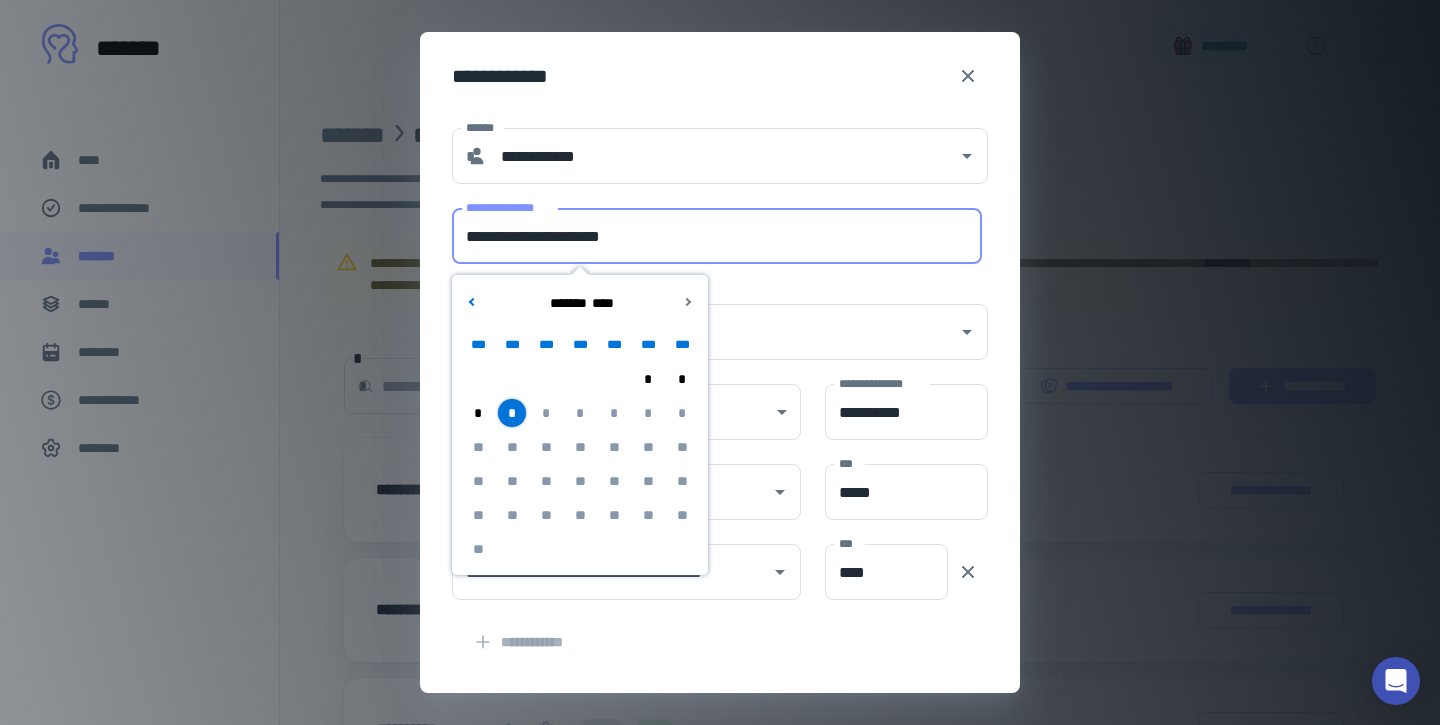 drag, startPoint x: 565, startPoint y: 237, endPoint x: 456, endPoint y: 239, distance: 109.01835 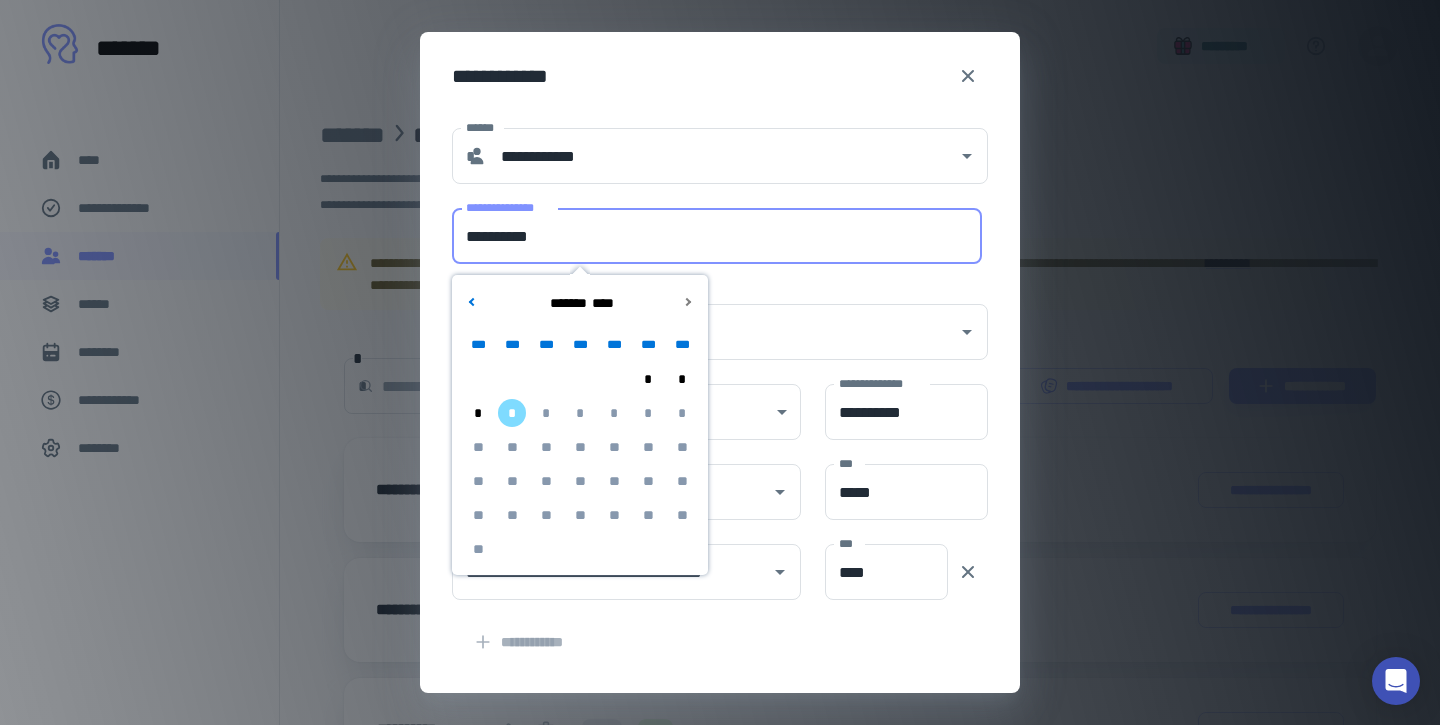 click on "**********" at bounding box center [717, 236] 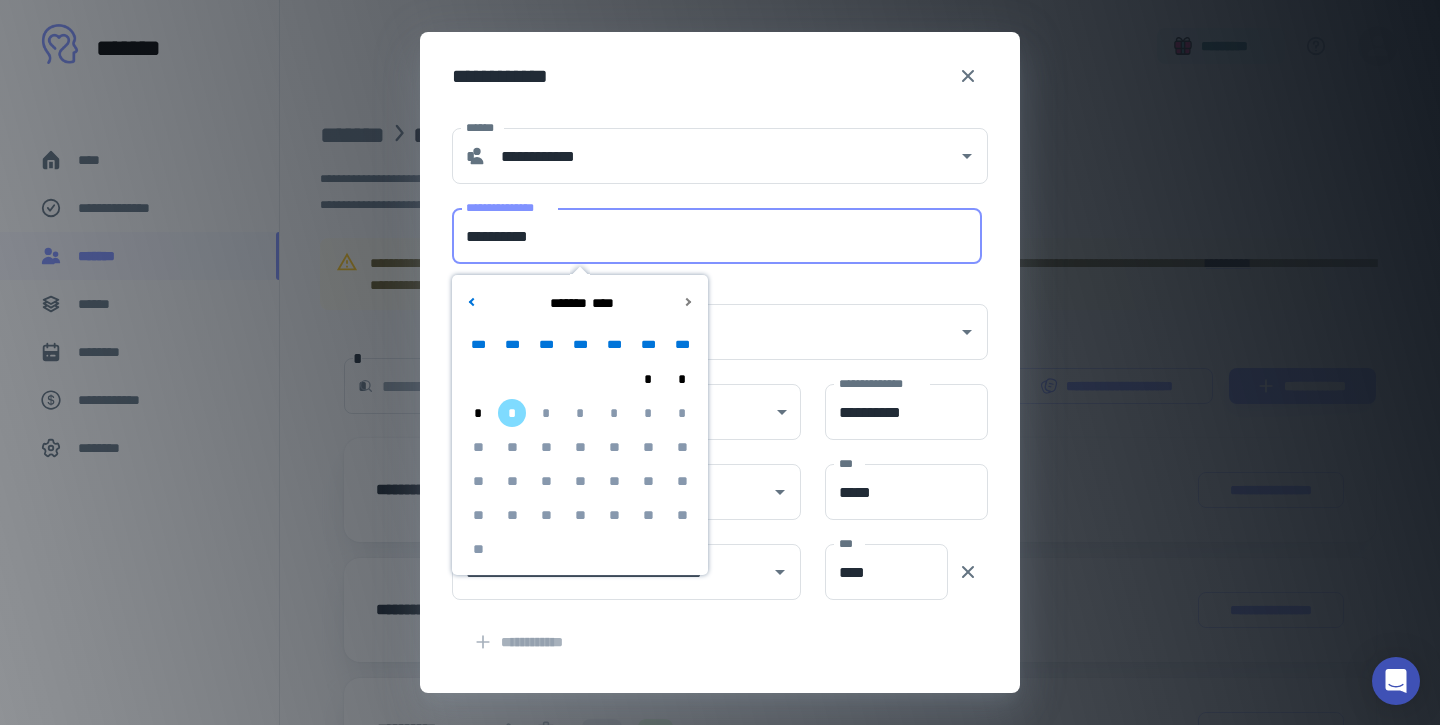 click on "**********" at bounding box center [708, 320] 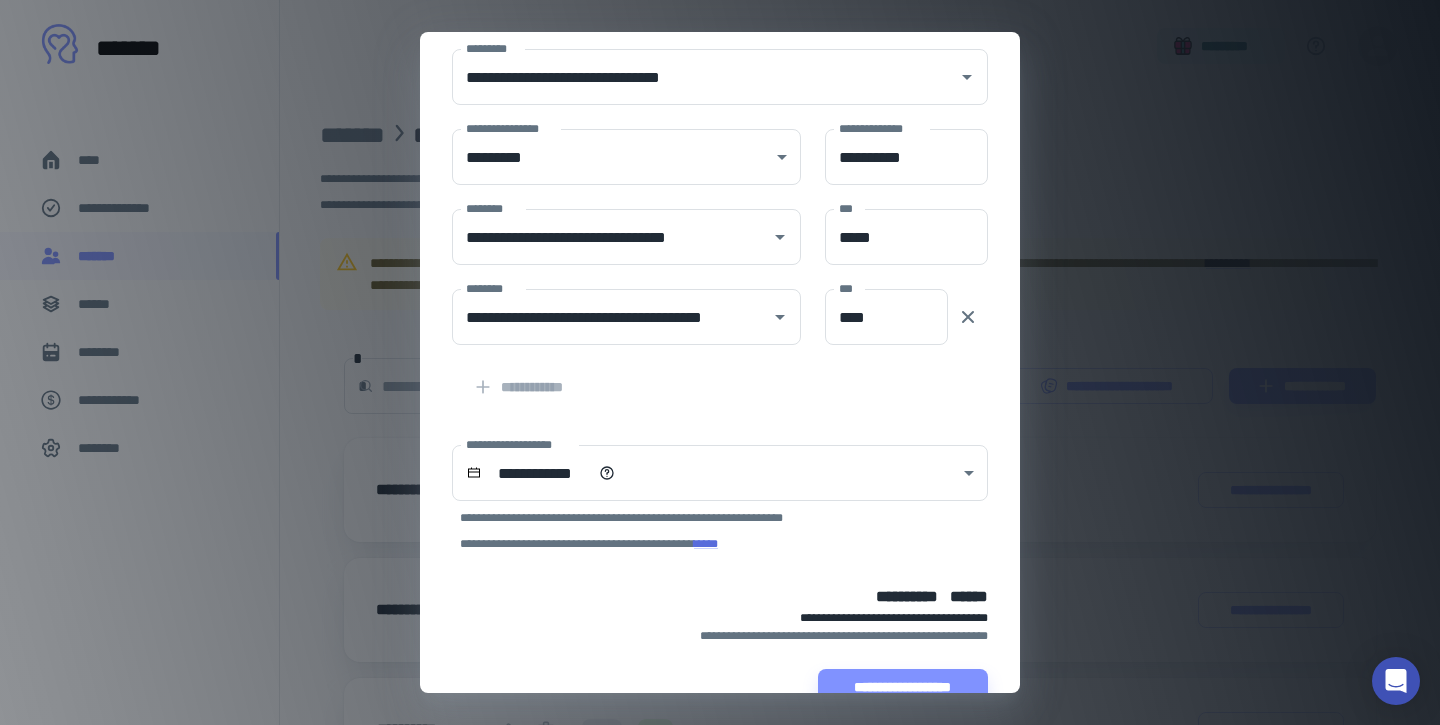 scroll, scrollTop: 291, scrollLeft: 0, axis: vertical 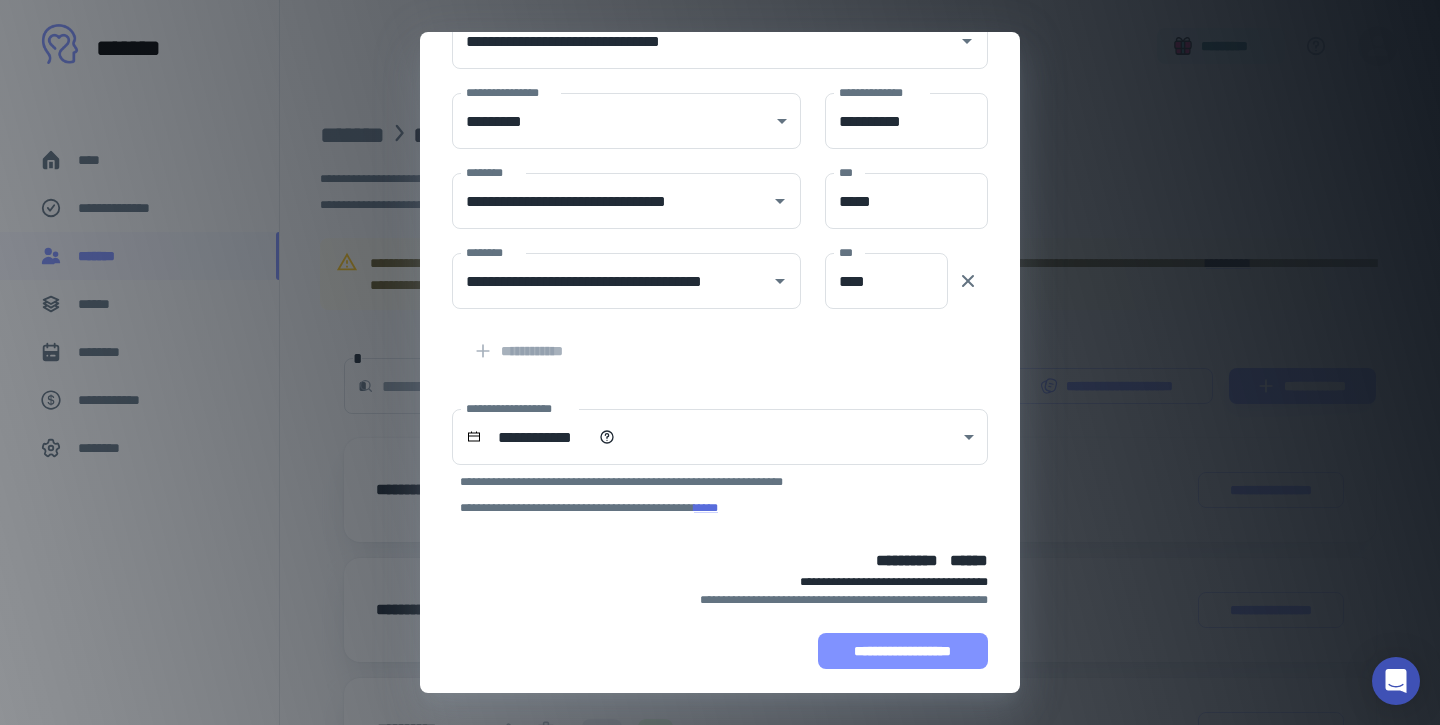 click on "**********" at bounding box center [903, 651] 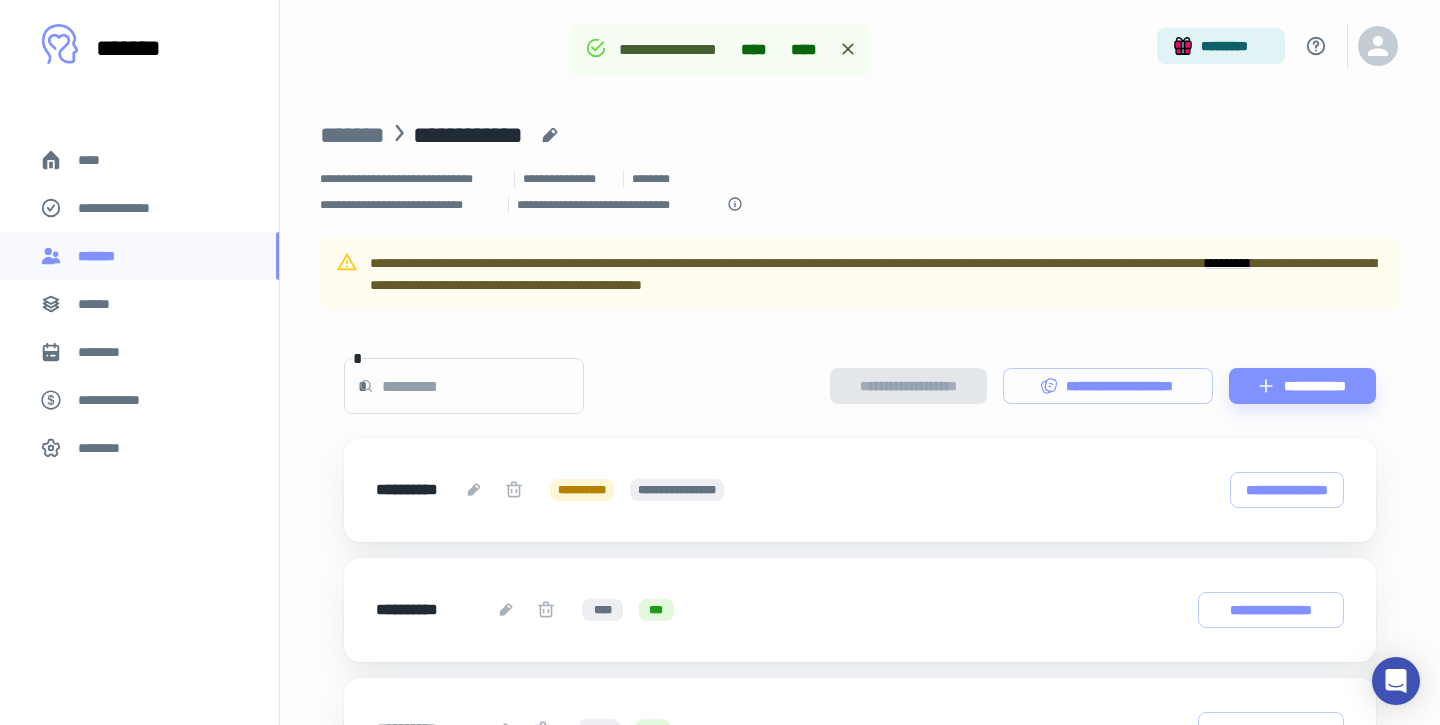 scroll, scrollTop: 417, scrollLeft: 0, axis: vertical 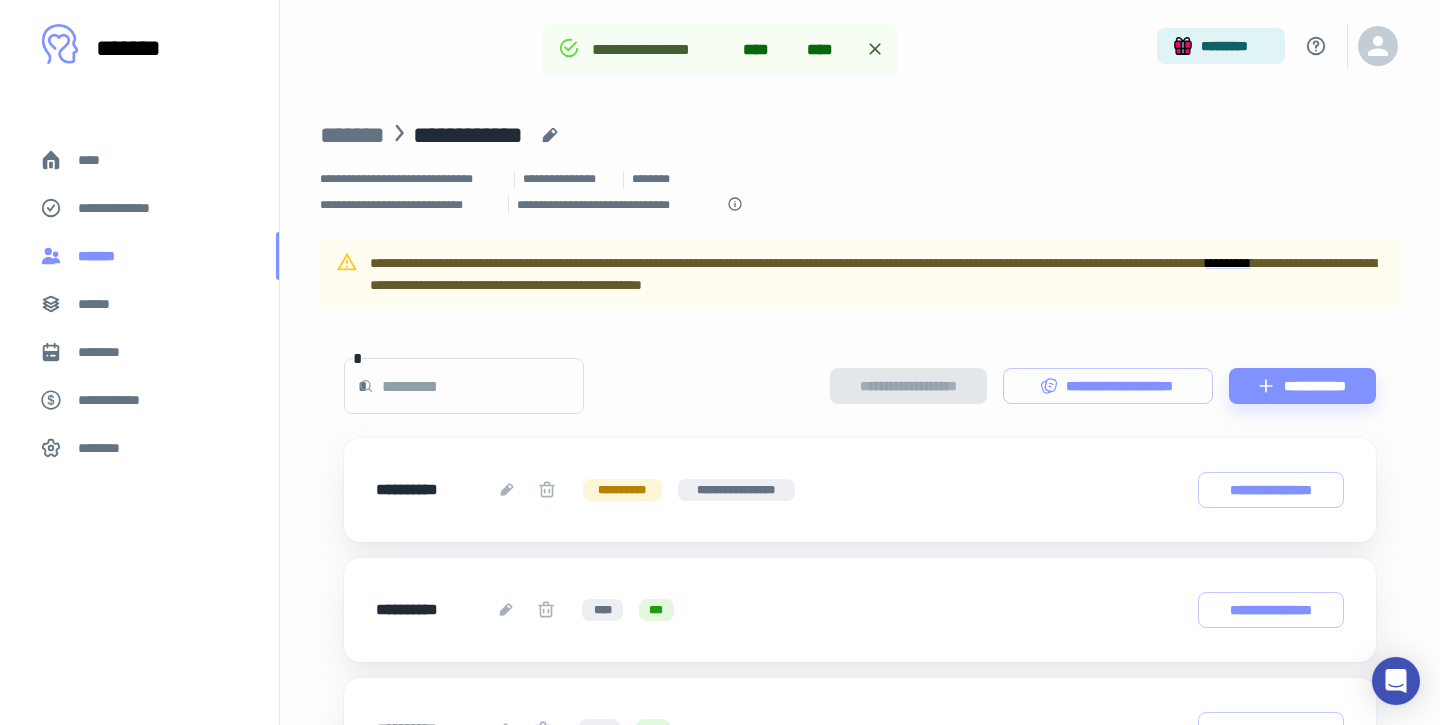 click on "*******" at bounding box center [101, 256] 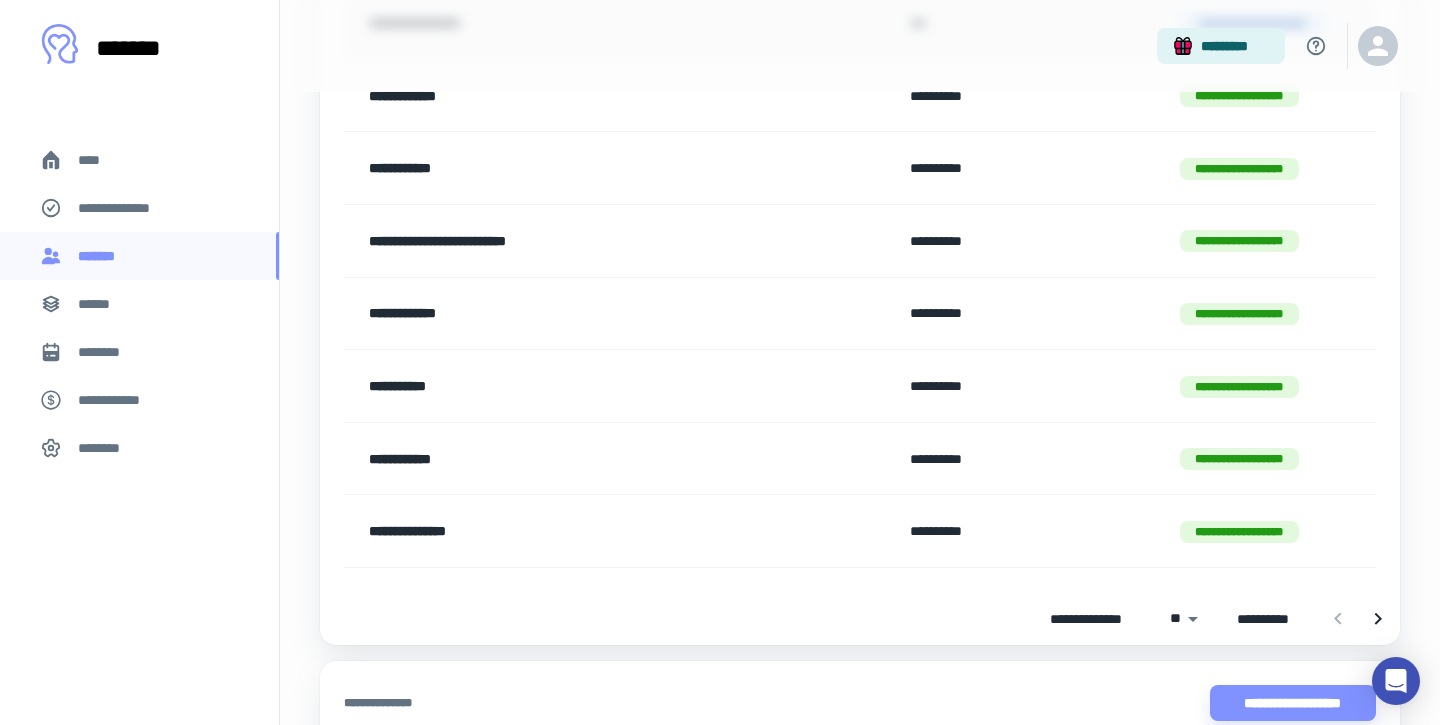 scroll, scrollTop: 627, scrollLeft: 0, axis: vertical 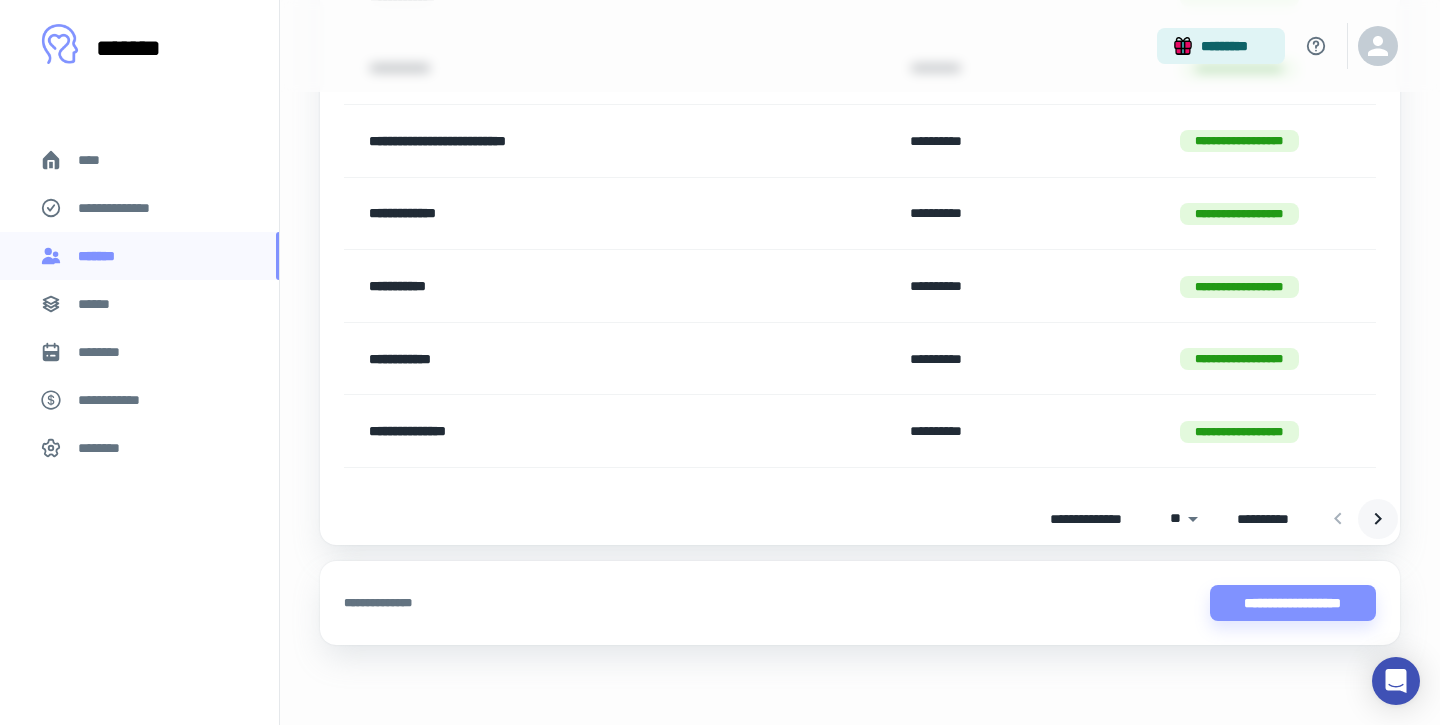 click 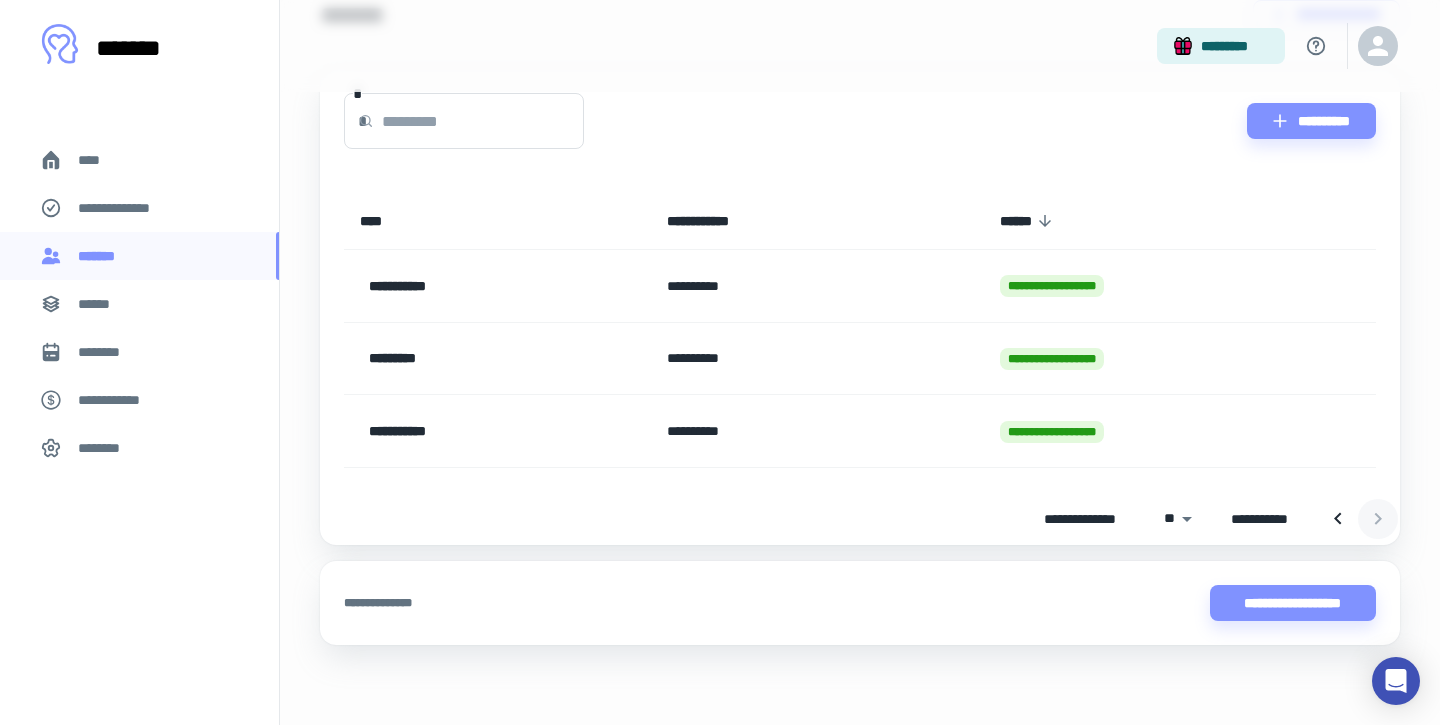 scroll, scrollTop: 119, scrollLeft: 0, axis: vertical 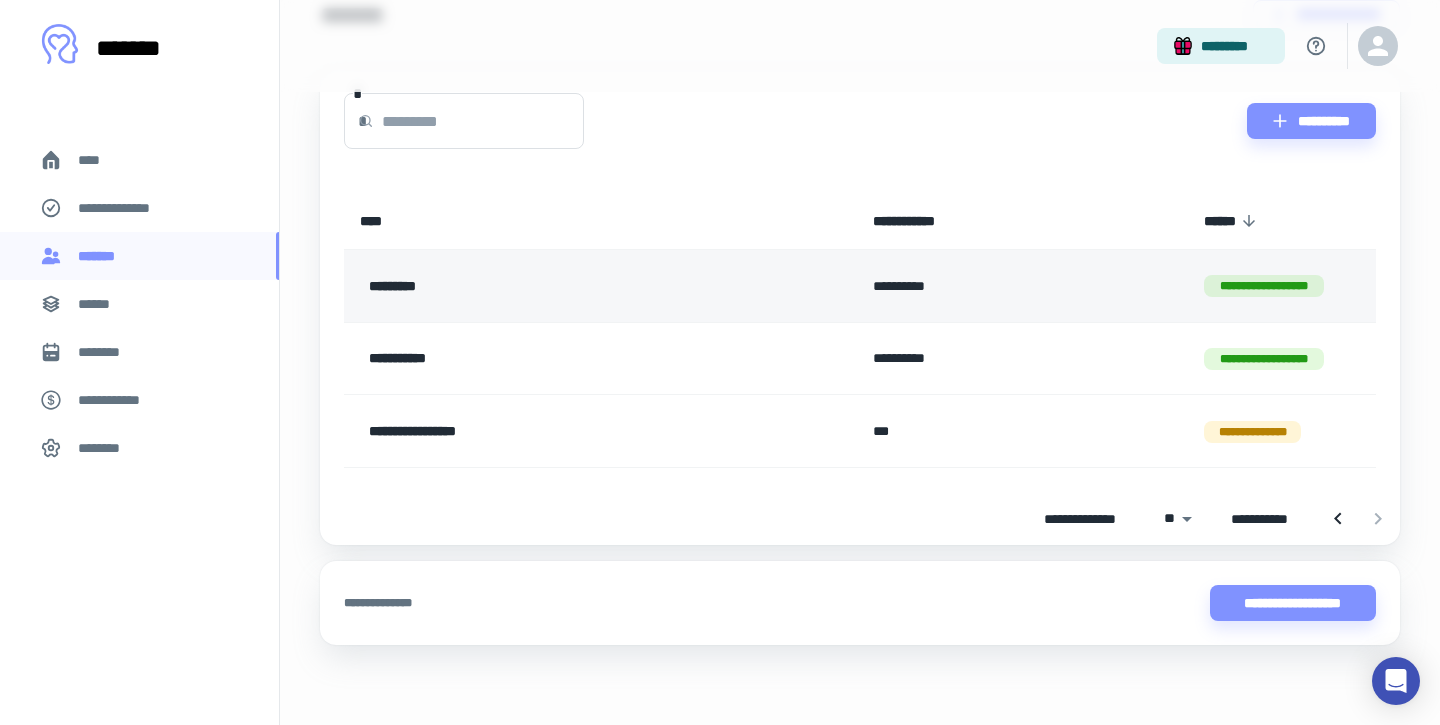 click on "*********" at bounding box center (551, 286) 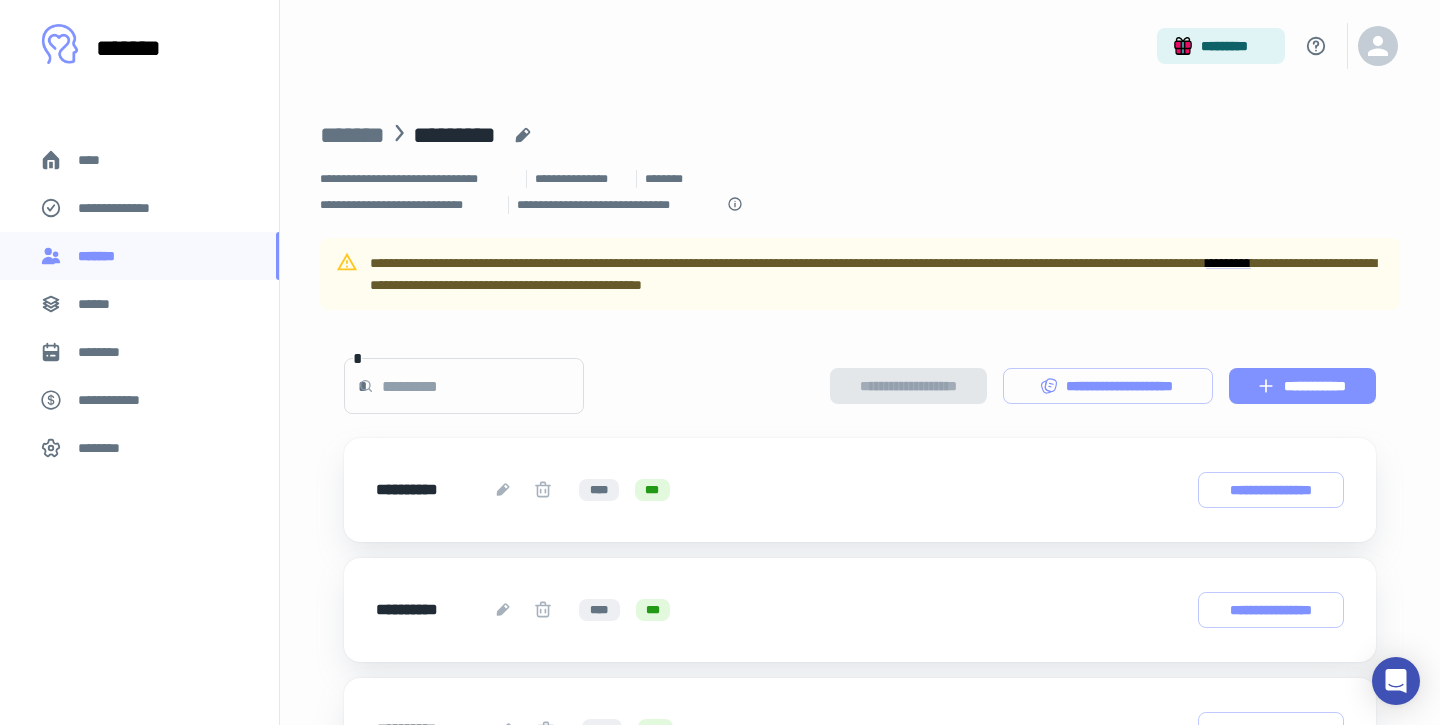 click on "**********" at bounding box center [1302, 386] 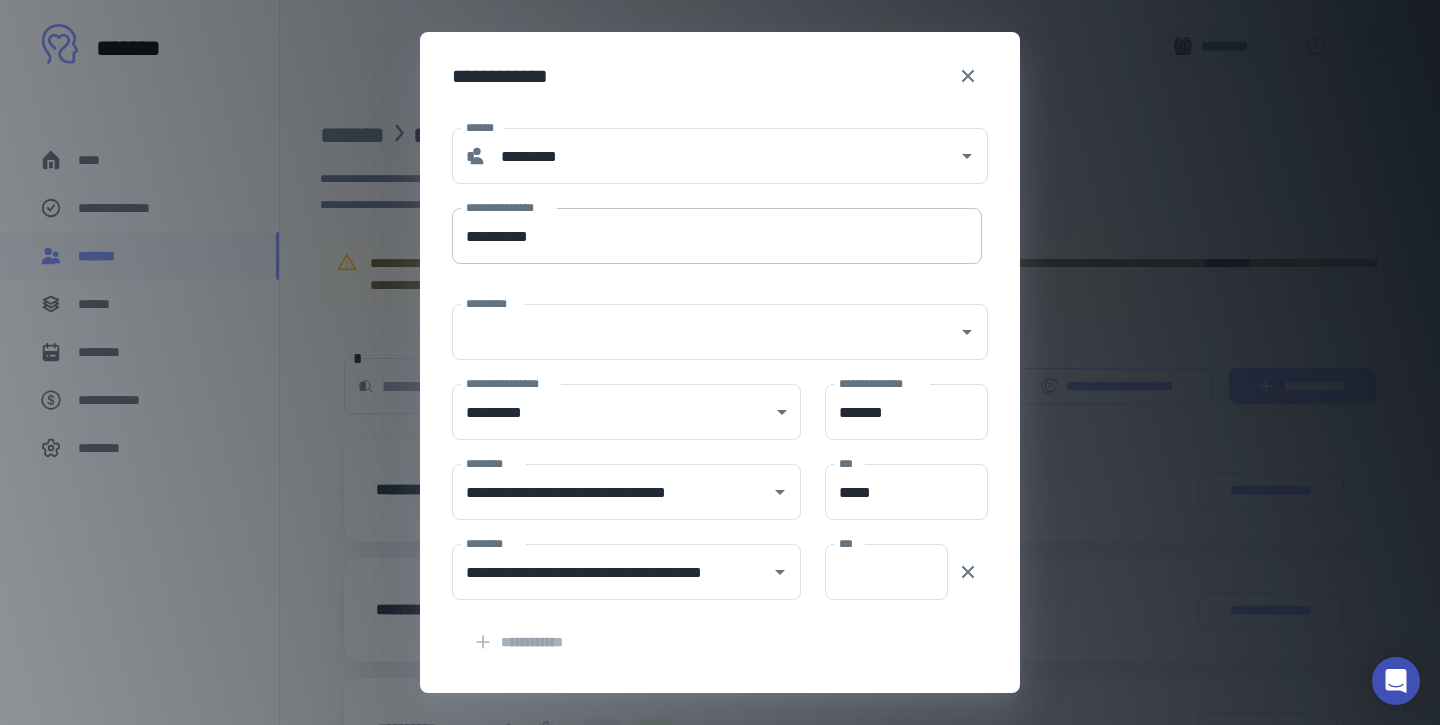 click on "**********" at bounding box center (717, 236) 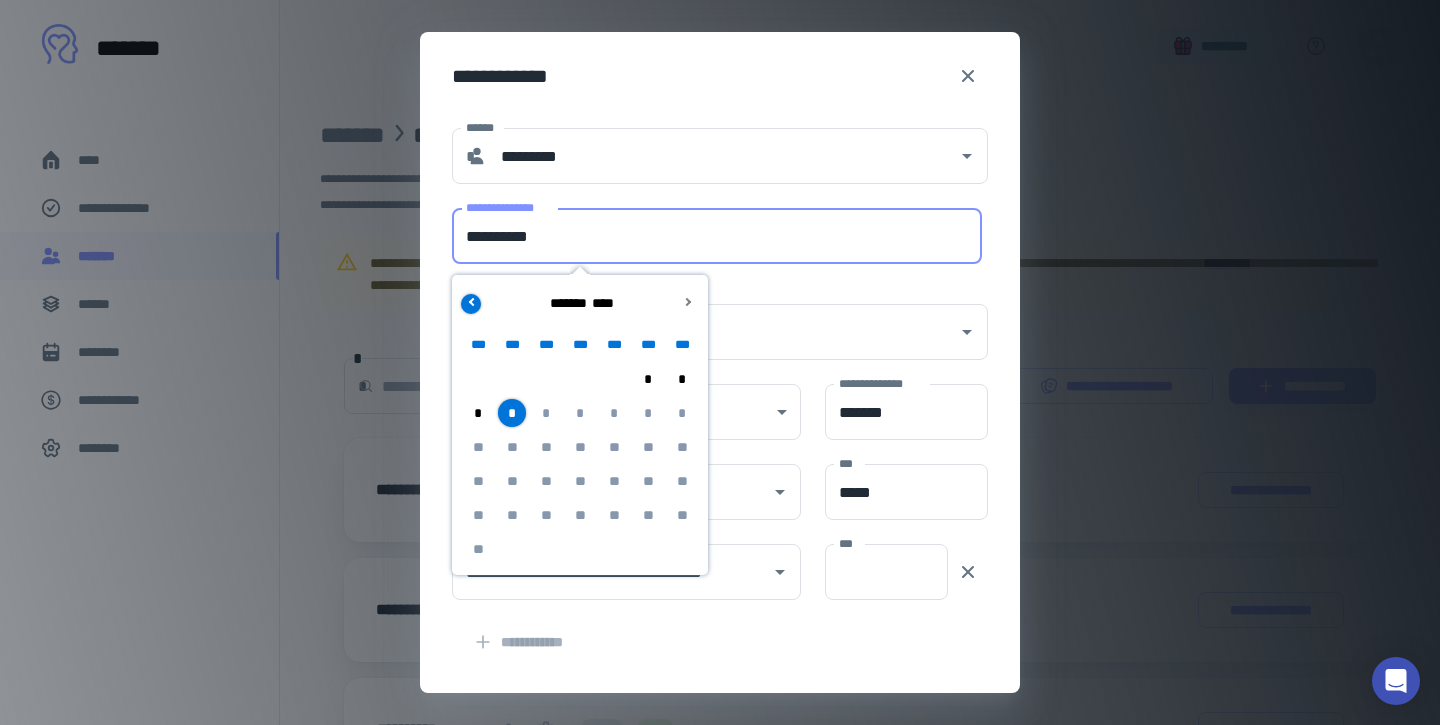 click at bounding box center [472, 301] 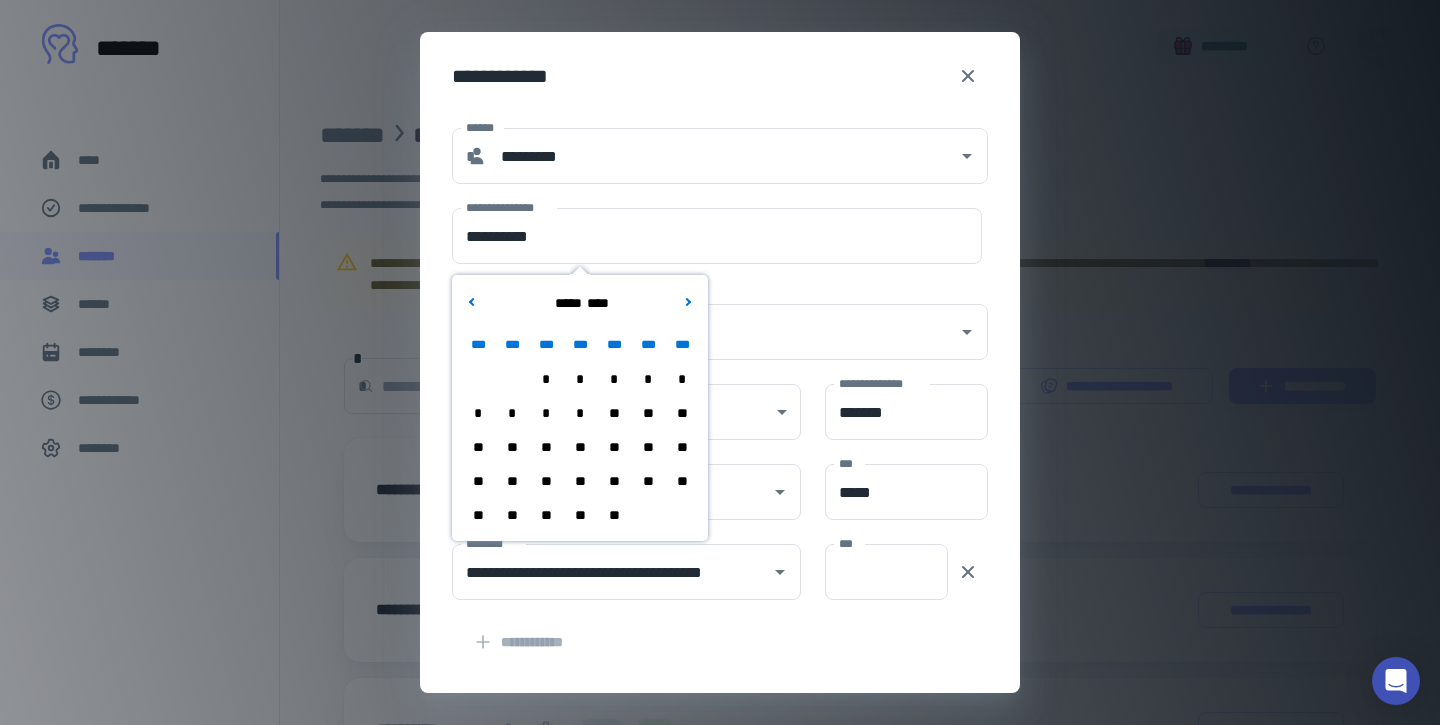 click on "**" at bounding box center (512, 515) 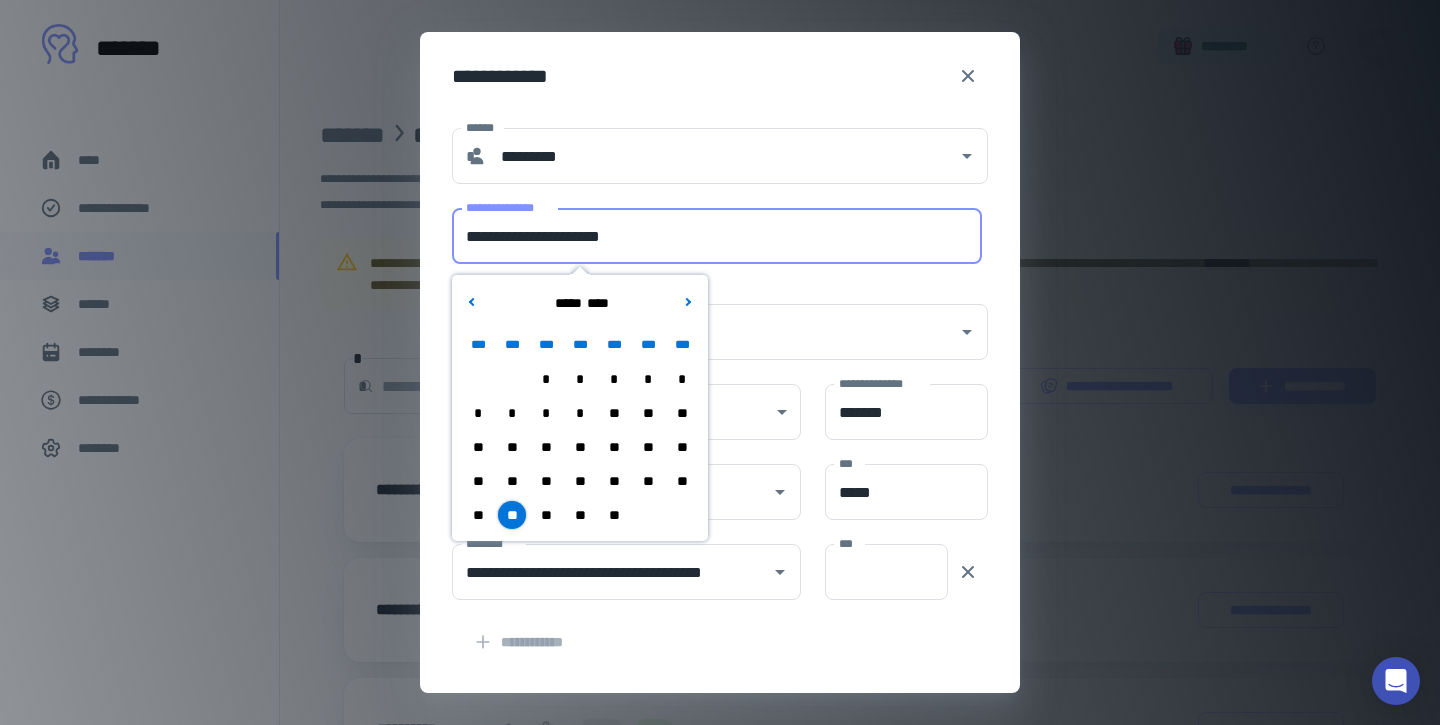 drag, startPoint x: 563, startPoint y: 238, endPoint x: 462, endPoint y: 237, distance: 101.00495 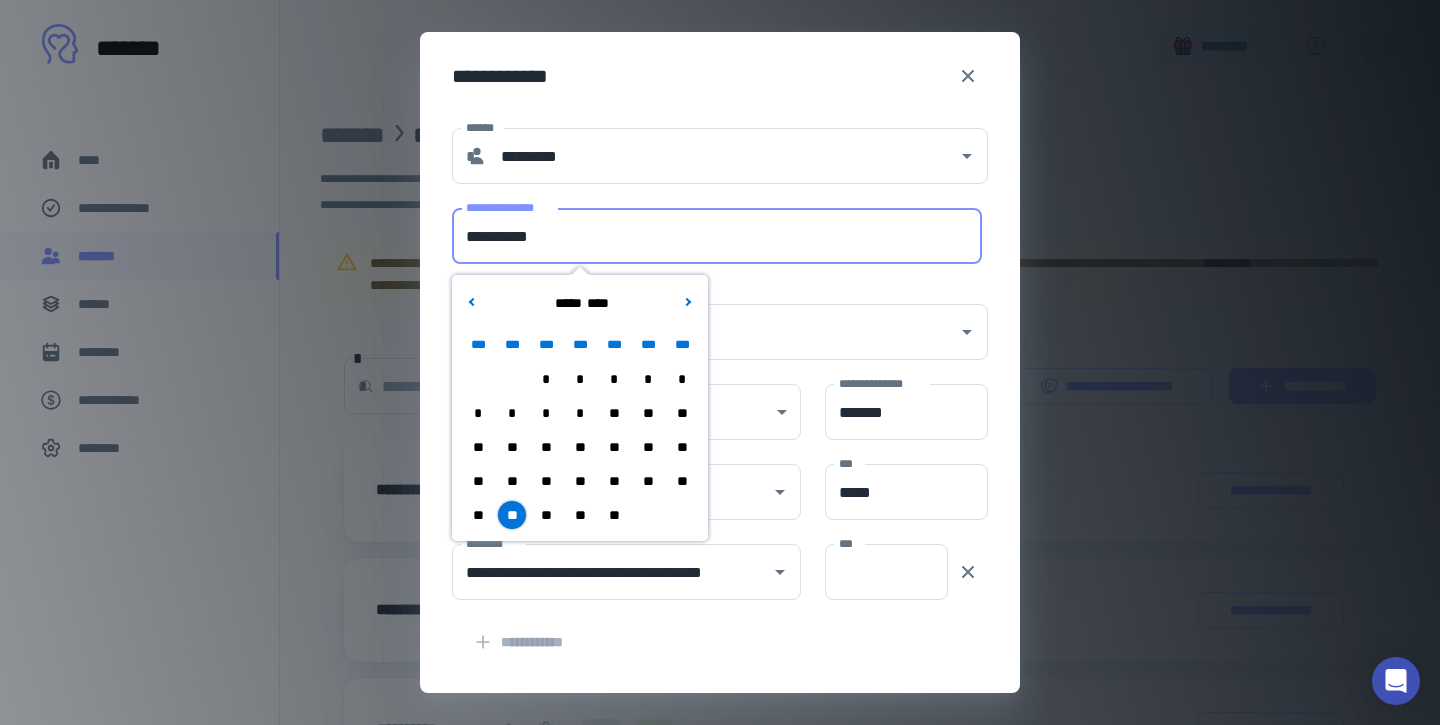 click on "**********" at bounding box center (717, 236) 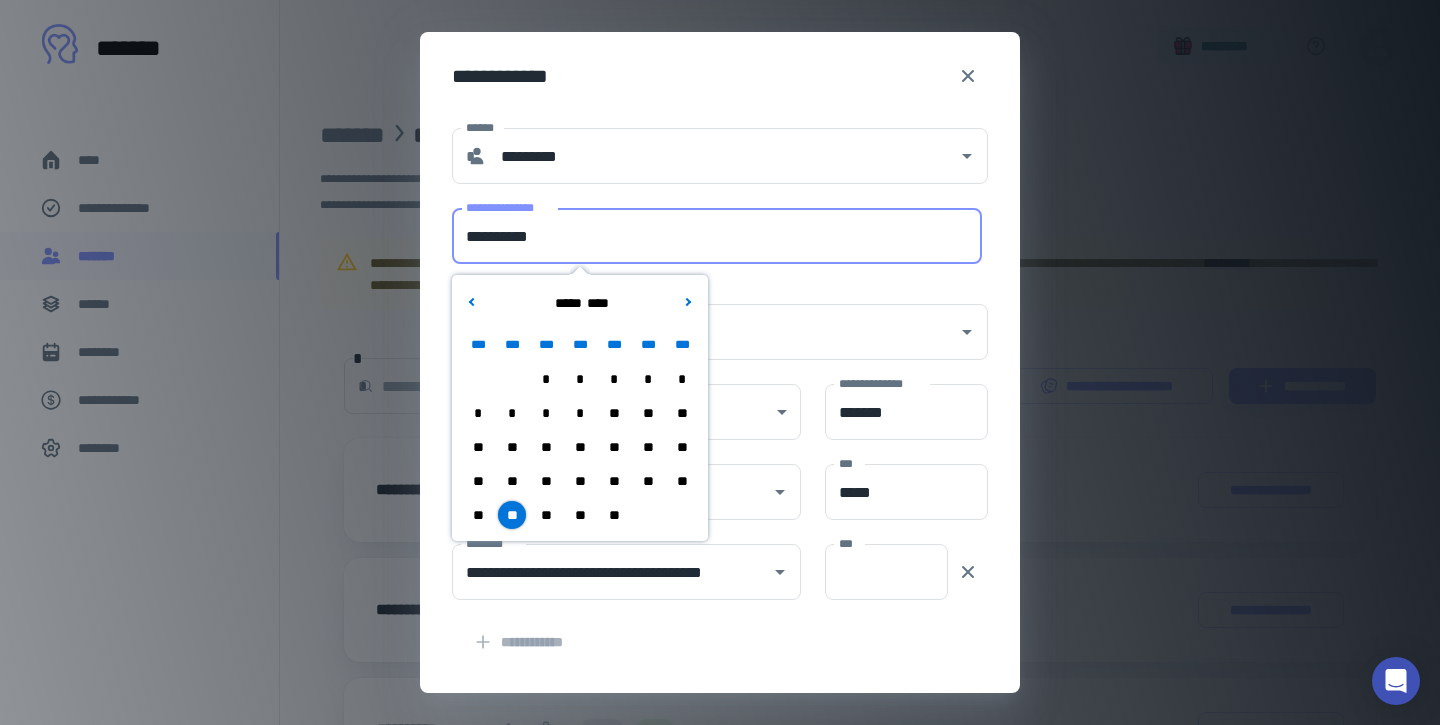 type on "**********" 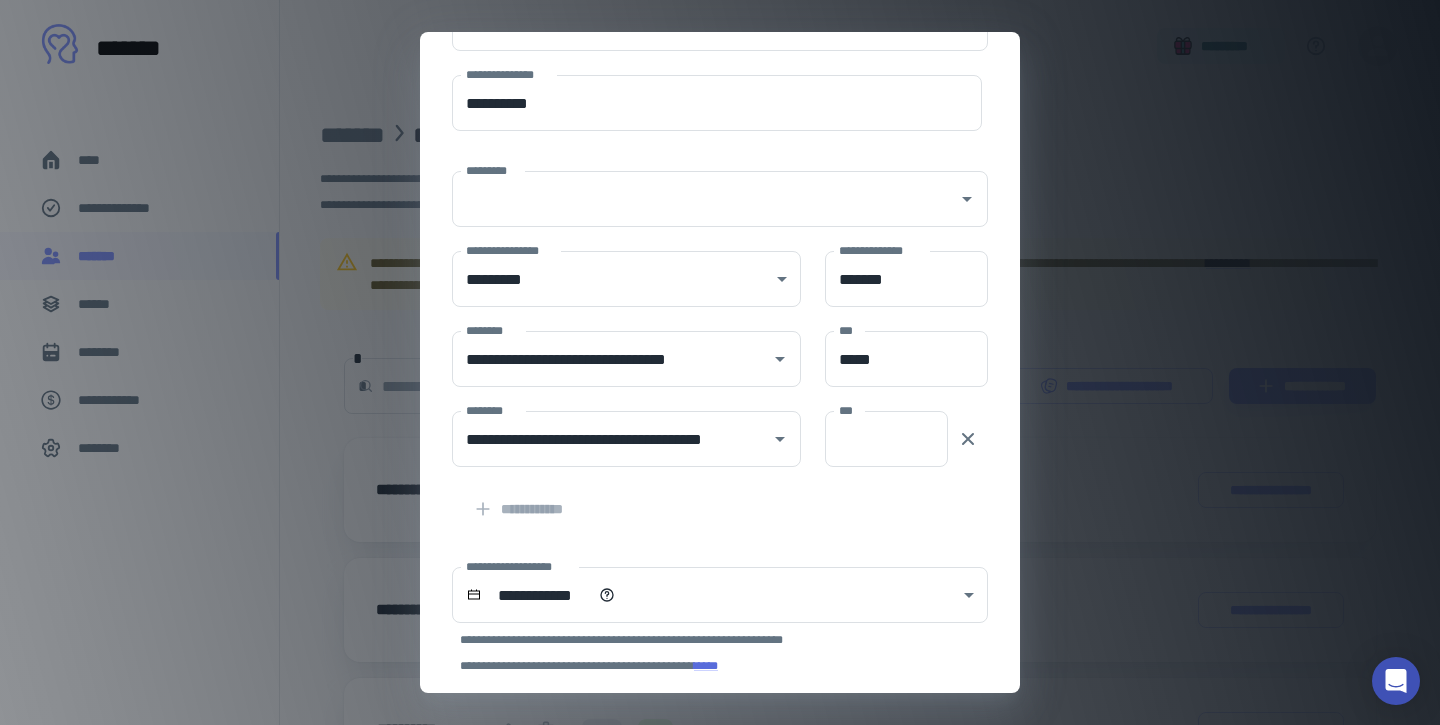 scroll, scrollTop: 299, scrollLeft: 0, axis: vertical 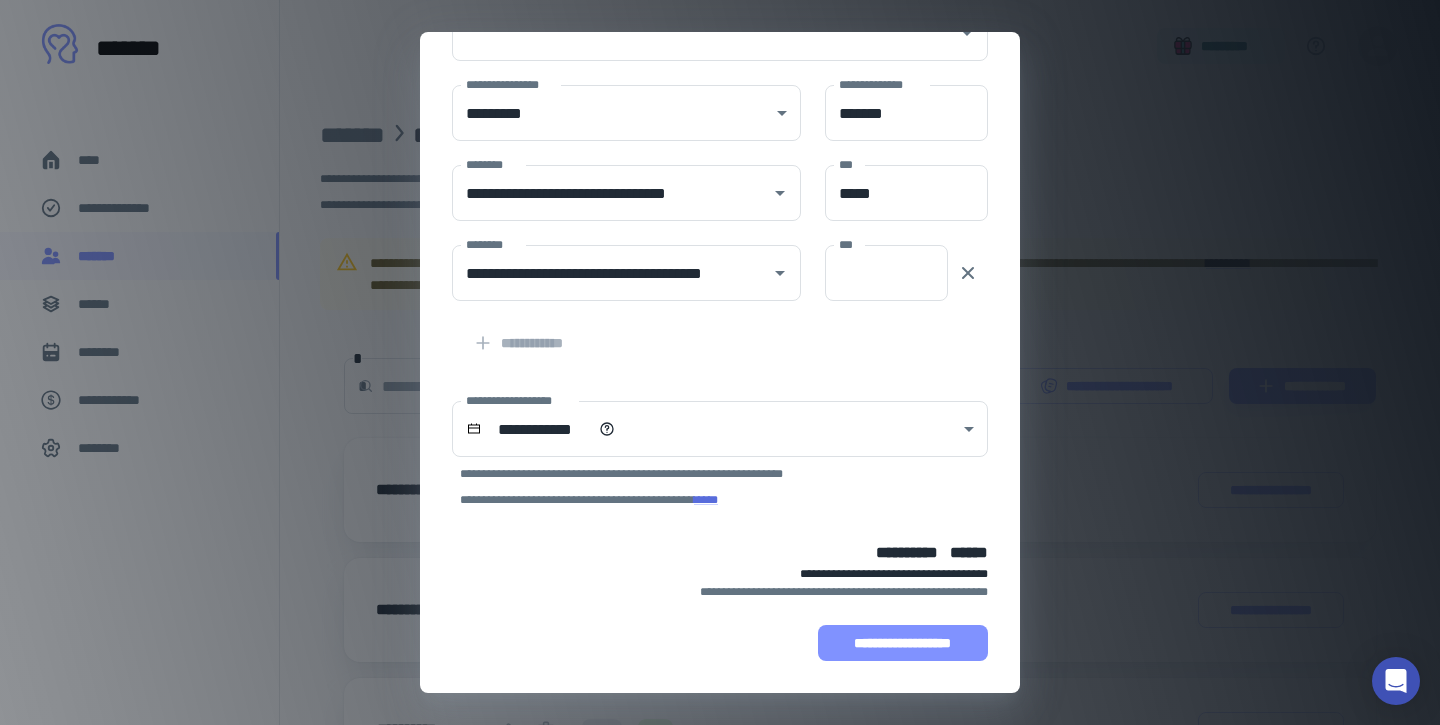 click on "**********" at bounding box center [903, 643] 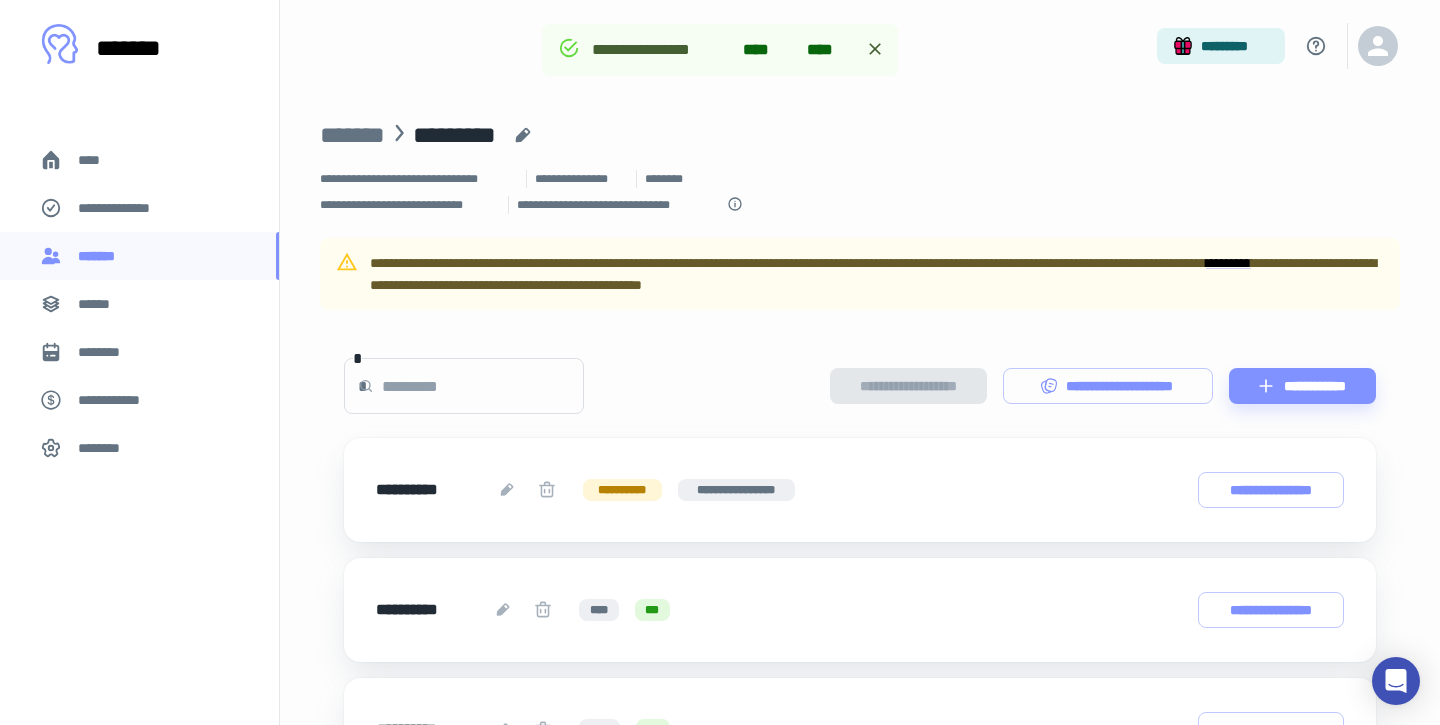scroll, scrollTop: 425, scrollLeft: 0, axis: vertical 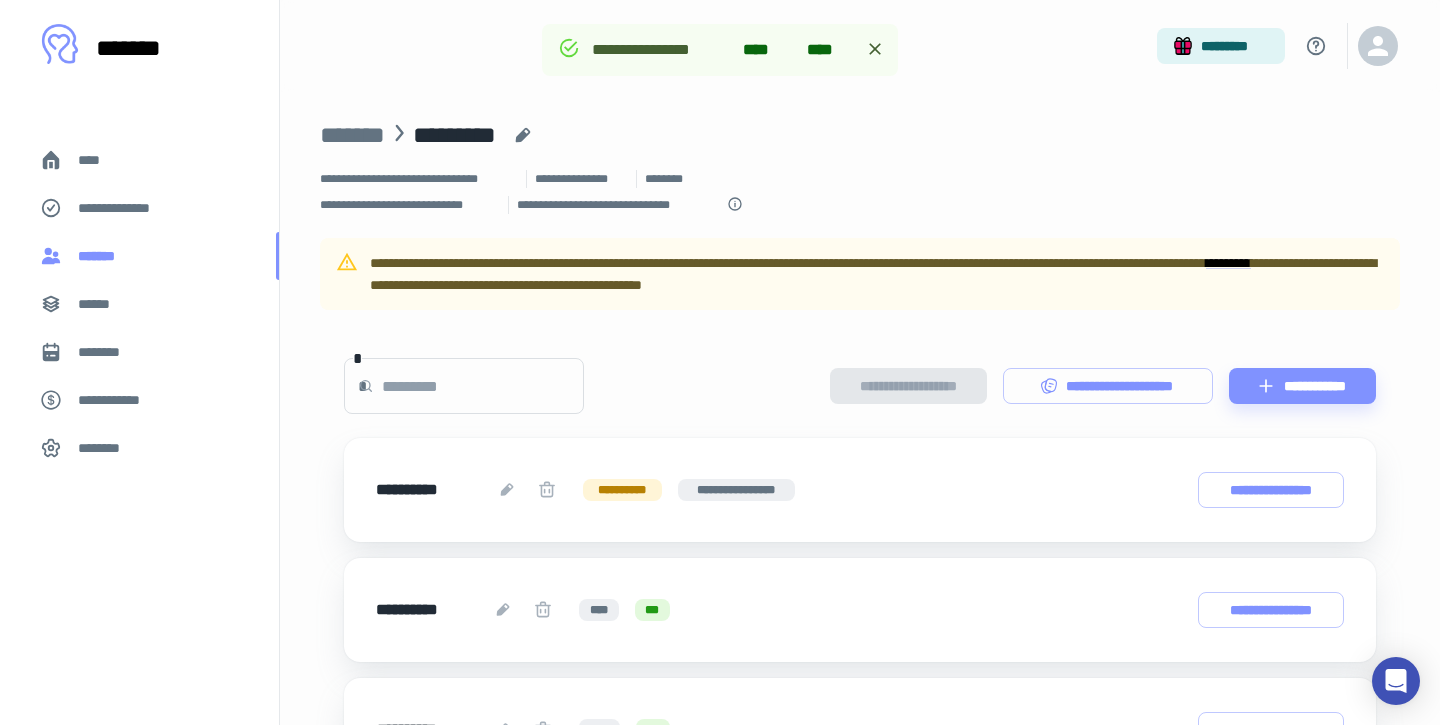 click on "*******" at bounding box center (101, 256) 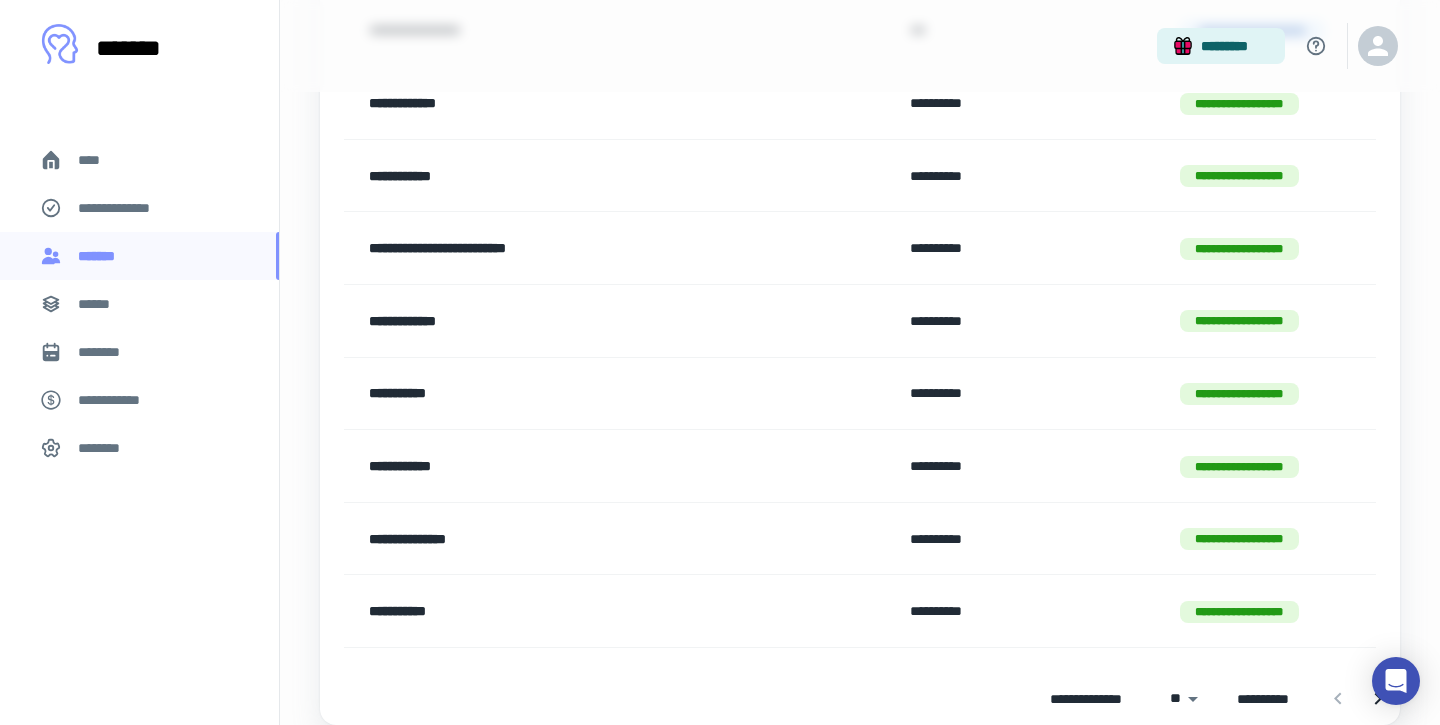 scroll, scrollTop: 452, scrollLeft: 0, axis: vertical 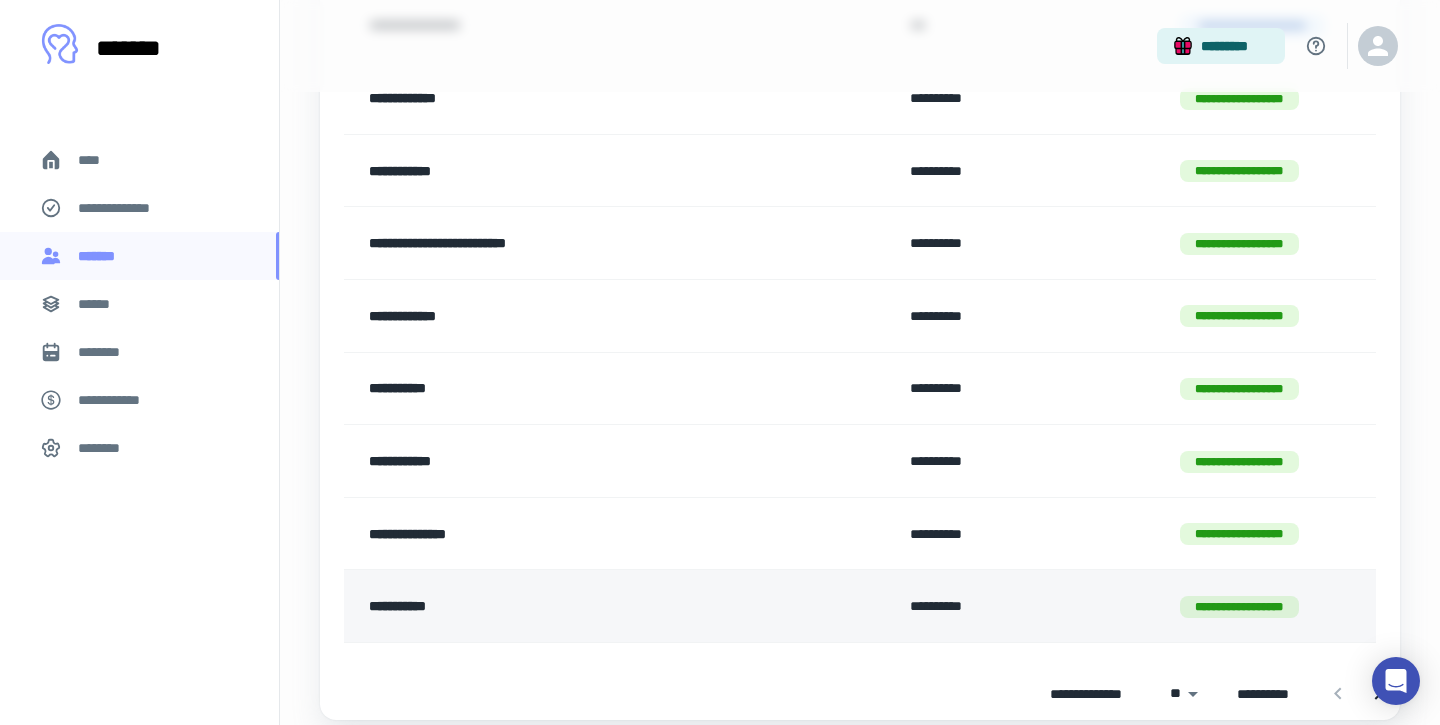 click on "**********" at bounding box center (573, 606) 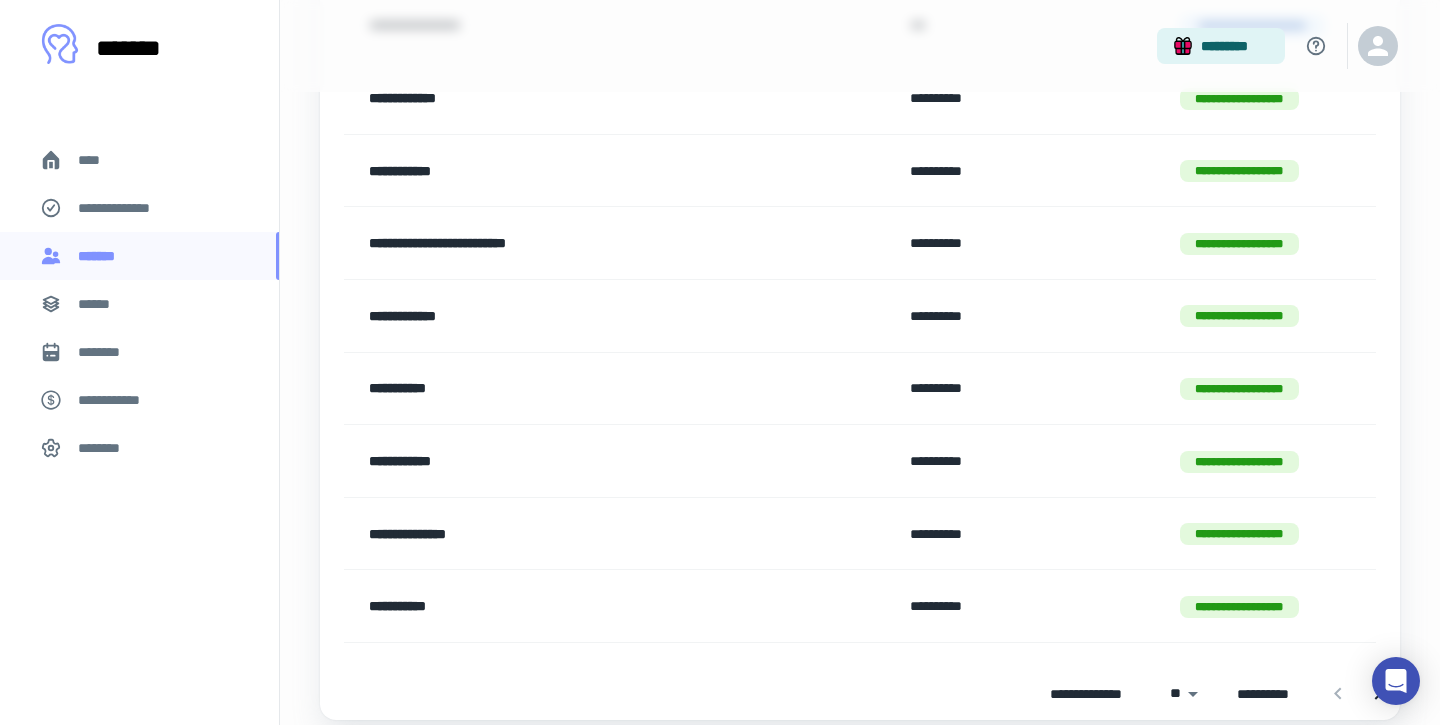 scroll, scrollTop: 0, scrollLeft: 0, axis: both 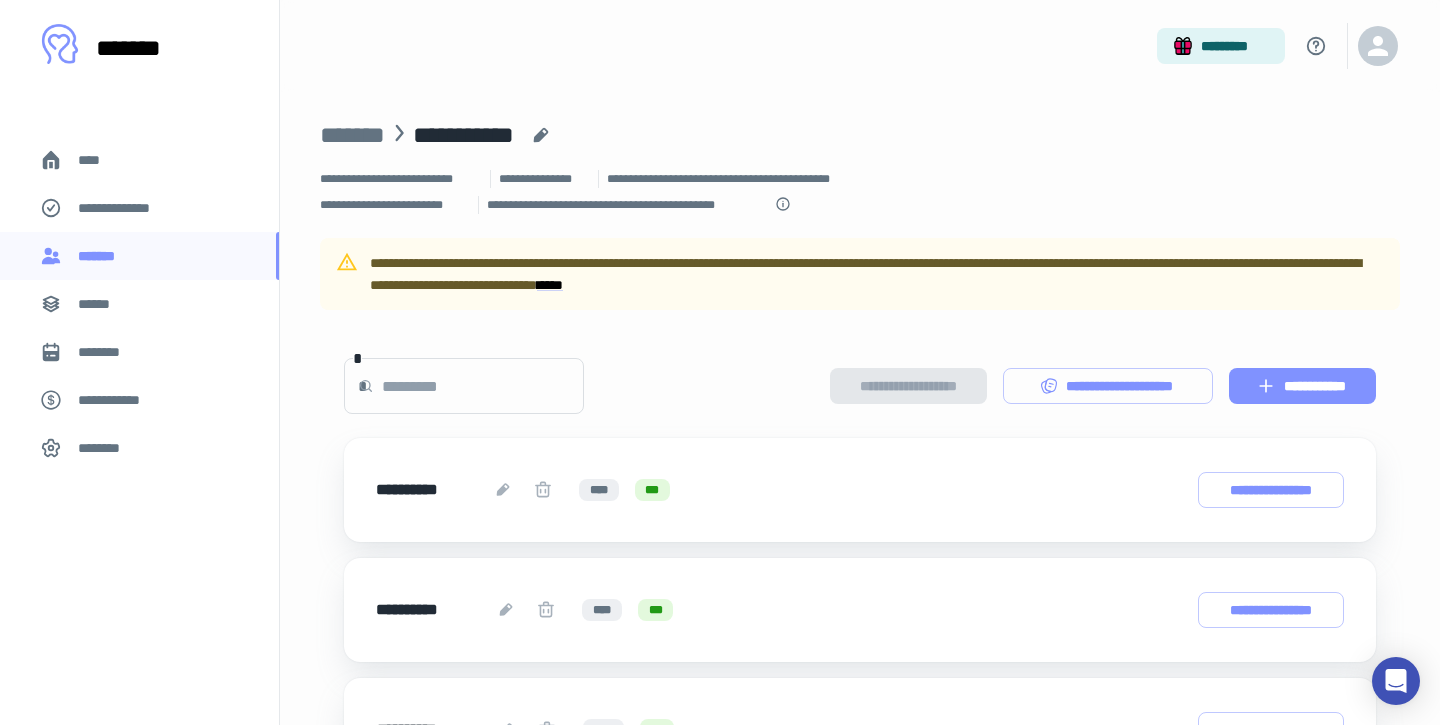 click on "**********" at bounding box center [1302, 386] 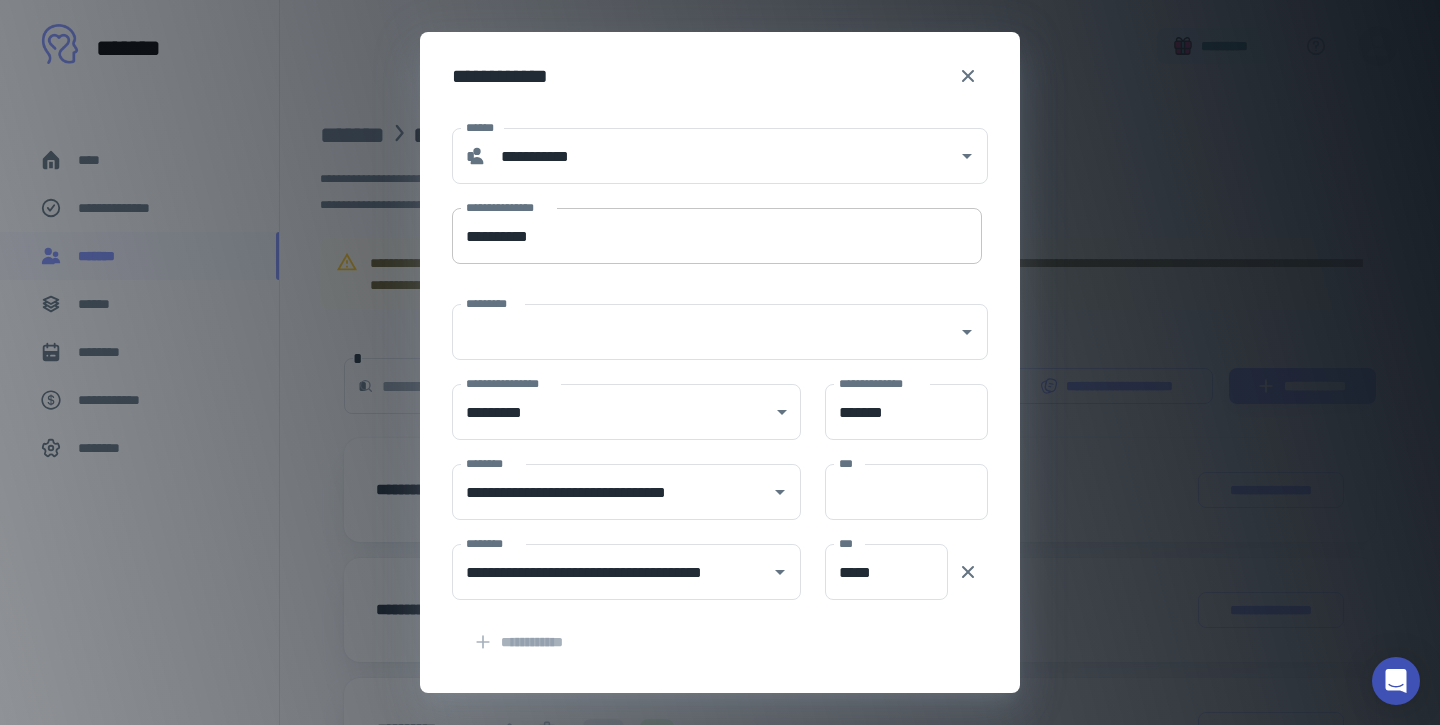 click on "**********" at bounding box center (717, 236) 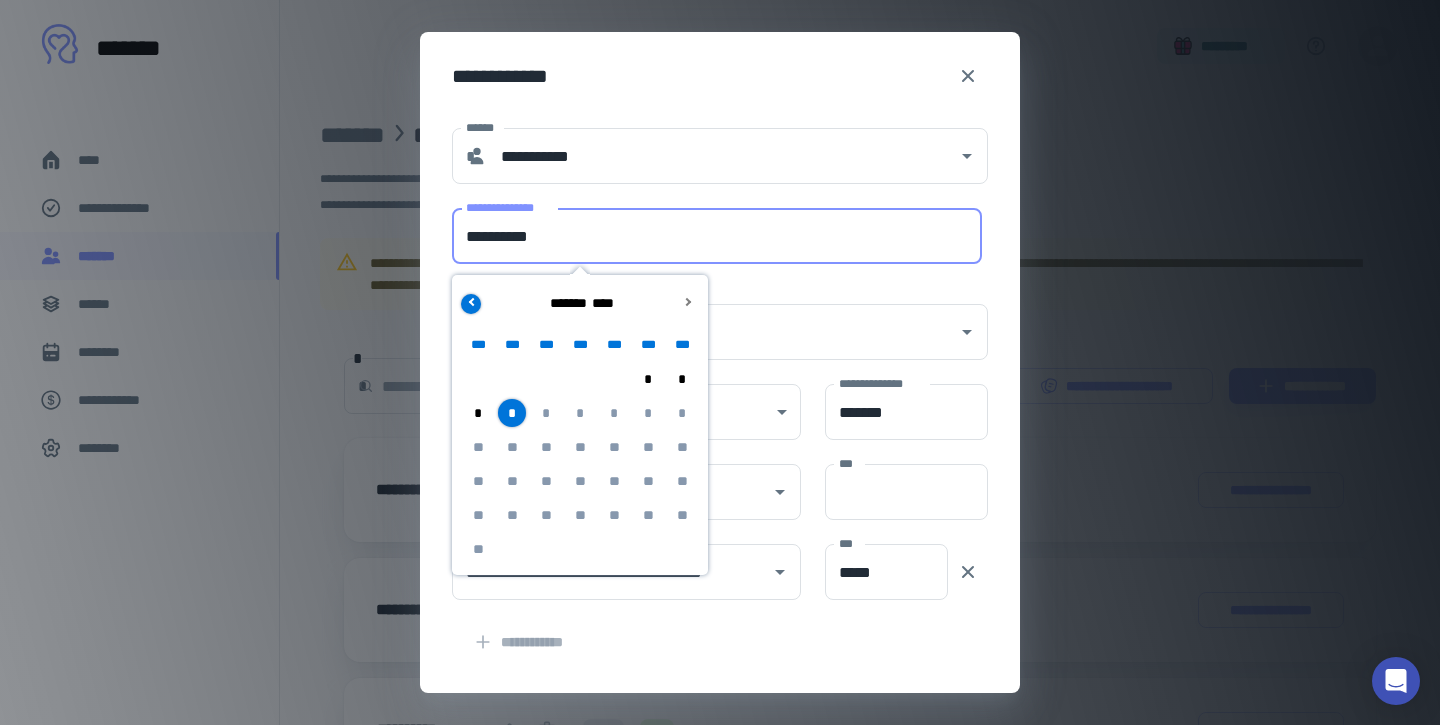 click at bounding box center (472, 301) 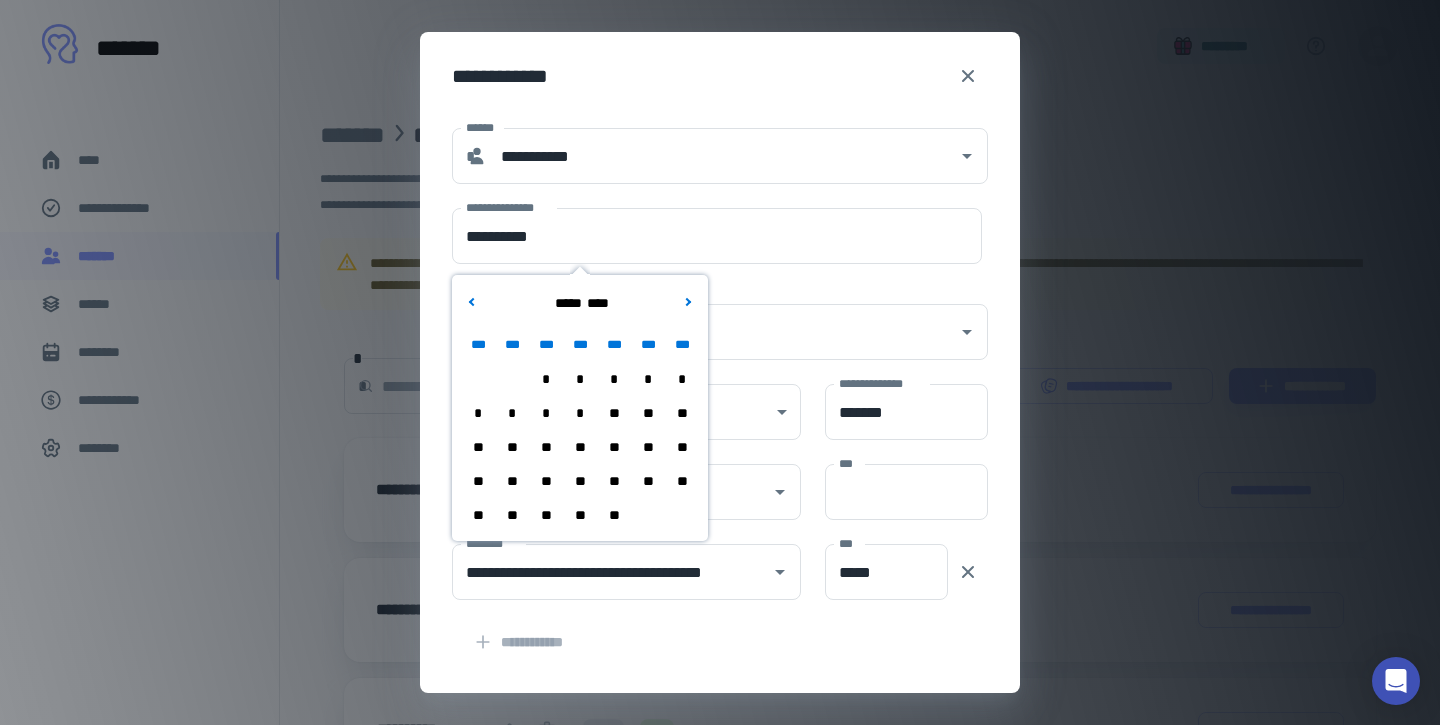 click on "**" at bounding box center [512, 515] 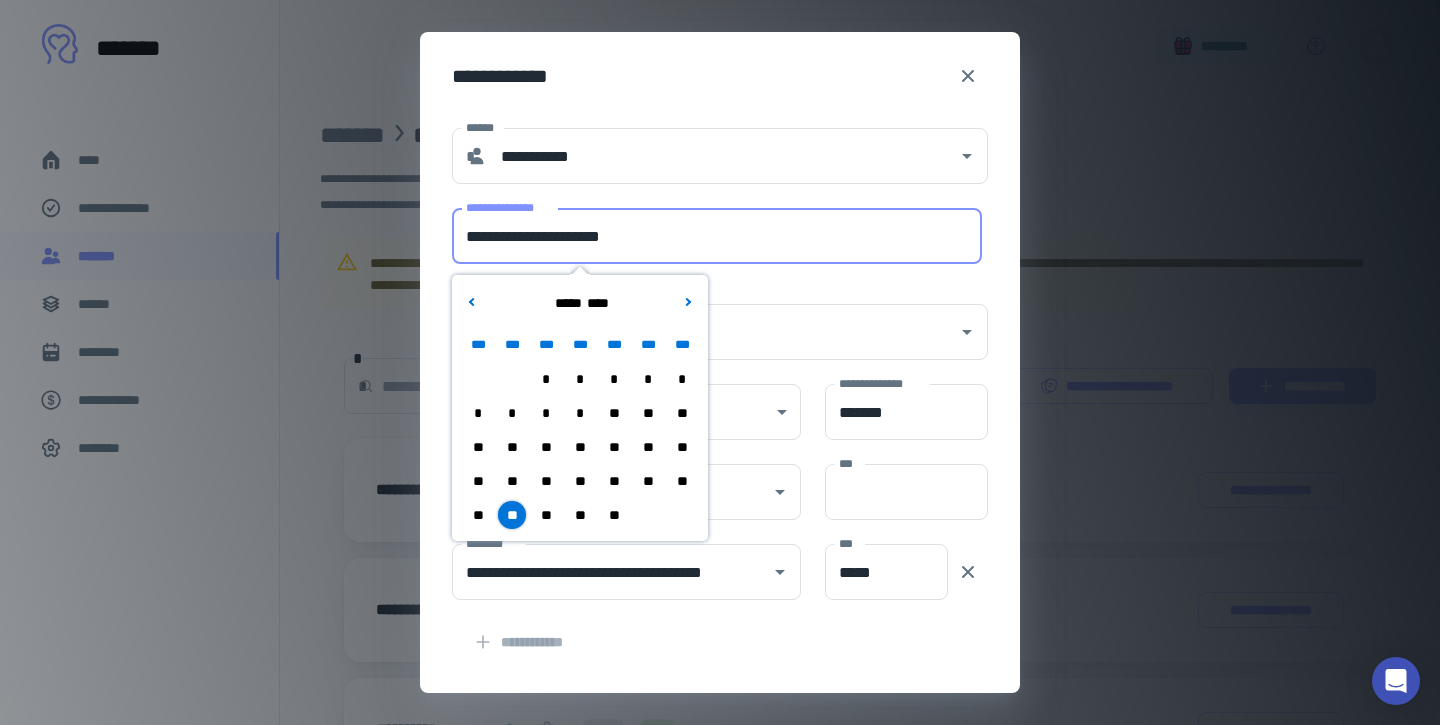 drag, startPoint x: 564, startPoint y: 231, endPoint x: 442, endPoint y: 233, distance: 122.016396 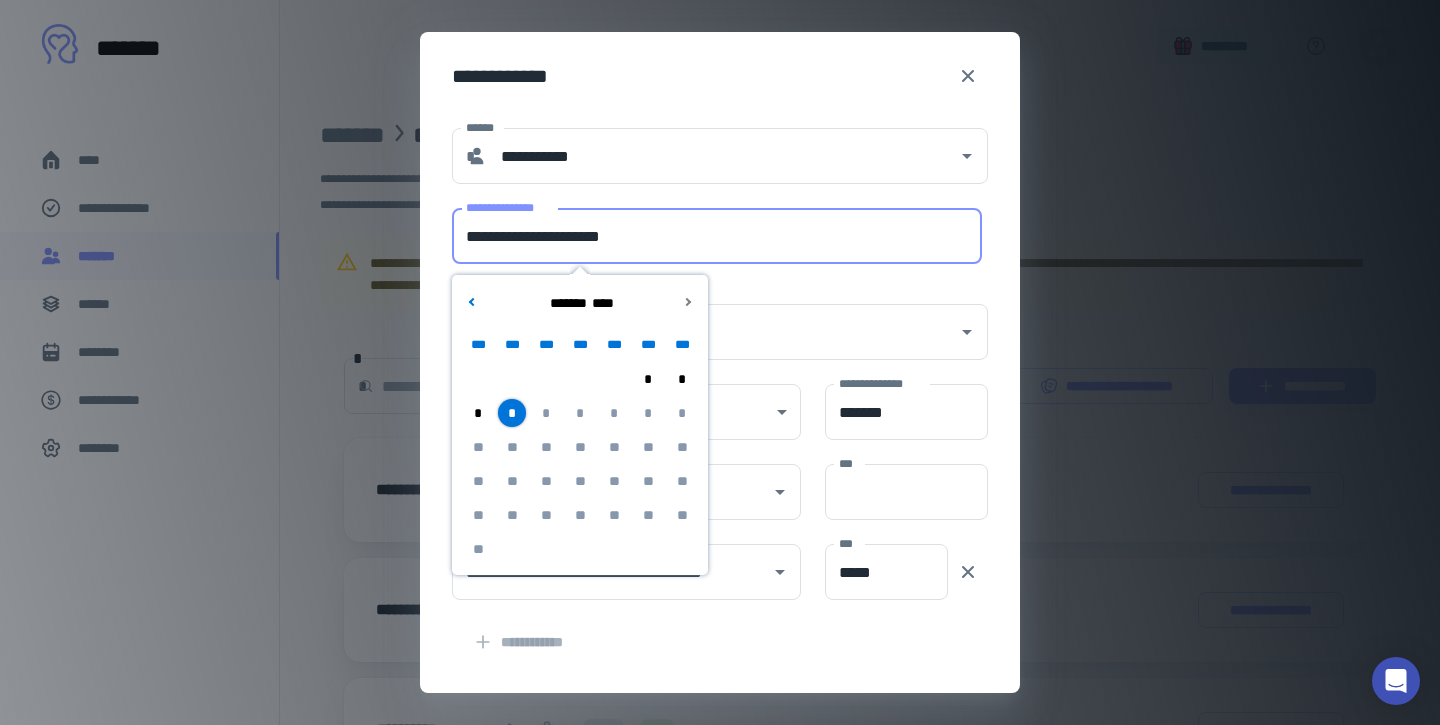 drag, startPoint x: 564, startPoint y: 237, endPoint x: 462, endPoint y: 244, distance: 102.239914 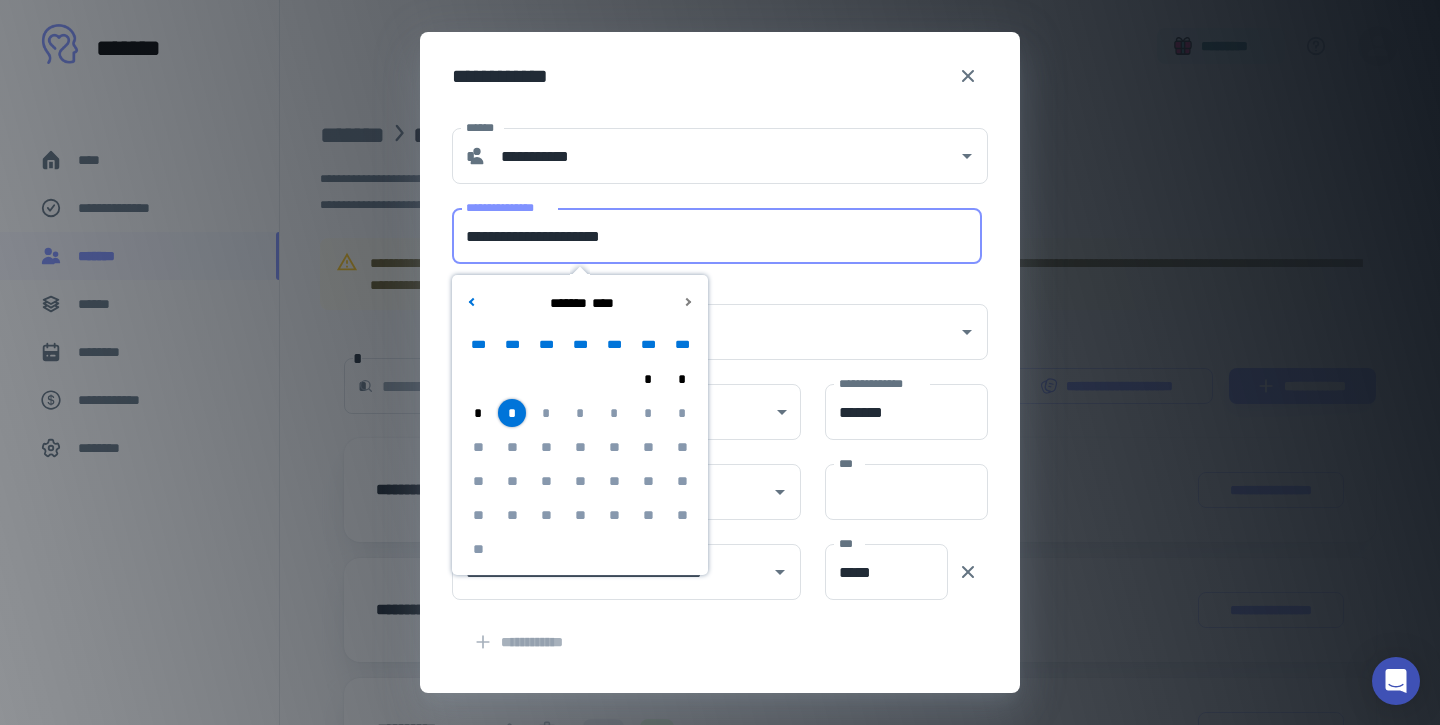 drag, startPoint x: 567, startPoint y: 239, endPoint x: 455, endPoint y: 246, distance: 112.21854 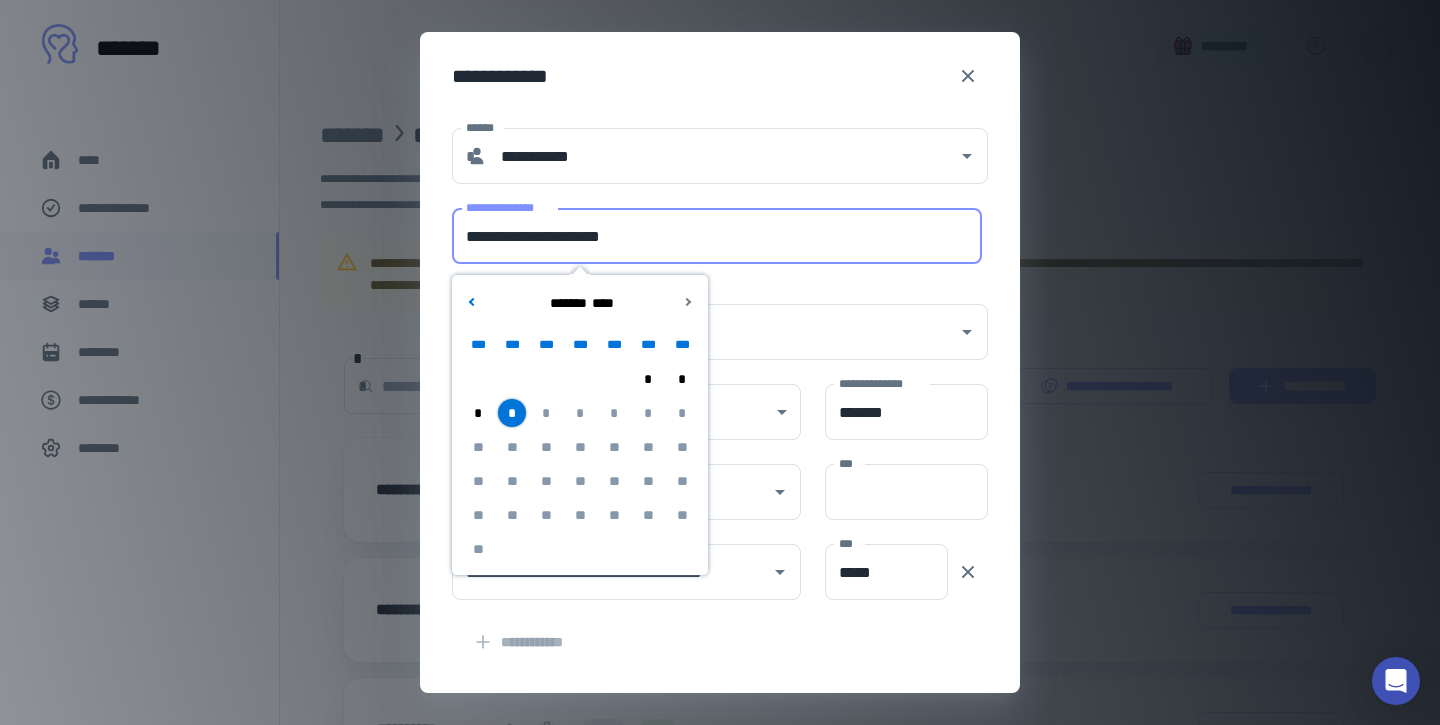 click on "**********" at bounding box center [717, 236] 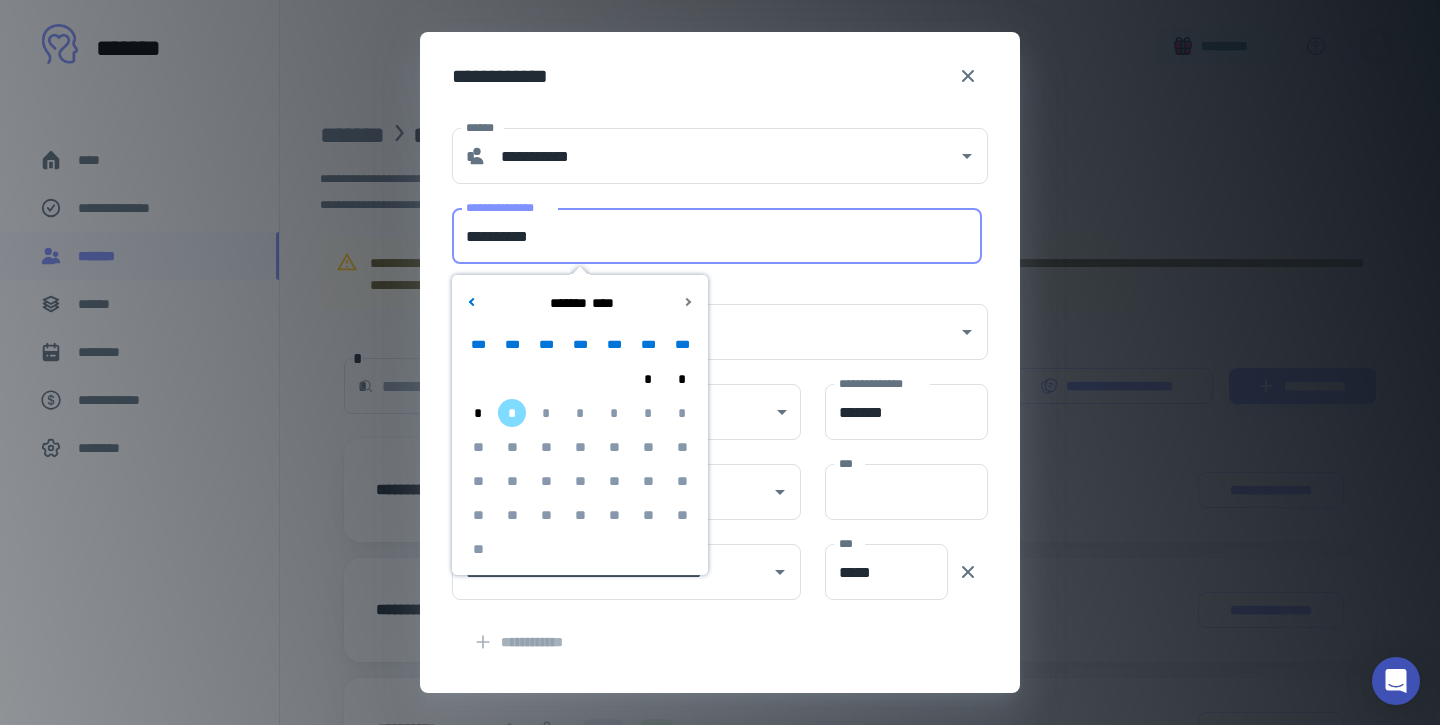 click on "**********" at bounding box center (717, 236) 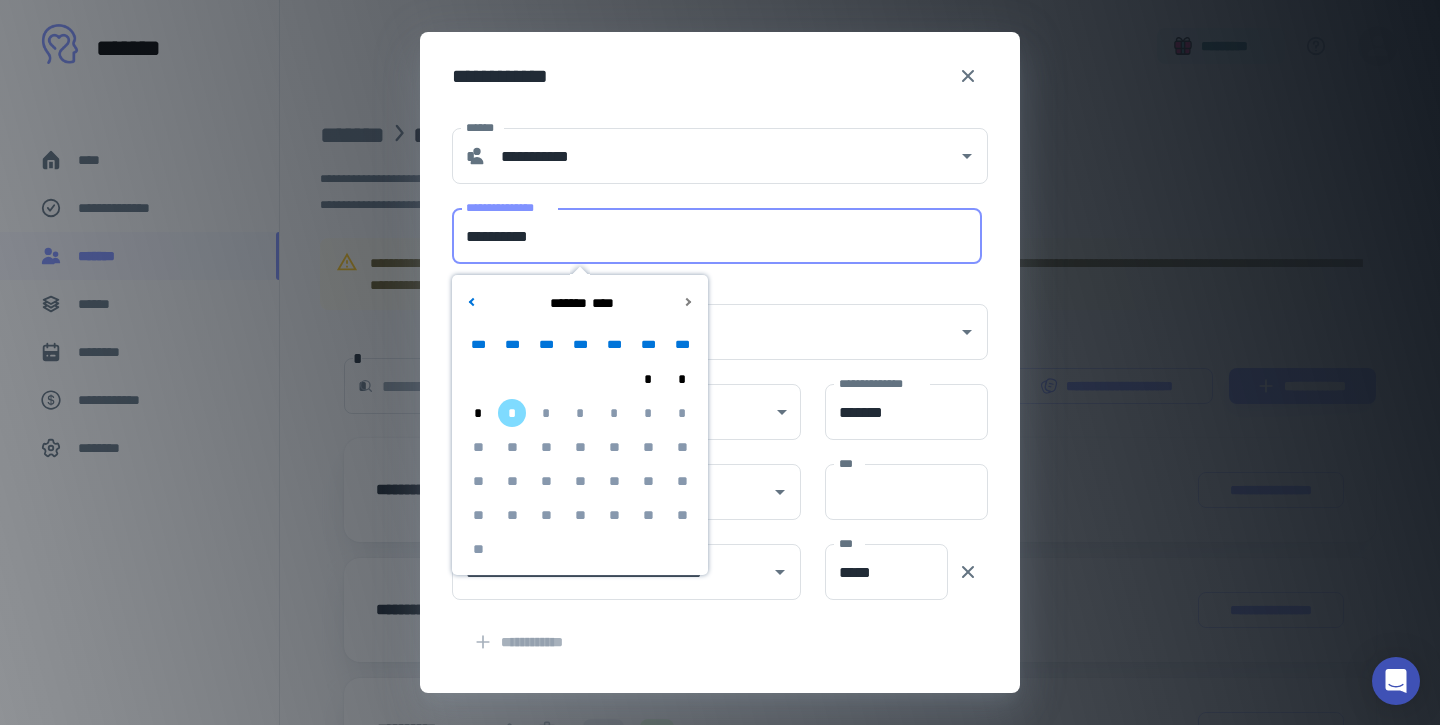 click on "********* *********" at bounding box center [708, 320] 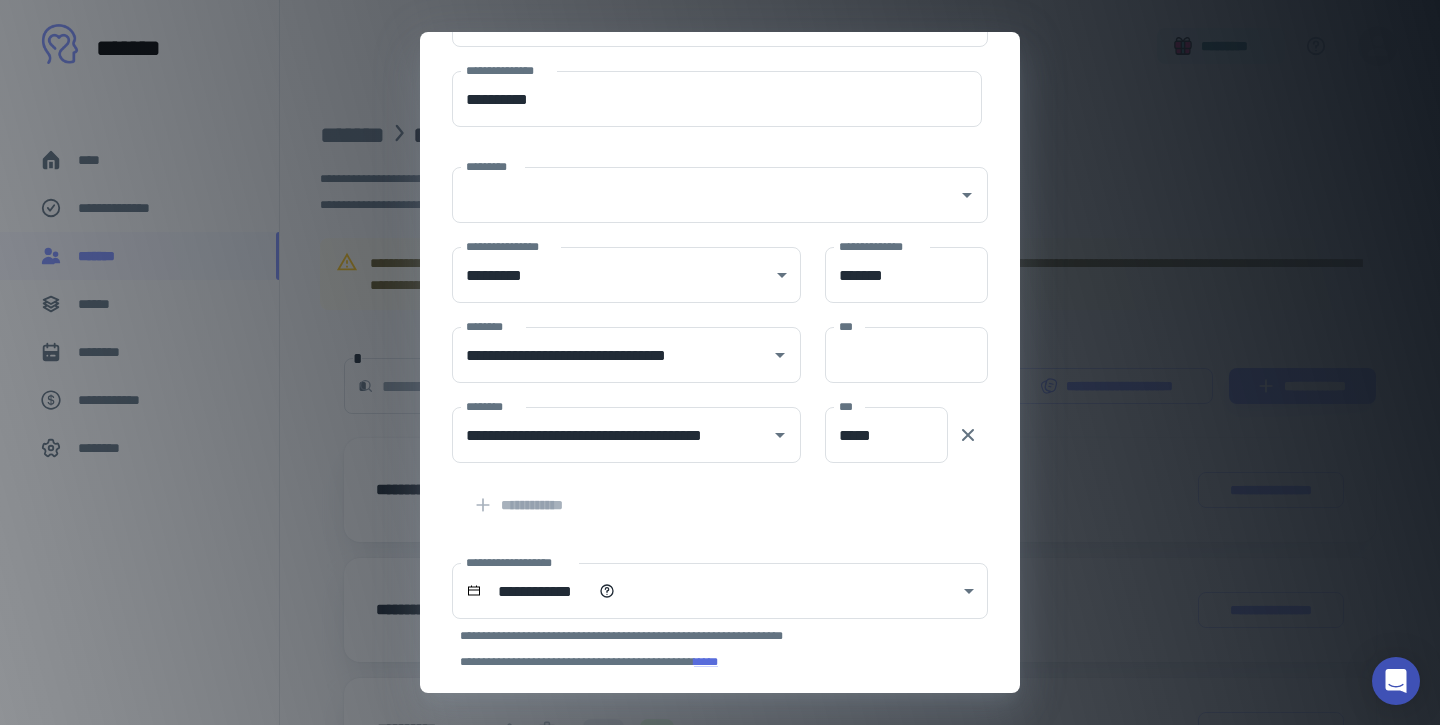 scroll, scrollTop: 20, scrollLeft: 0, axis: vertical 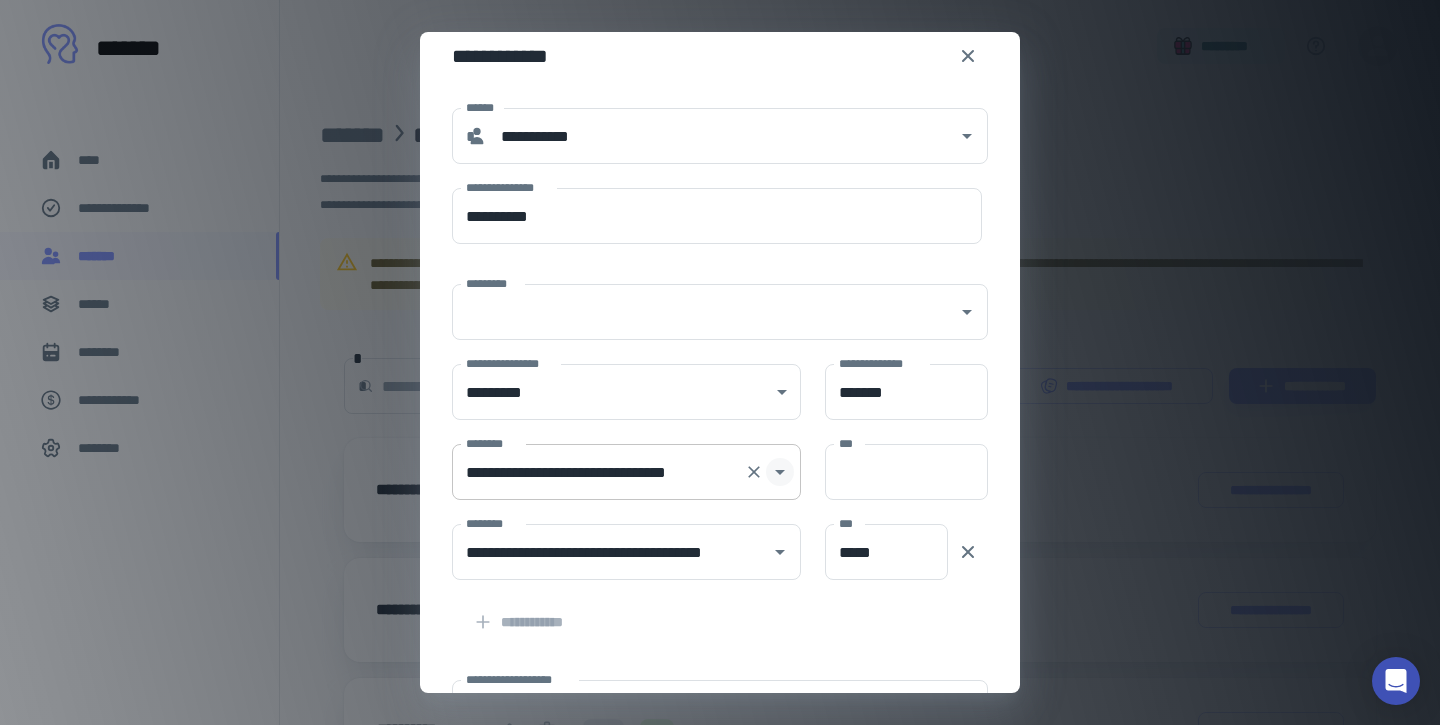 click 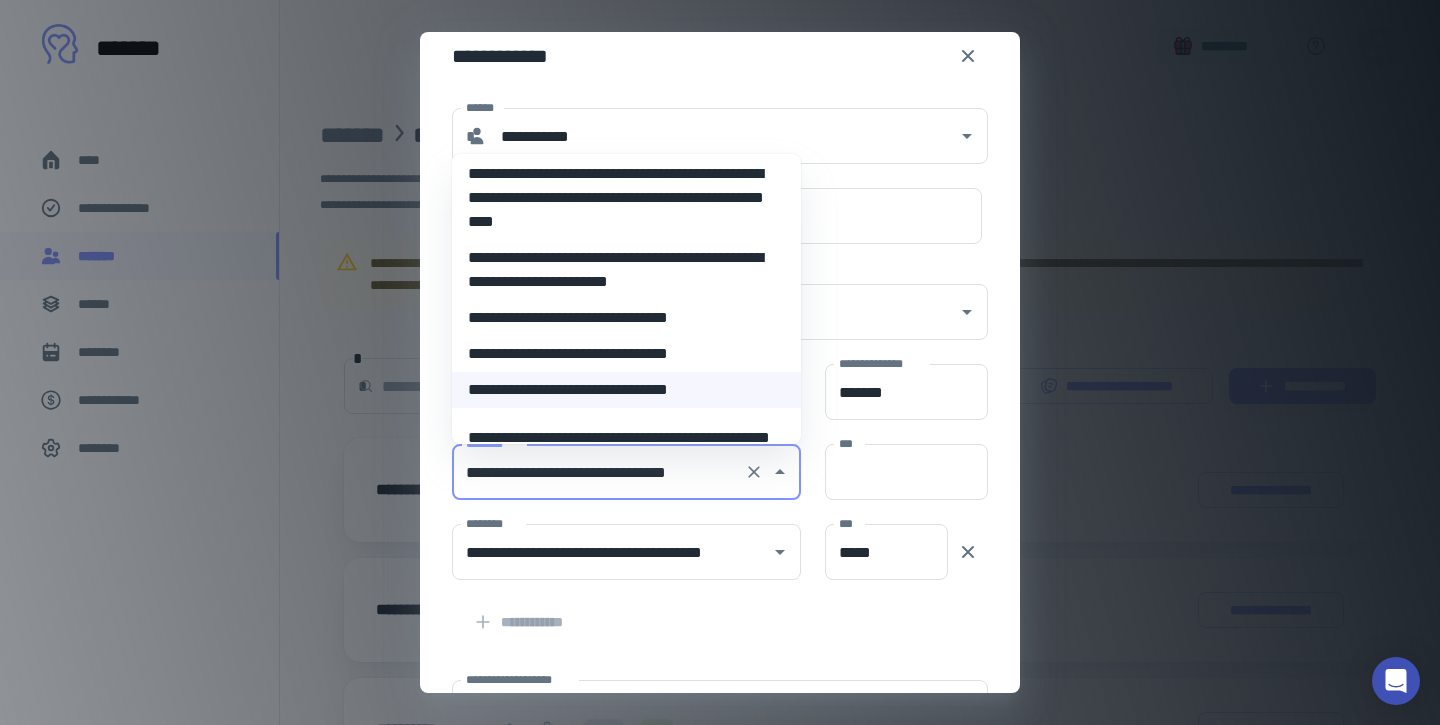 scroll, scrollTop: 0, scrollLeft: 0, axis: both 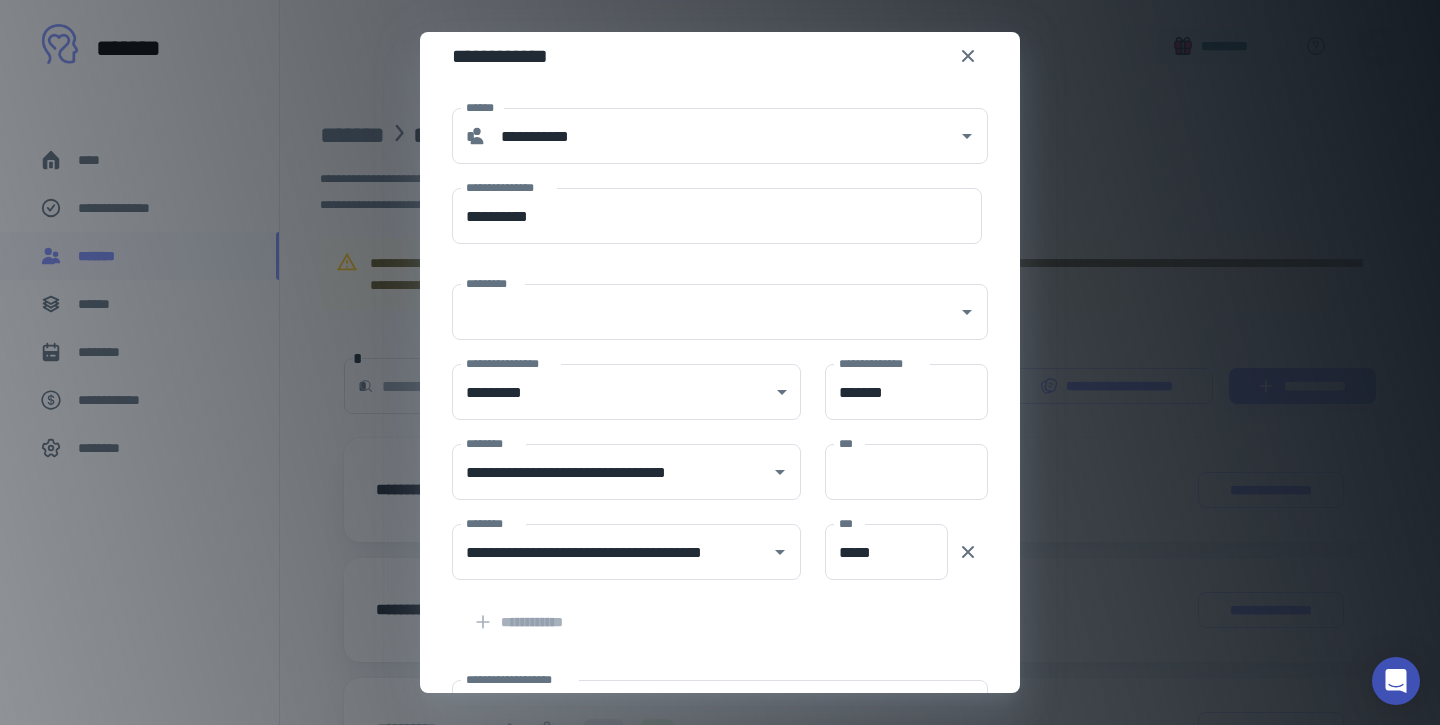 click on "**********" at bounding box center (708, 610) 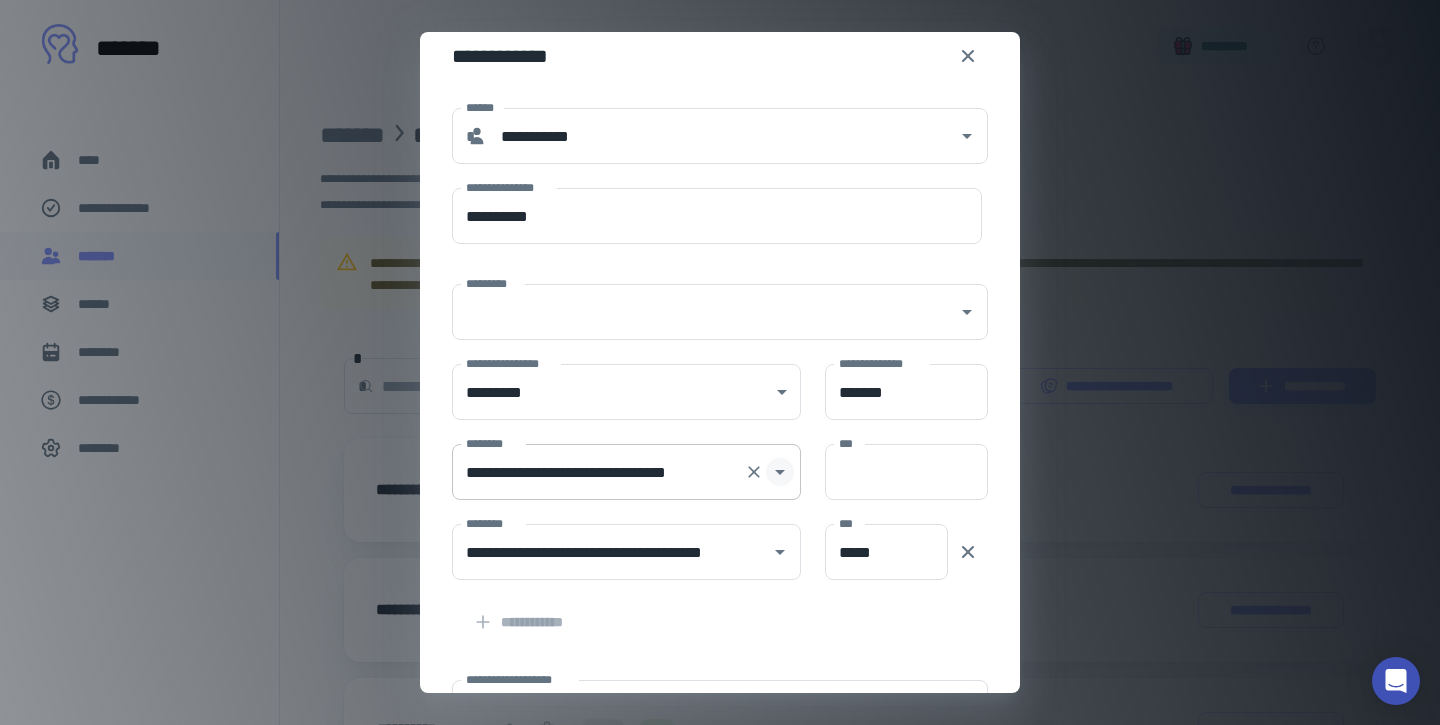 click 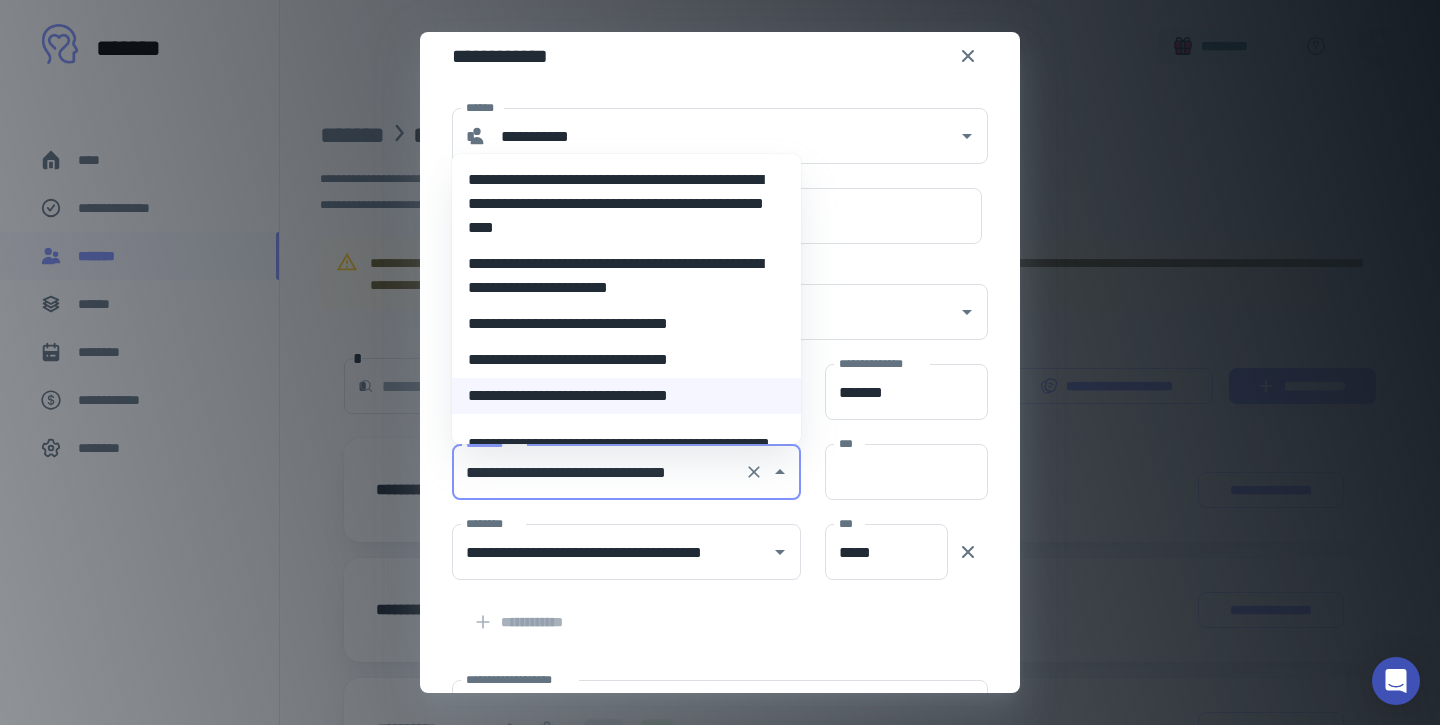 click on "**********" at bounding box center (708, 610) 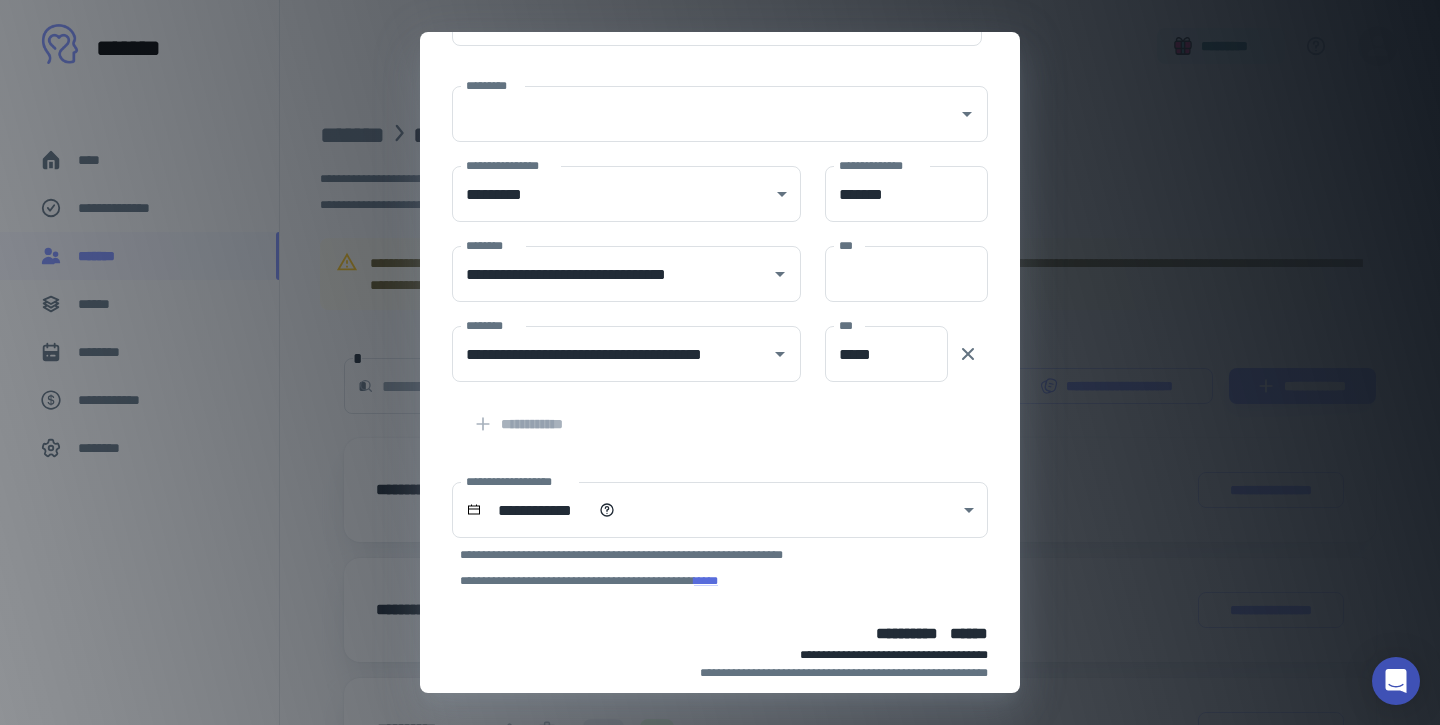 scroll, scrollTop: 299, scrollLeft: 0, axis: vertical 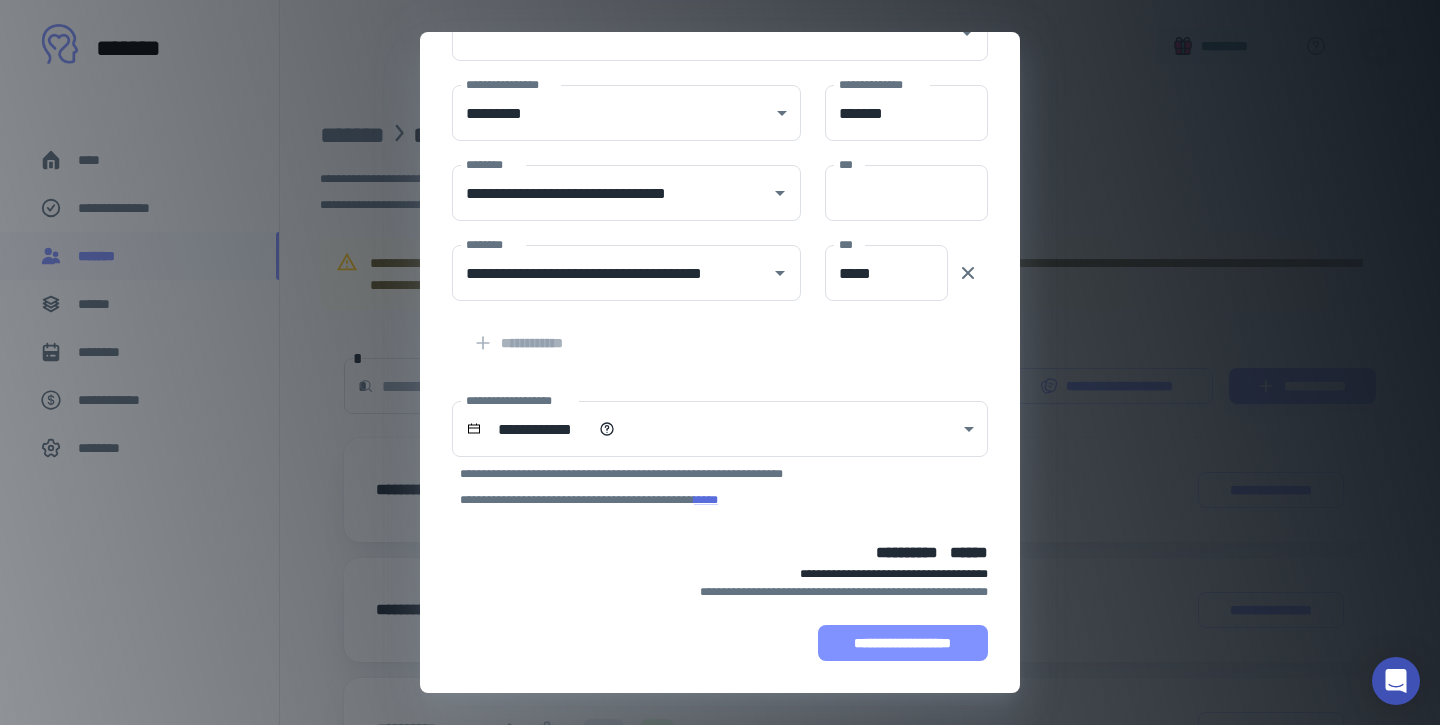 click on "**********" at bounding box center (903, 643) 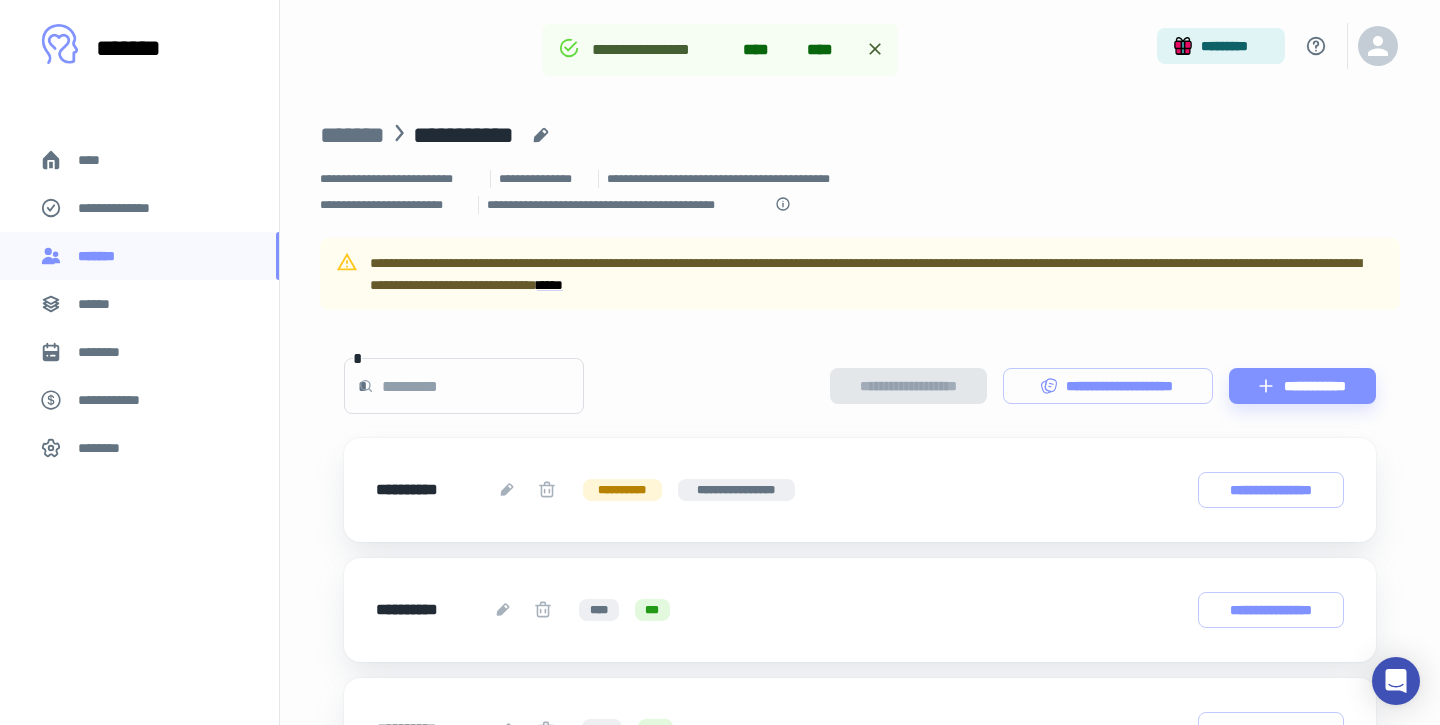 scroll, scrollTop: 425, scrollLeft: 0, axis: vertical 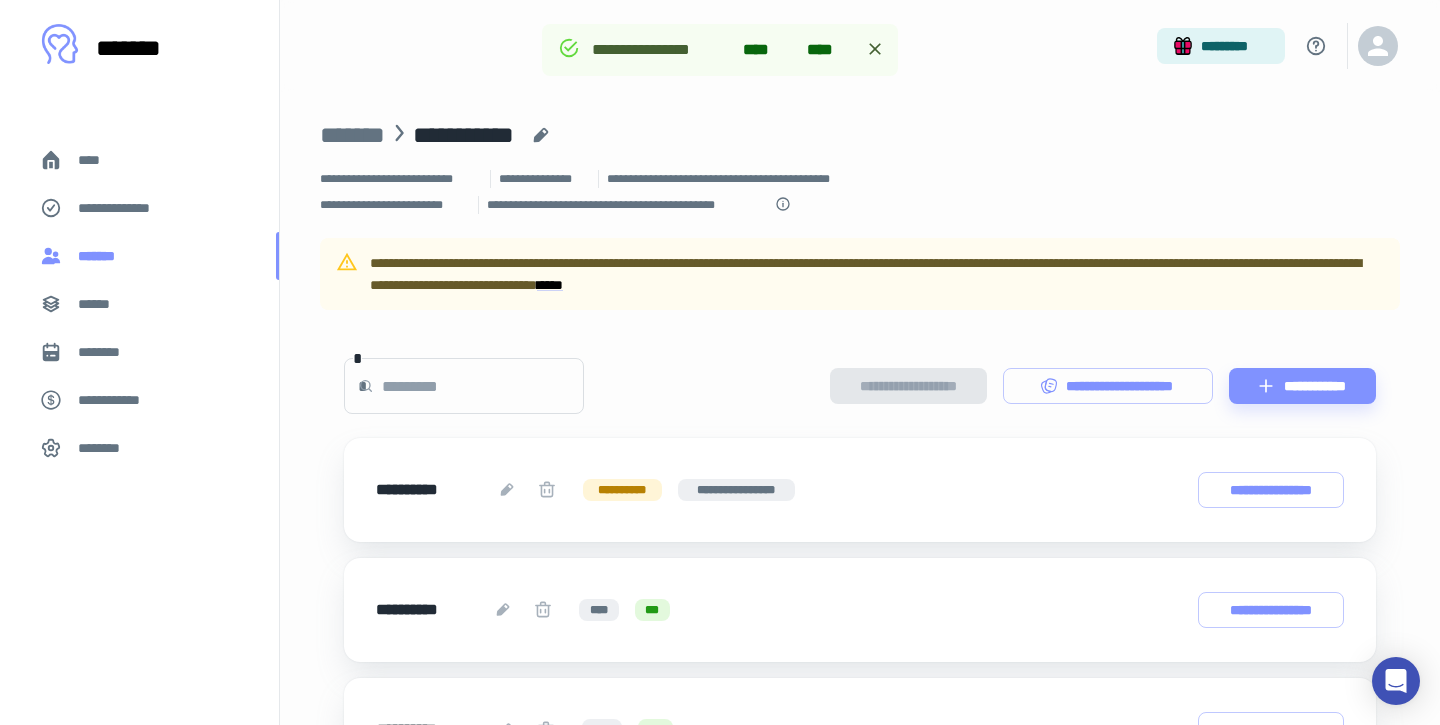 click on "*******" at bounding box center (101, 256) 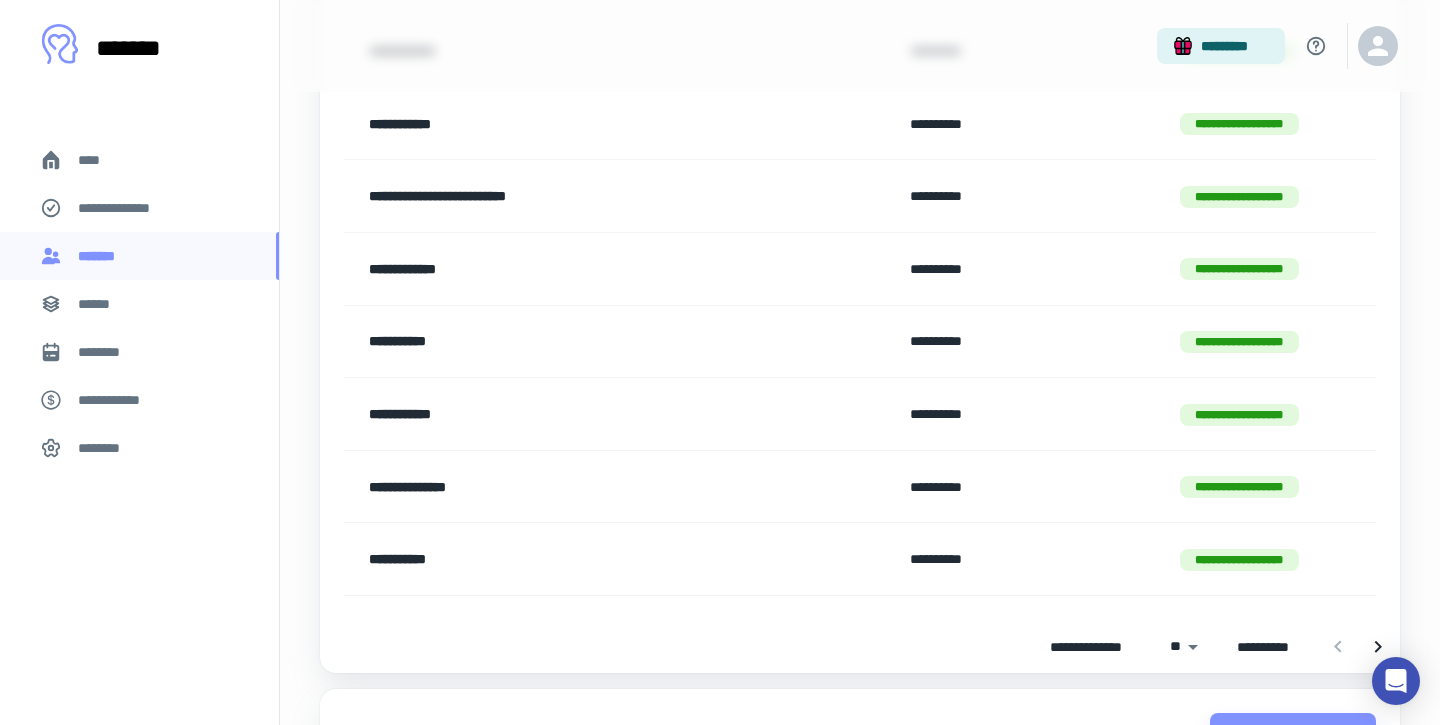 scroll, scrollTop: 627, scrollLeft: 0, axis: vertical 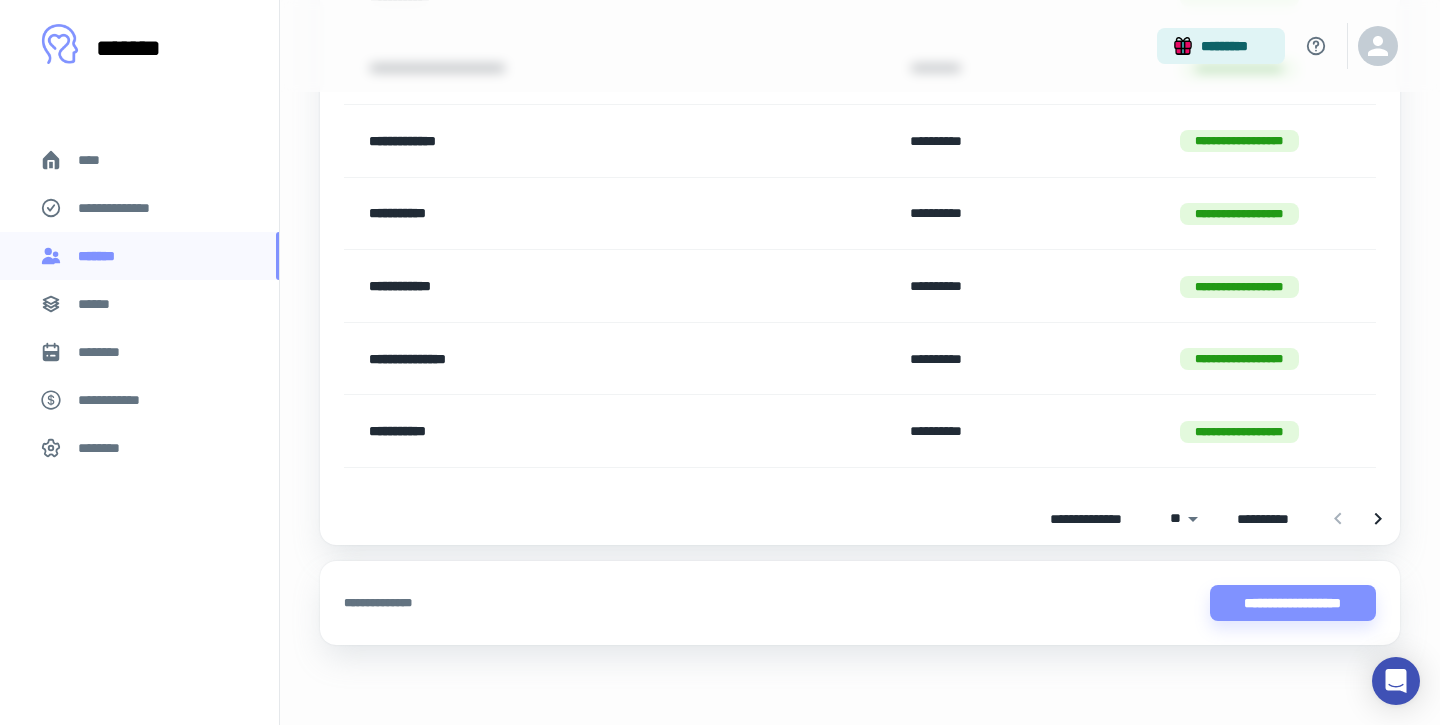 click 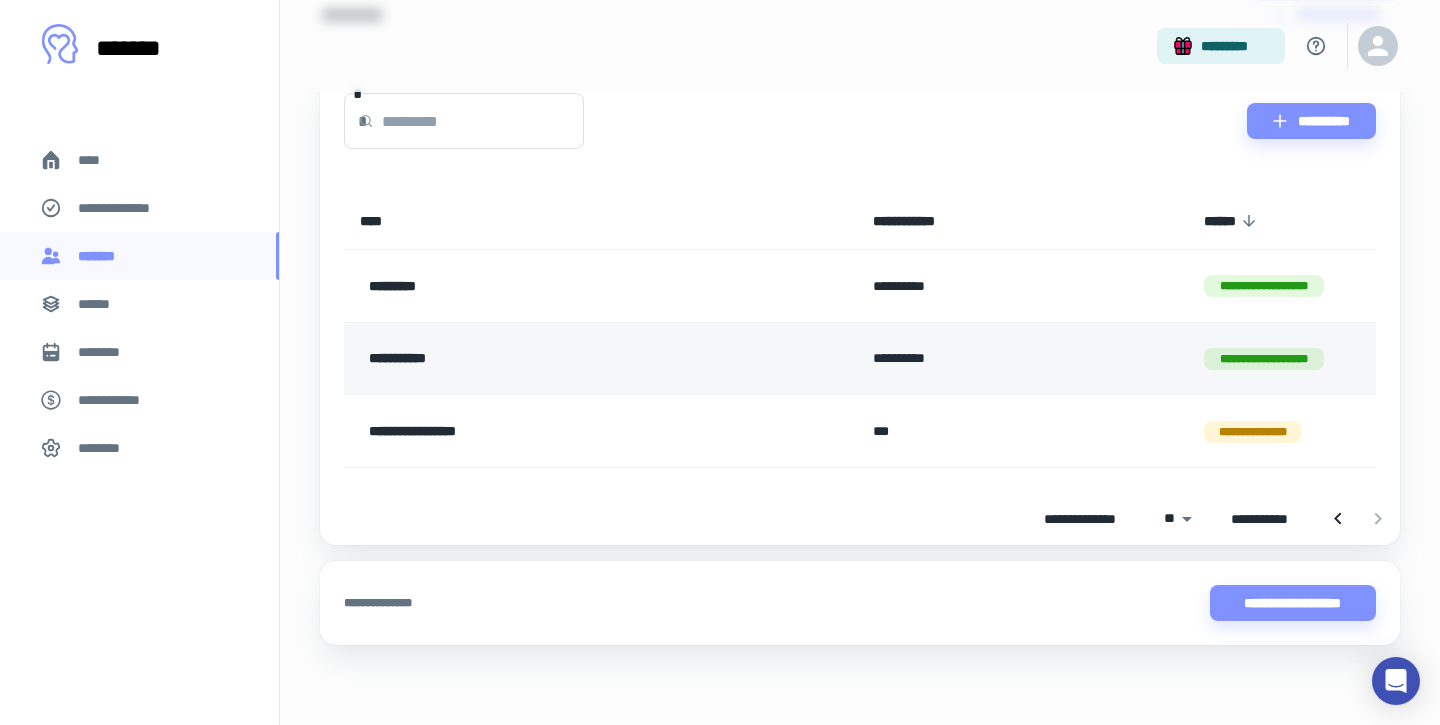 click on "**********" at bounding box center [551, 359] 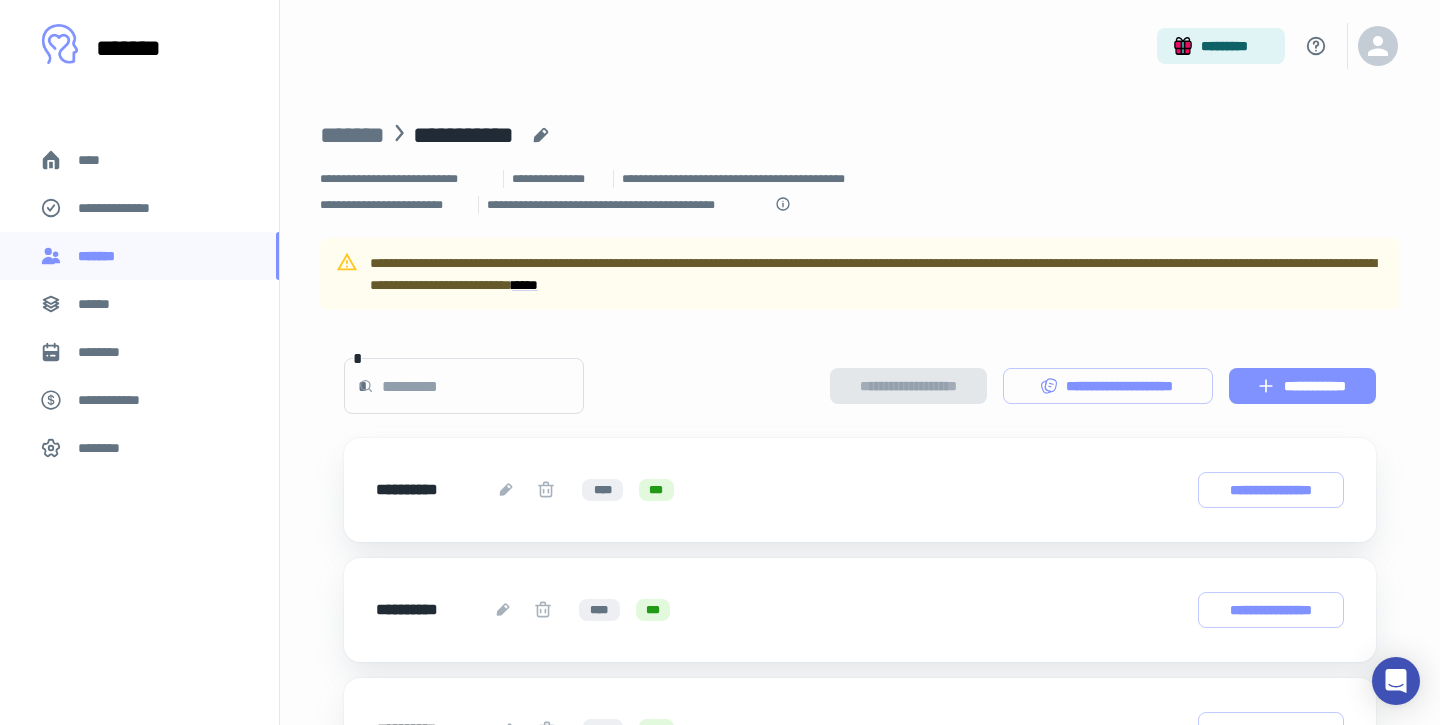 click on "**********" at bounding box center (1302, 386) 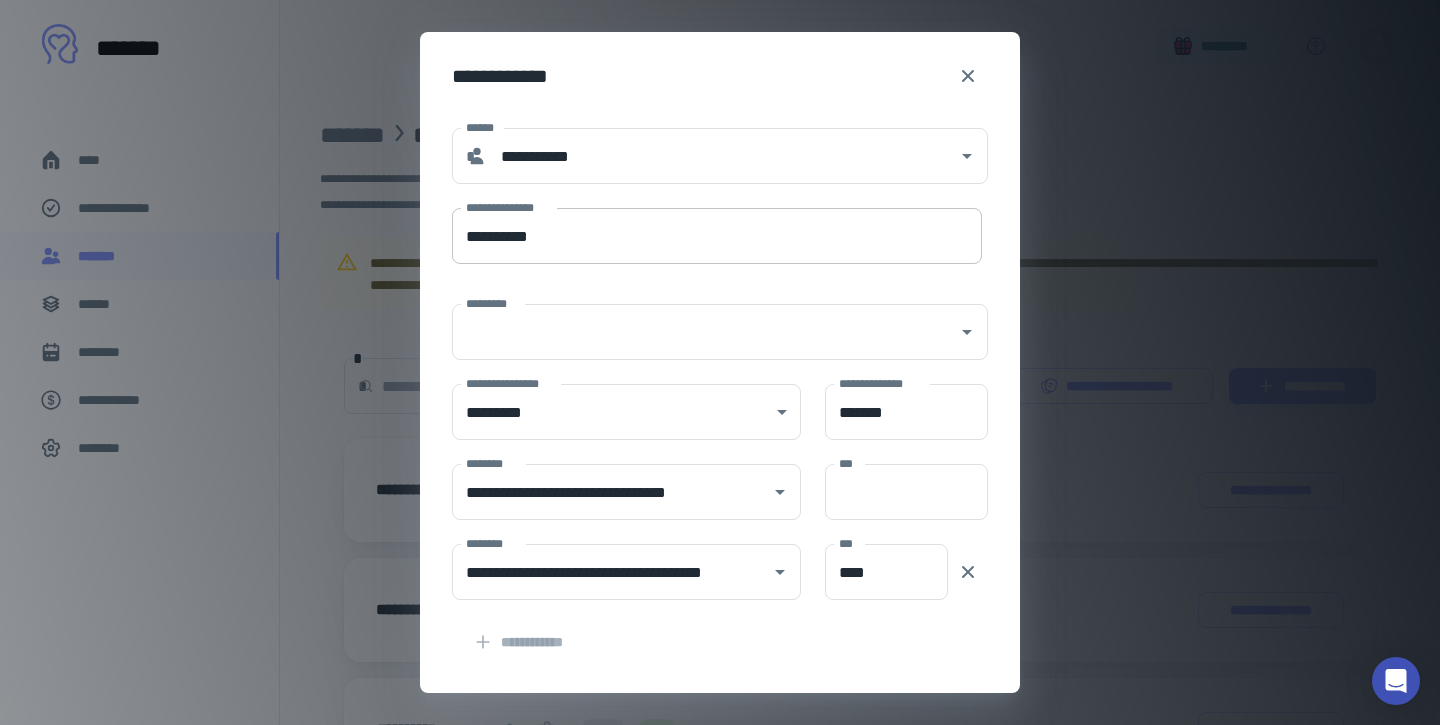 click on "**********" at bounding box center [717, 236] 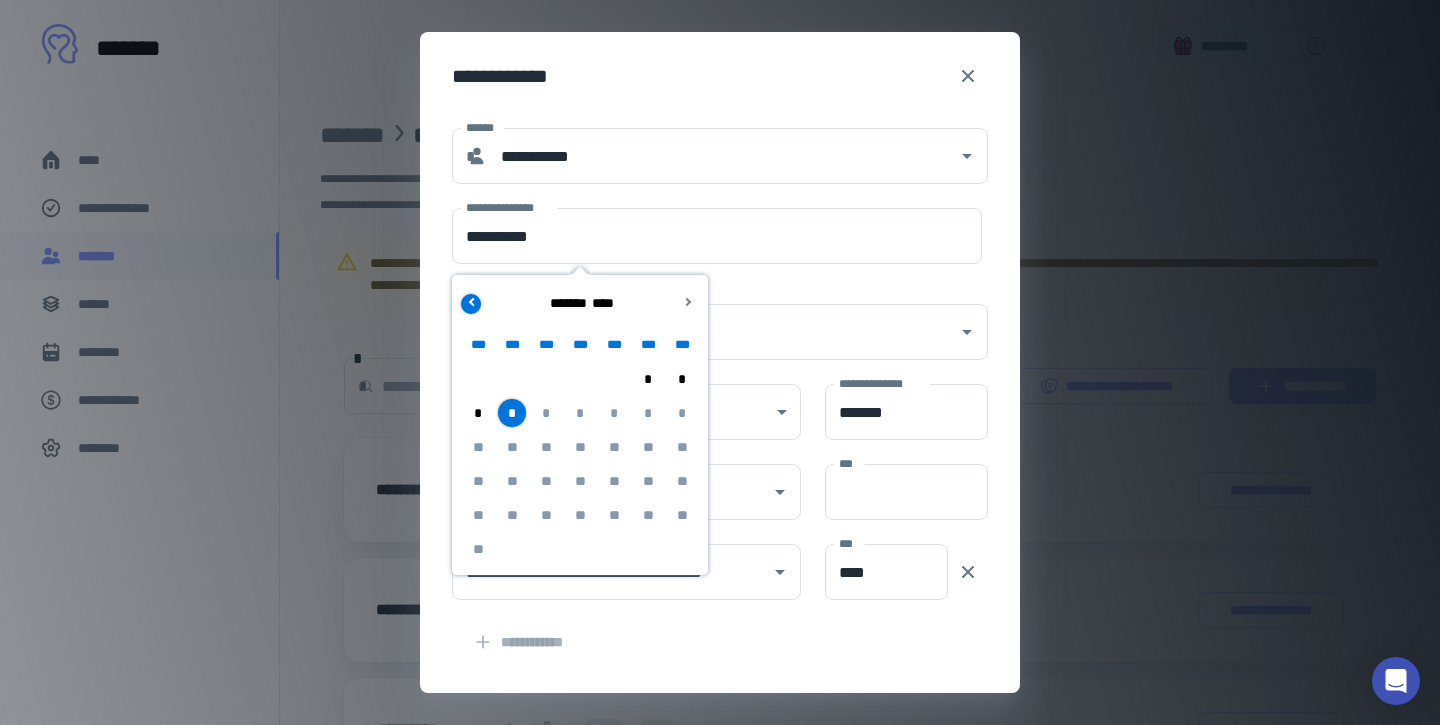 click at bounding box center [471, 304] 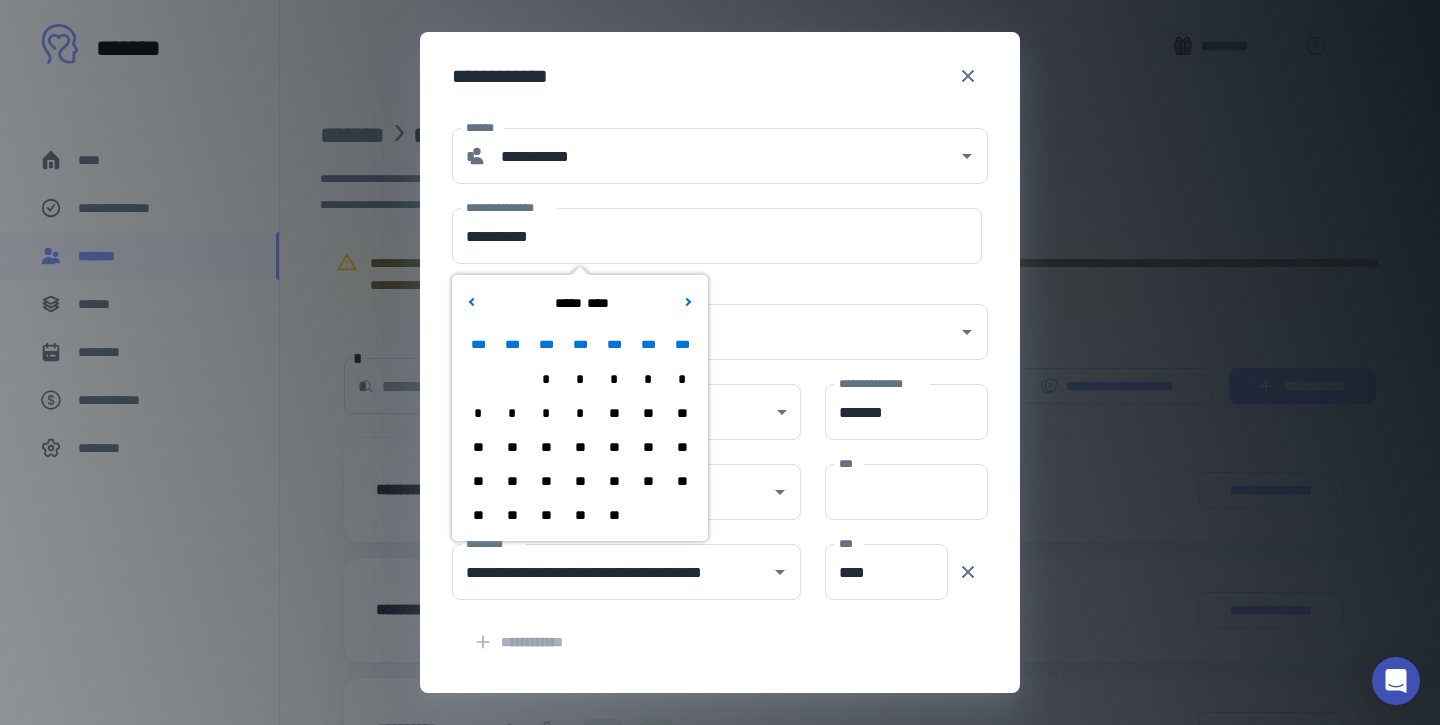 click on "**" at bounding box center [580, 515] 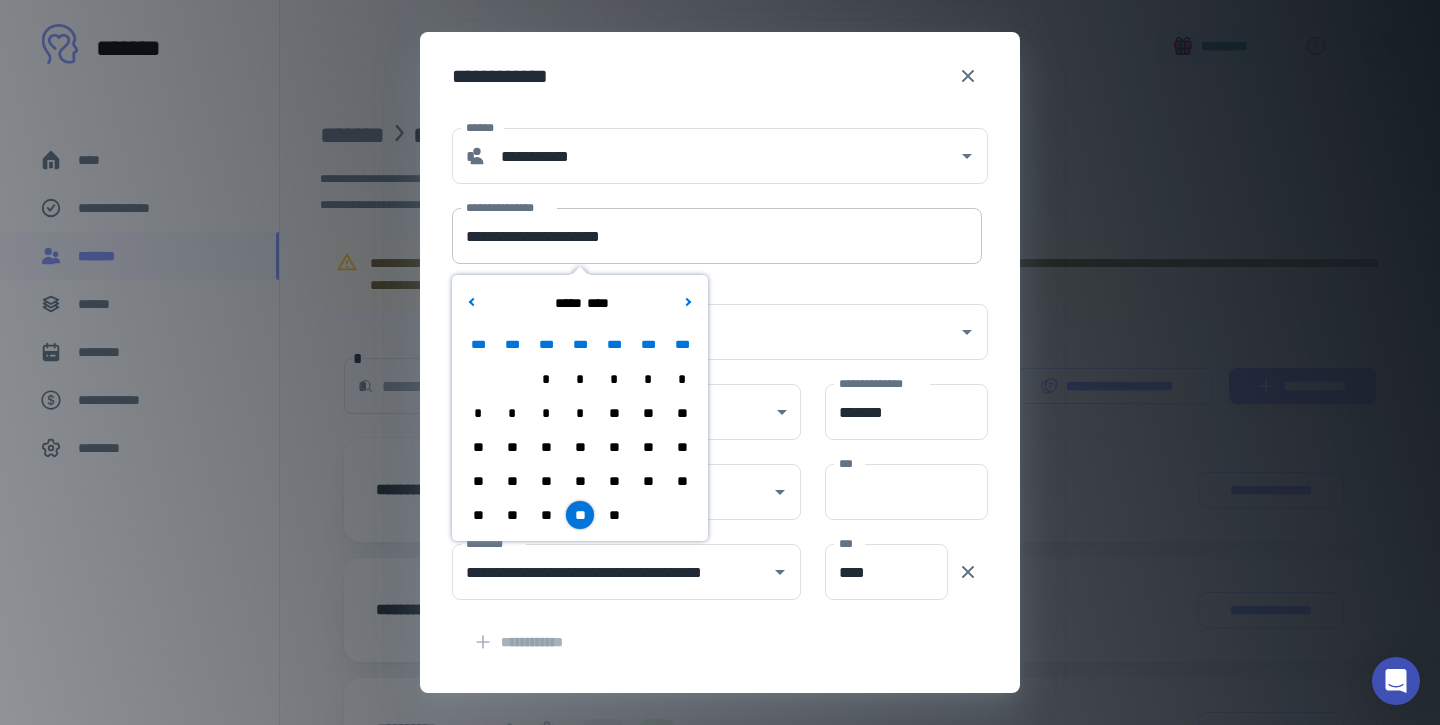 click on "**********" at bounding box center [717, 236] 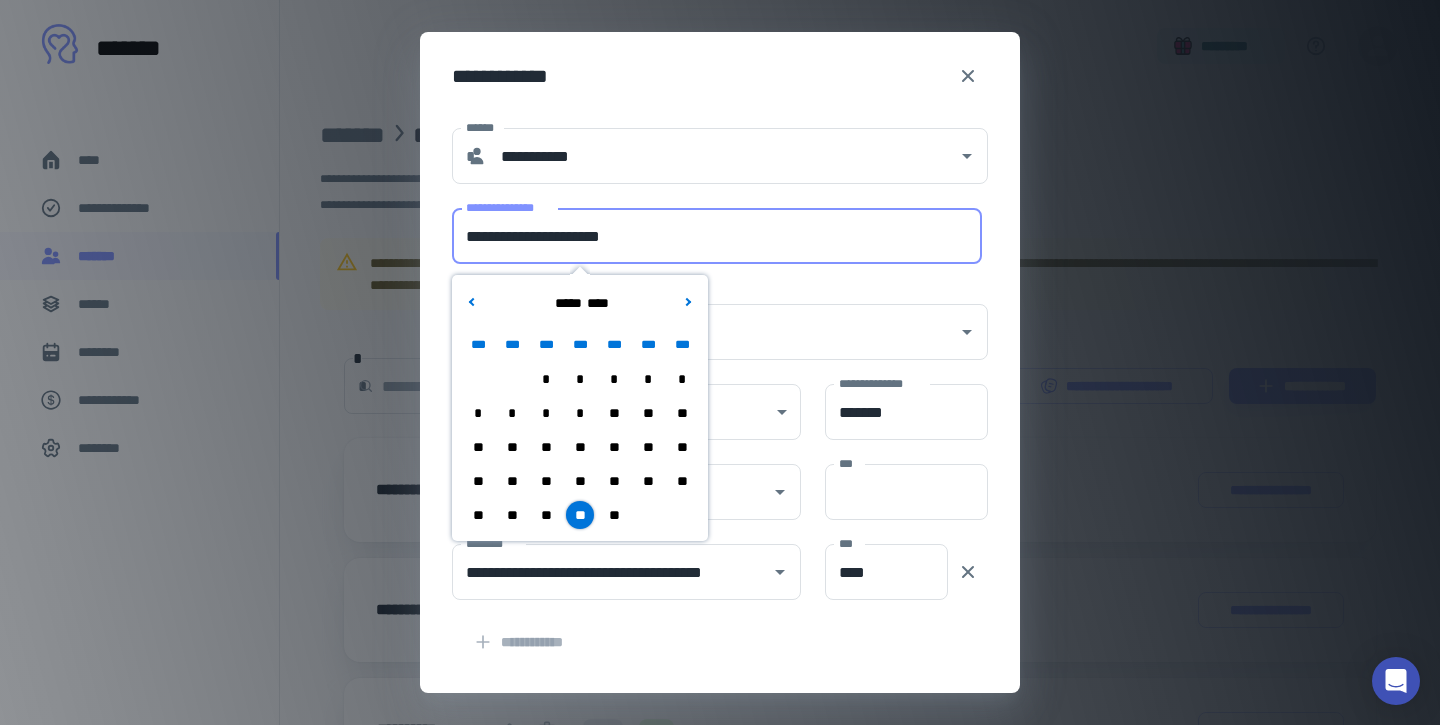 drag, startPoint x: 563, startPoint y: 234, endPoint x: 434, endPoint y: 233, distance: 129.00388 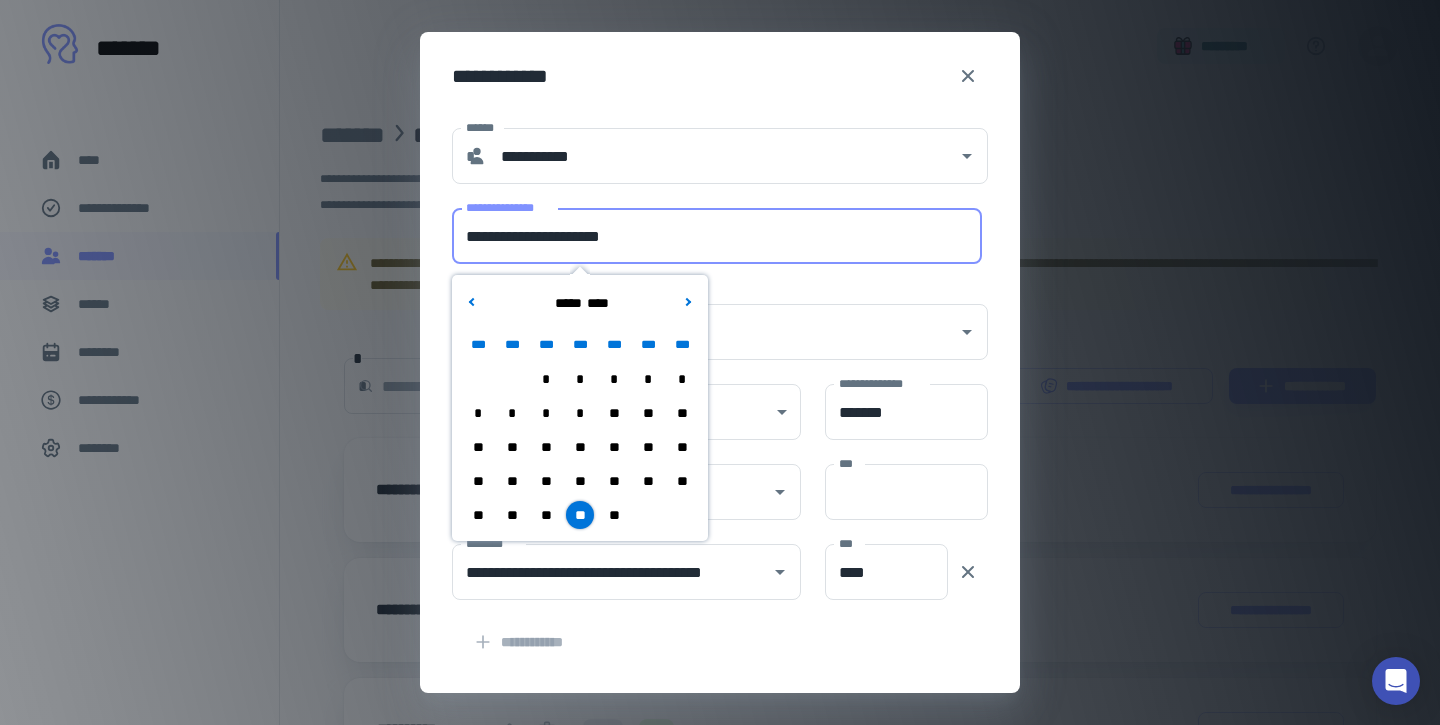 click on "**********" at bounding box center [708, 224] 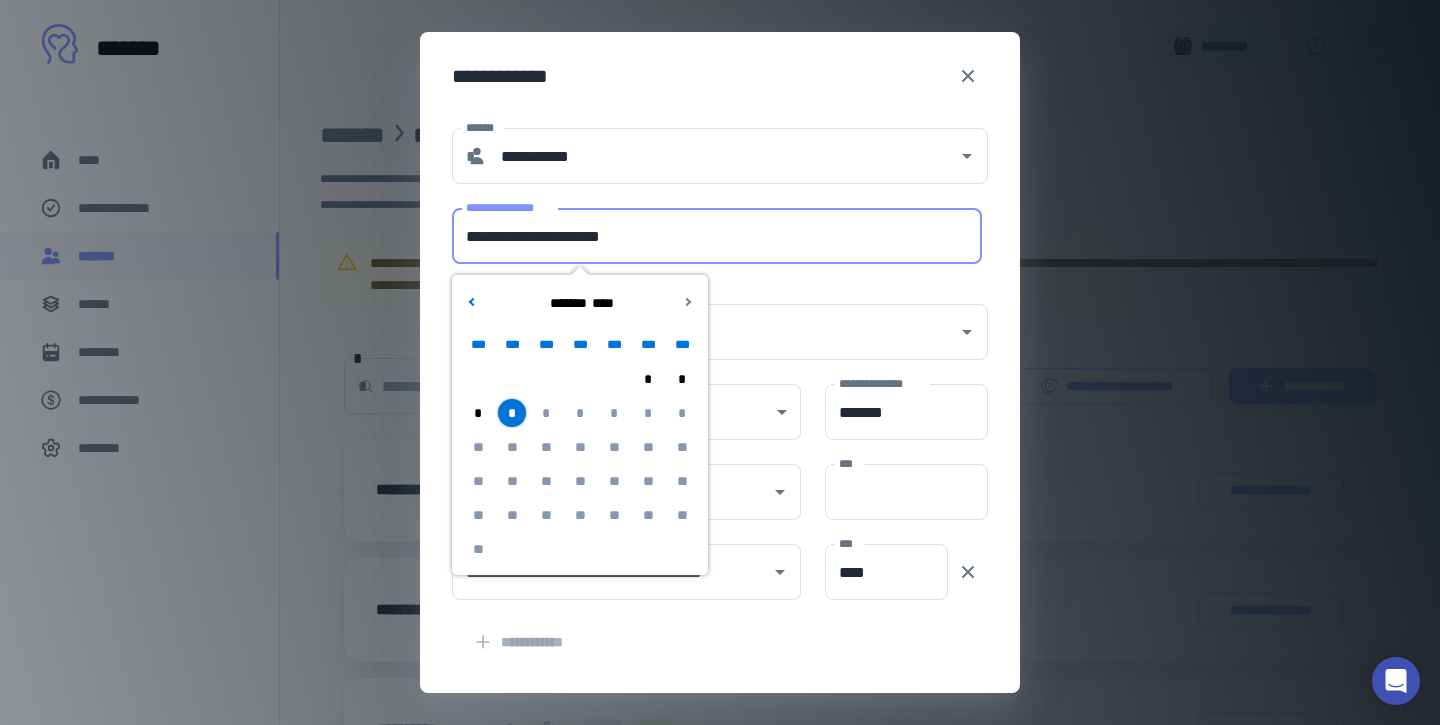 drag, startPoint x: 563, startPoint y: 235, endPoint x: 466, endPoint y: 233, distance: 97.020615 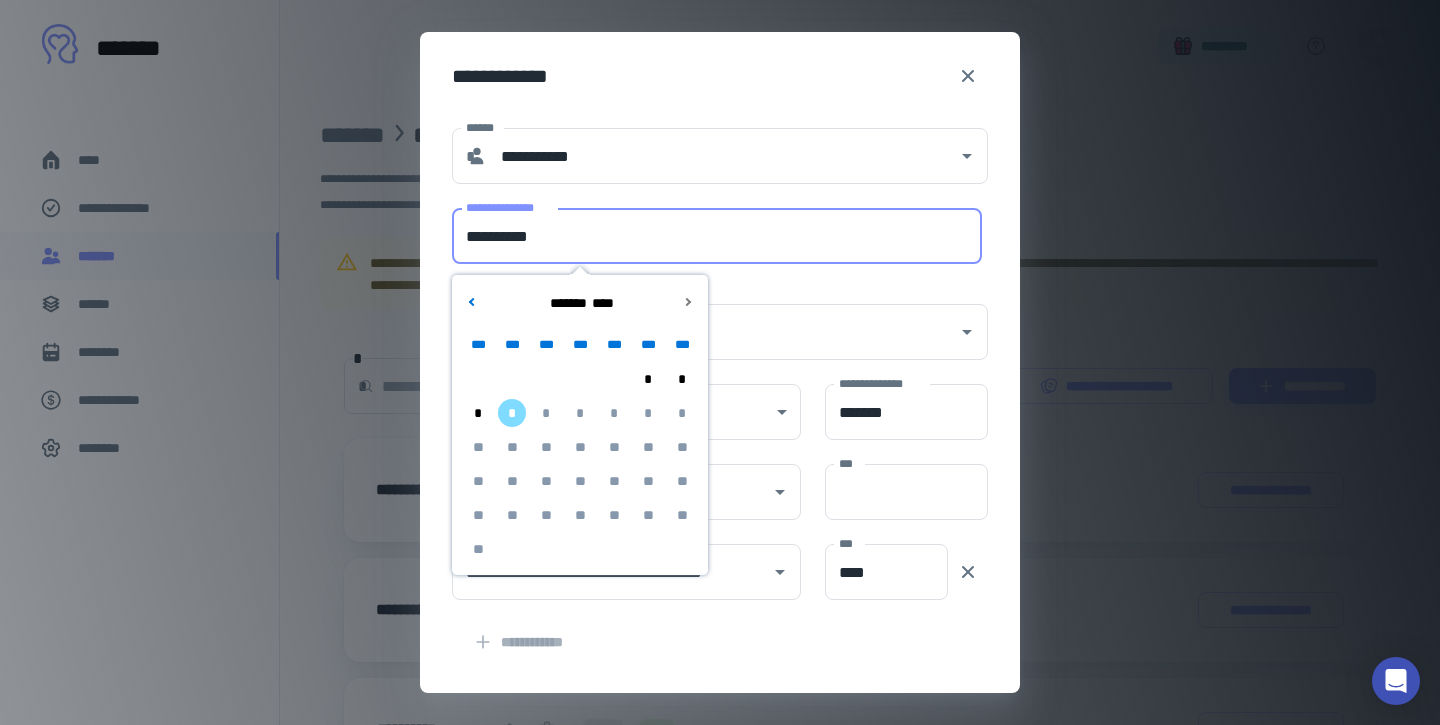 click on "**********" at bounding box center [717, 236] 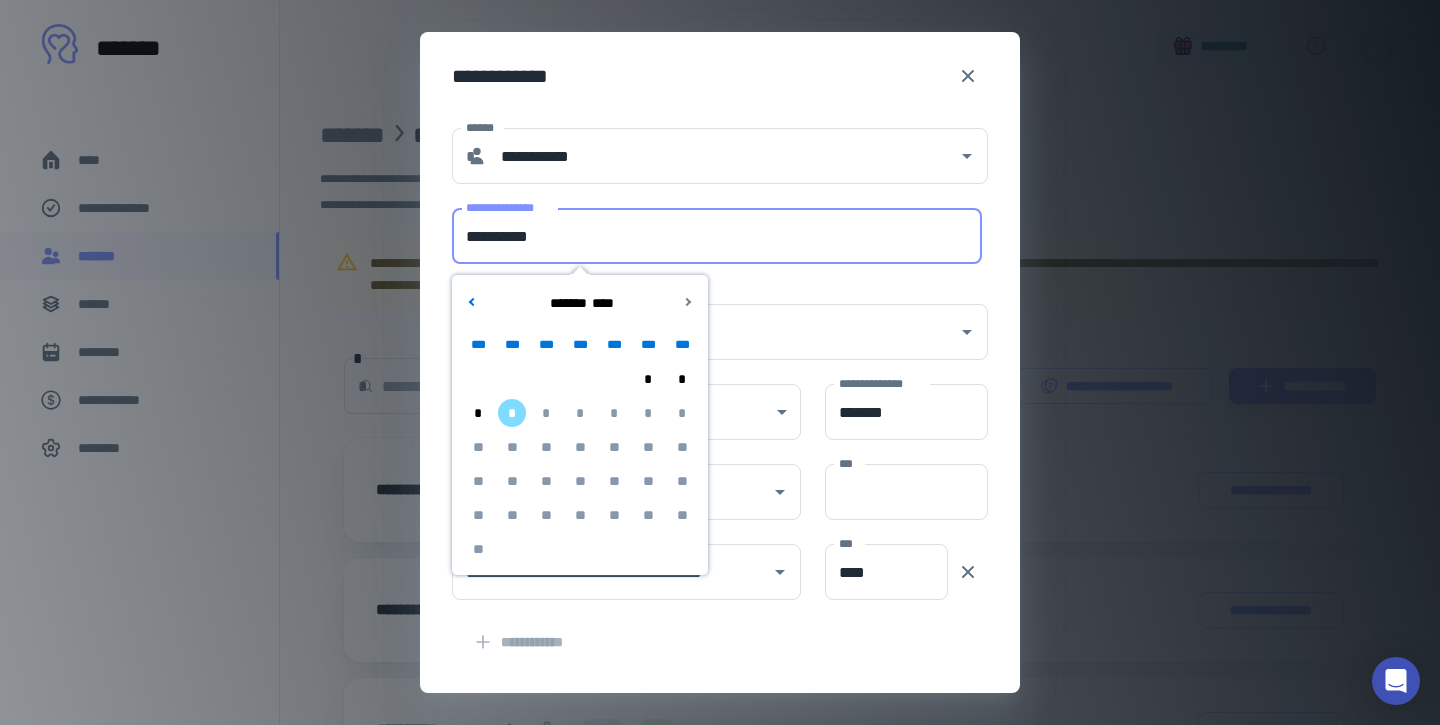 click on "********* *********" at bounding box center [708, 320] 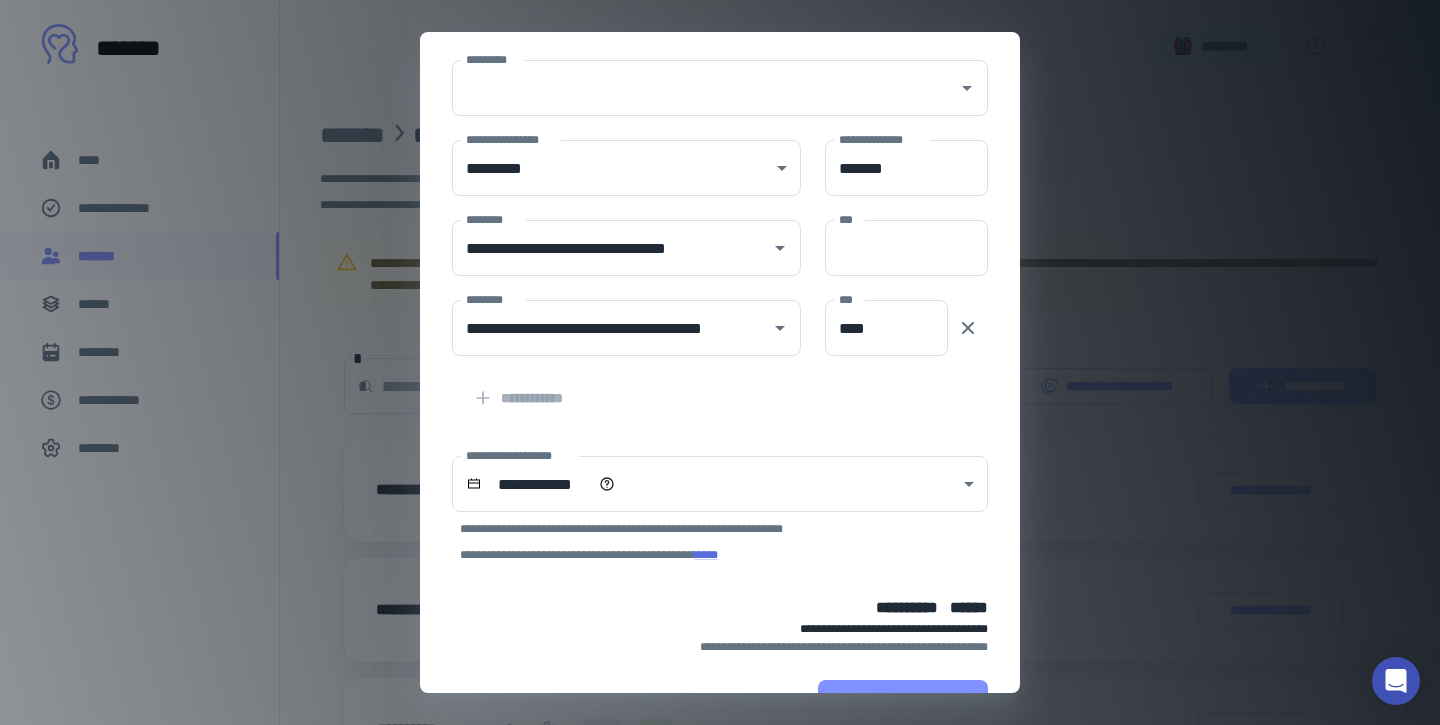 scroll, scrollTop: 263, scrollLeft: 0, axis: vertical 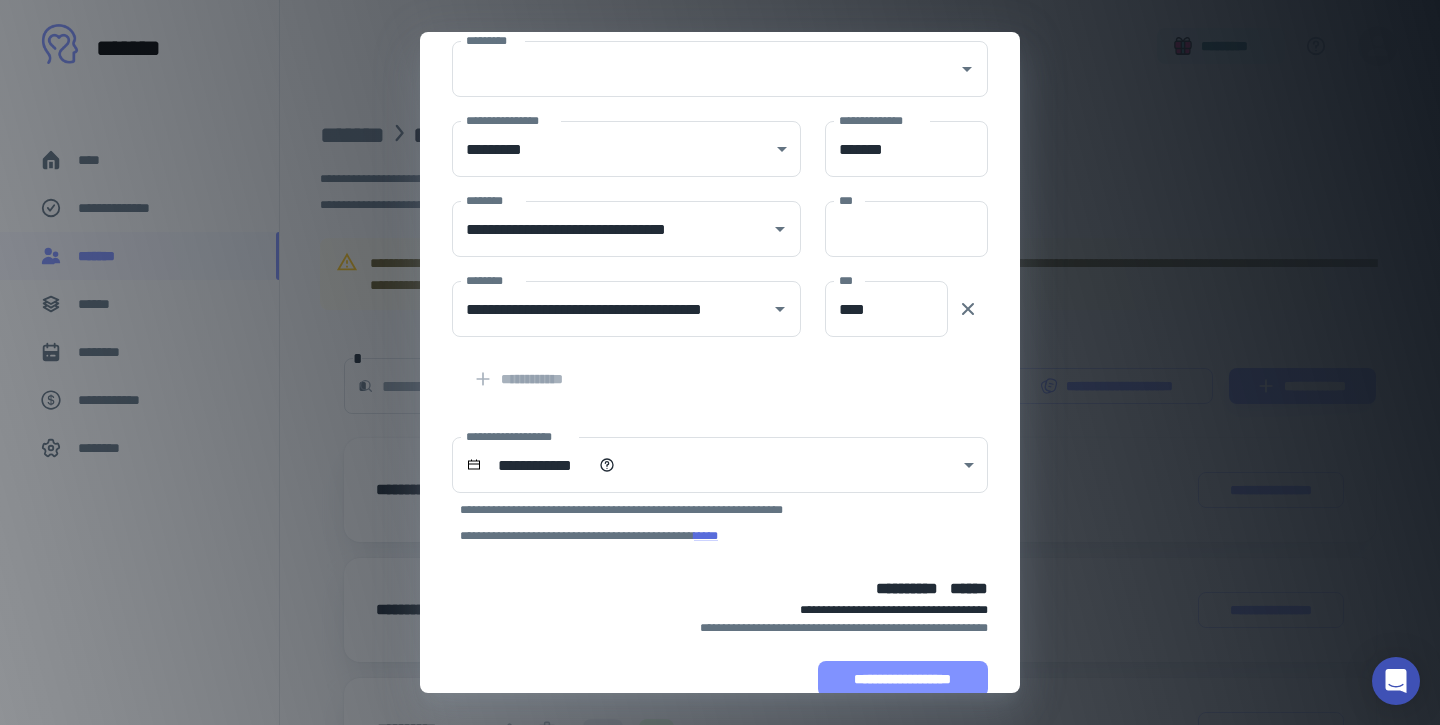 click on "**********" at bounding box center (903, 679) 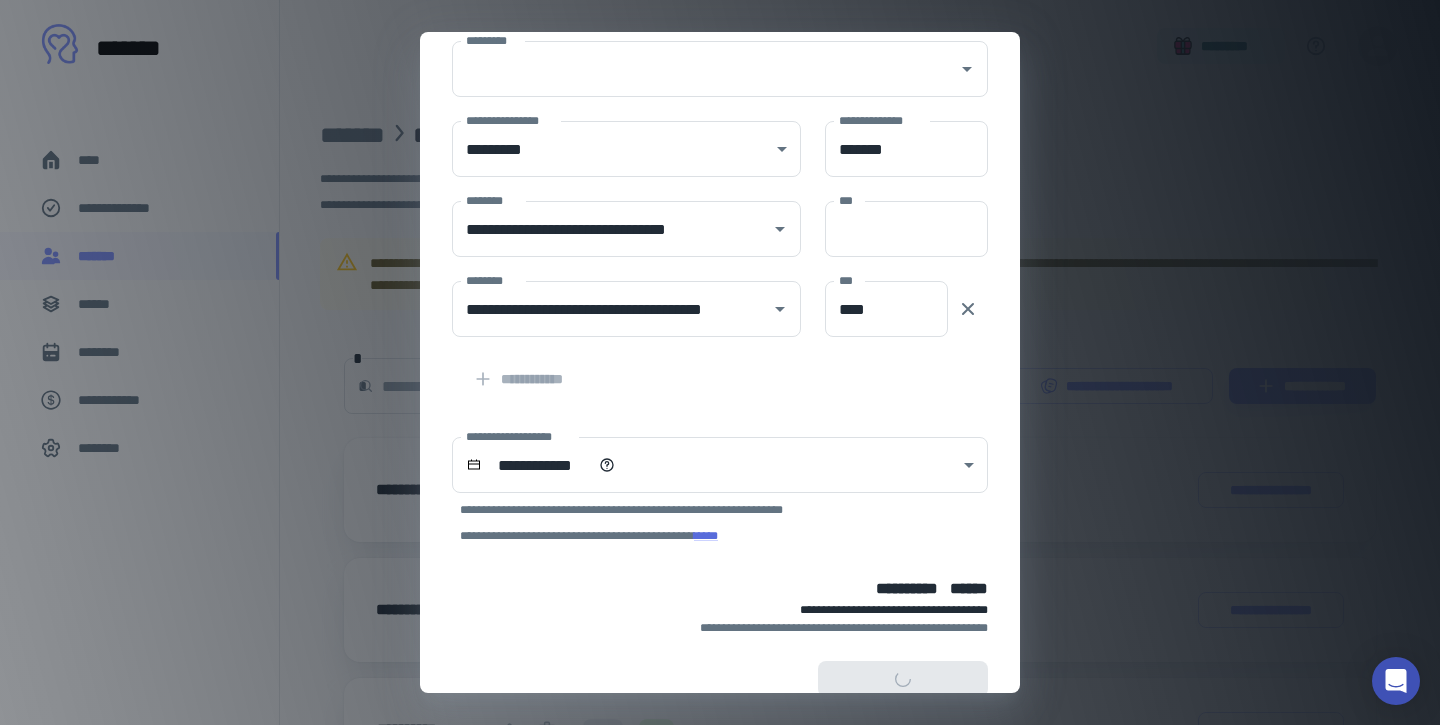 scroll, scrollTop: 389, scrollLeft: 0, axis: vertical 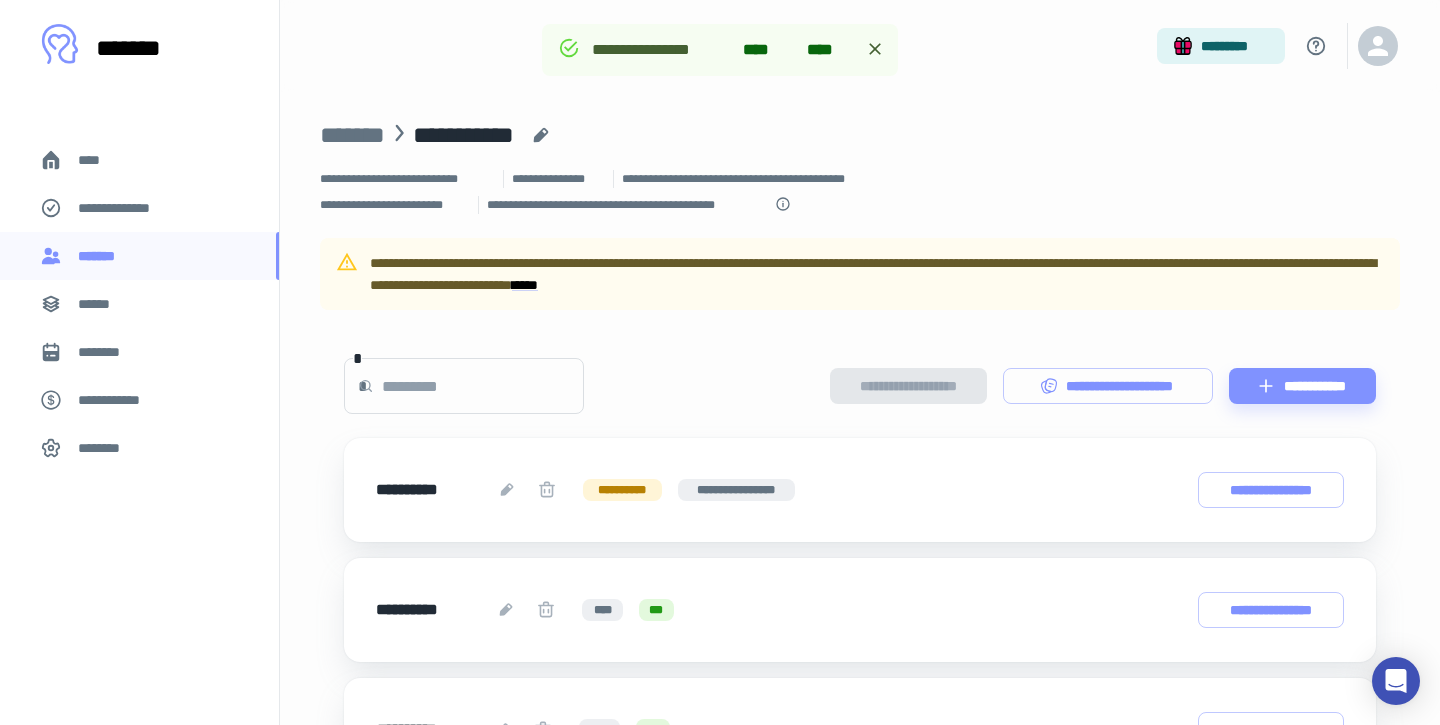 click on "**********" at bounding box center [119, 400] 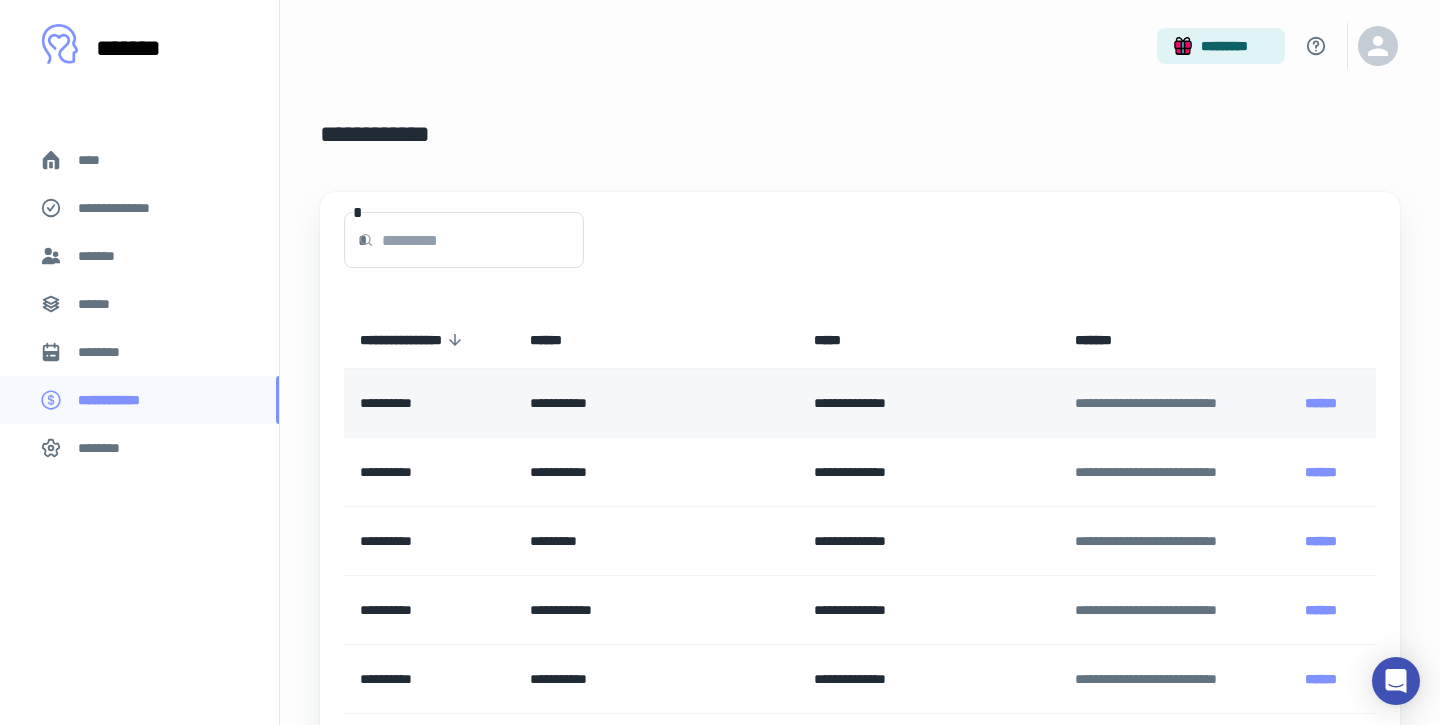 click on "**********" at bounding box center (656, 403) 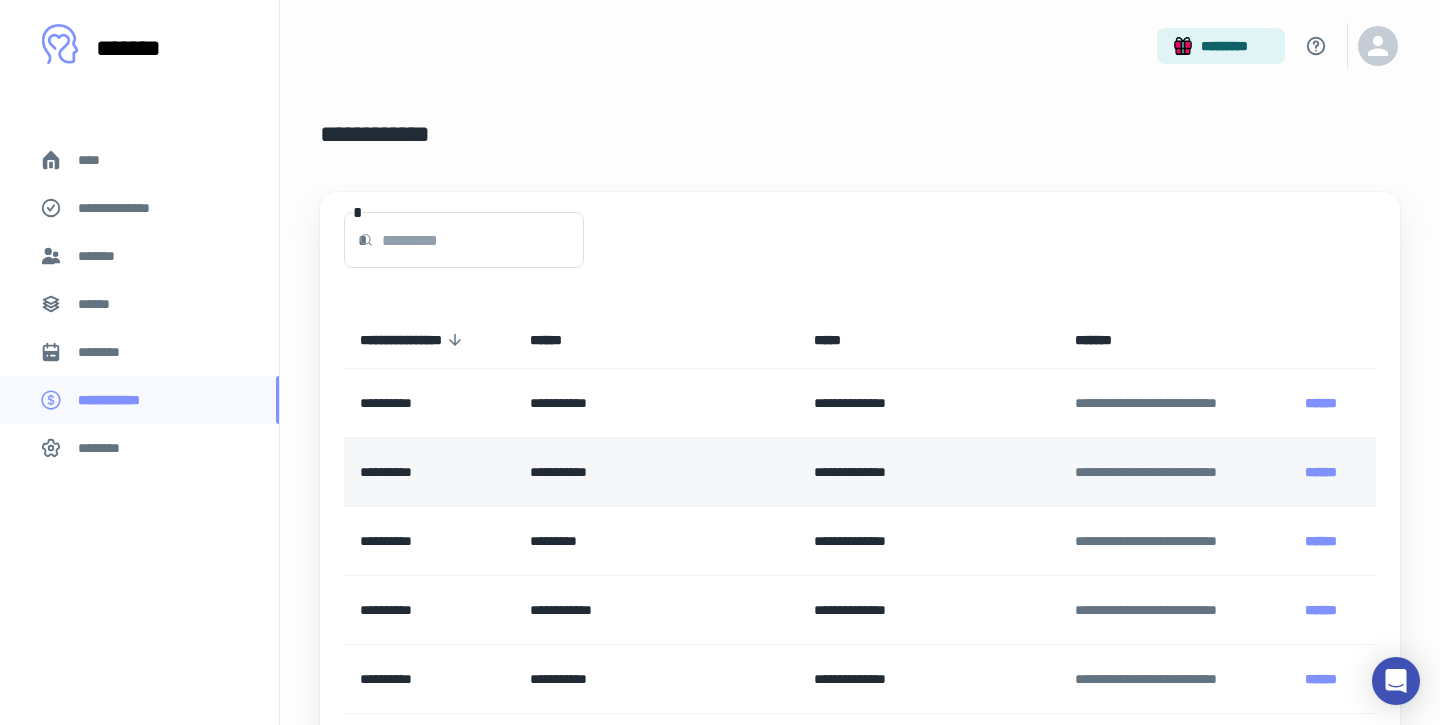 click on "**********" at bounding box center (429, 472) 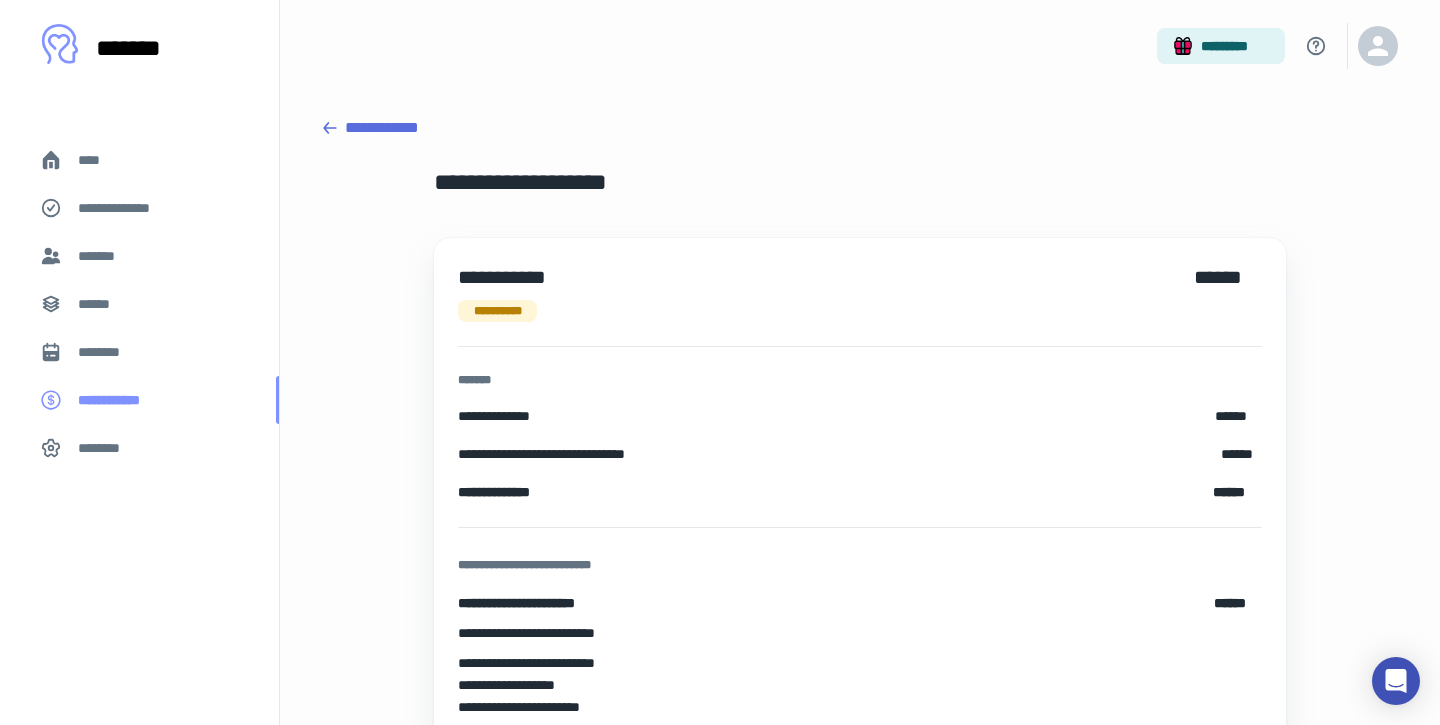 click on "**********" at bounding box center [139, 400] 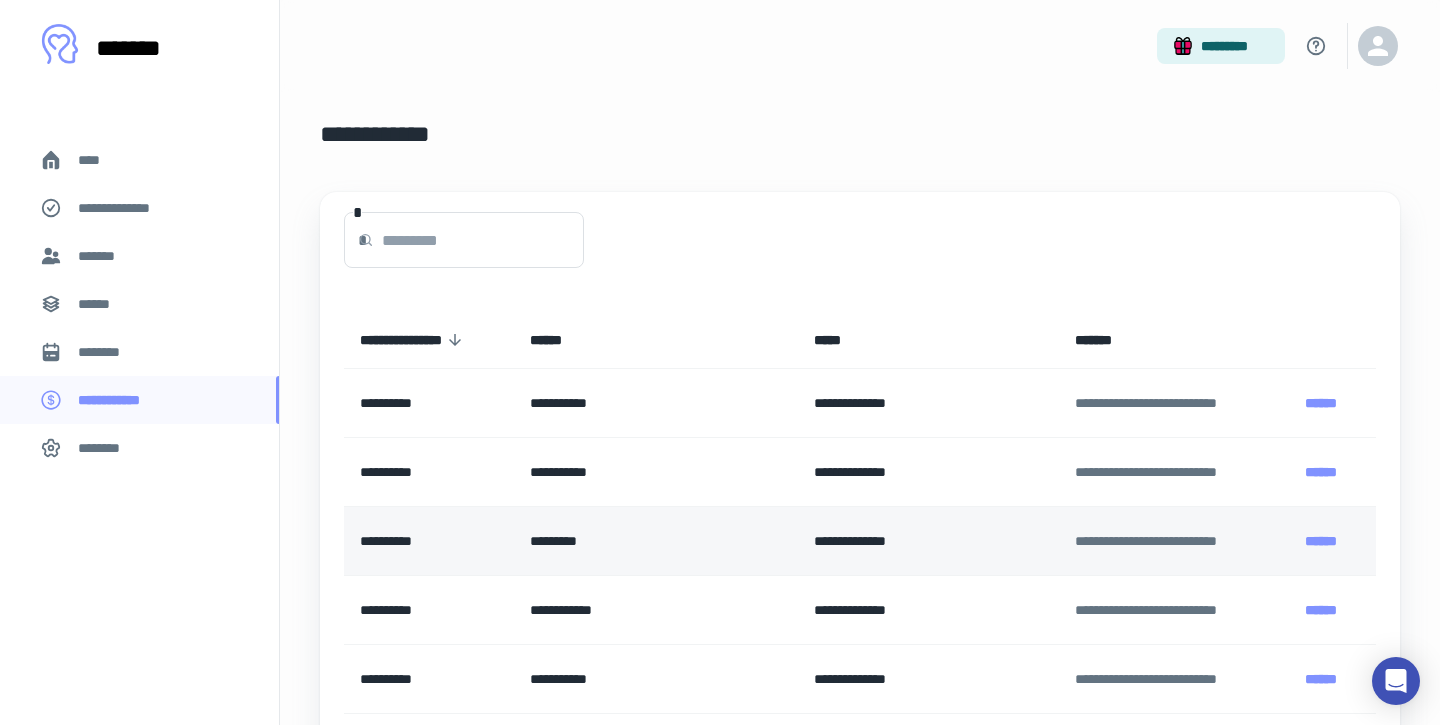 click on "**********" at bounding box center [429, 541] 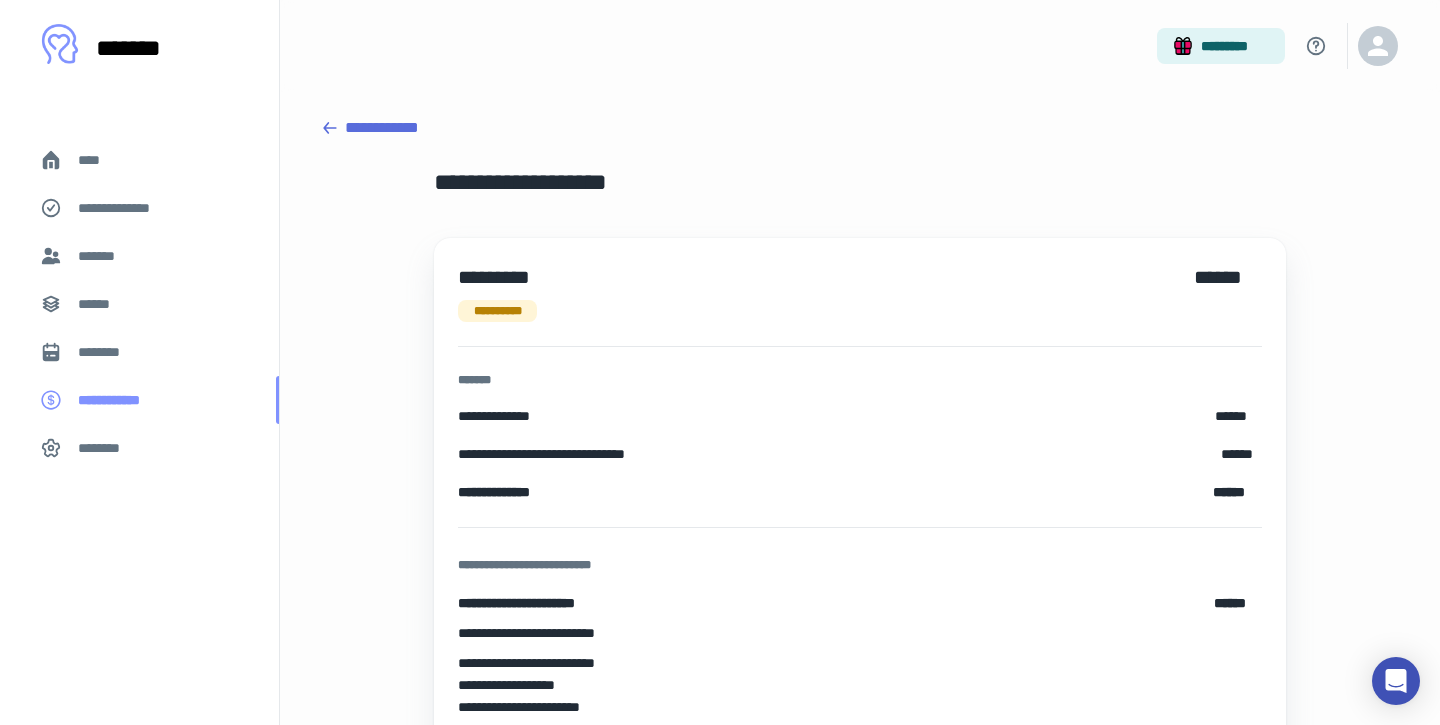click on "**********" at bounding box center (120, 400) 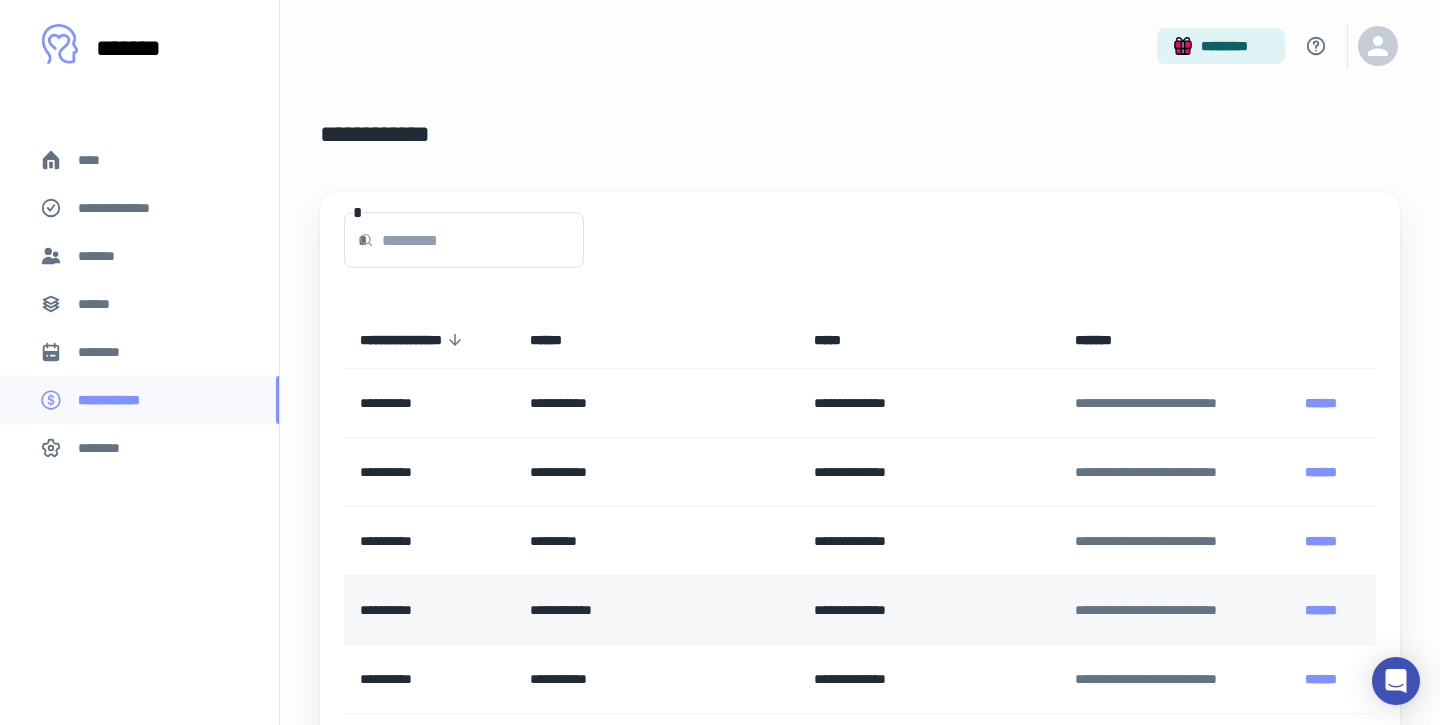 click on "**********" at bounding box center [656, 610] 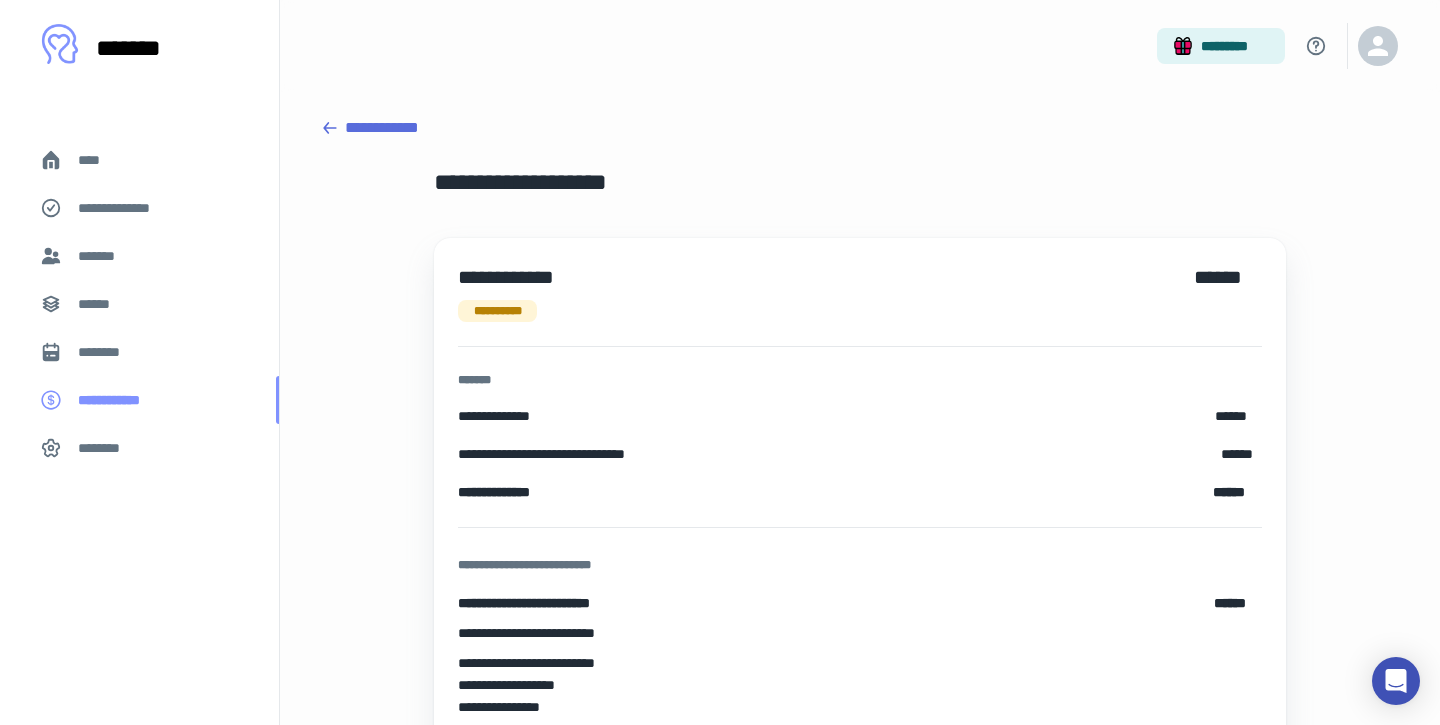 click on "**********" at bounding box center [139, 400] 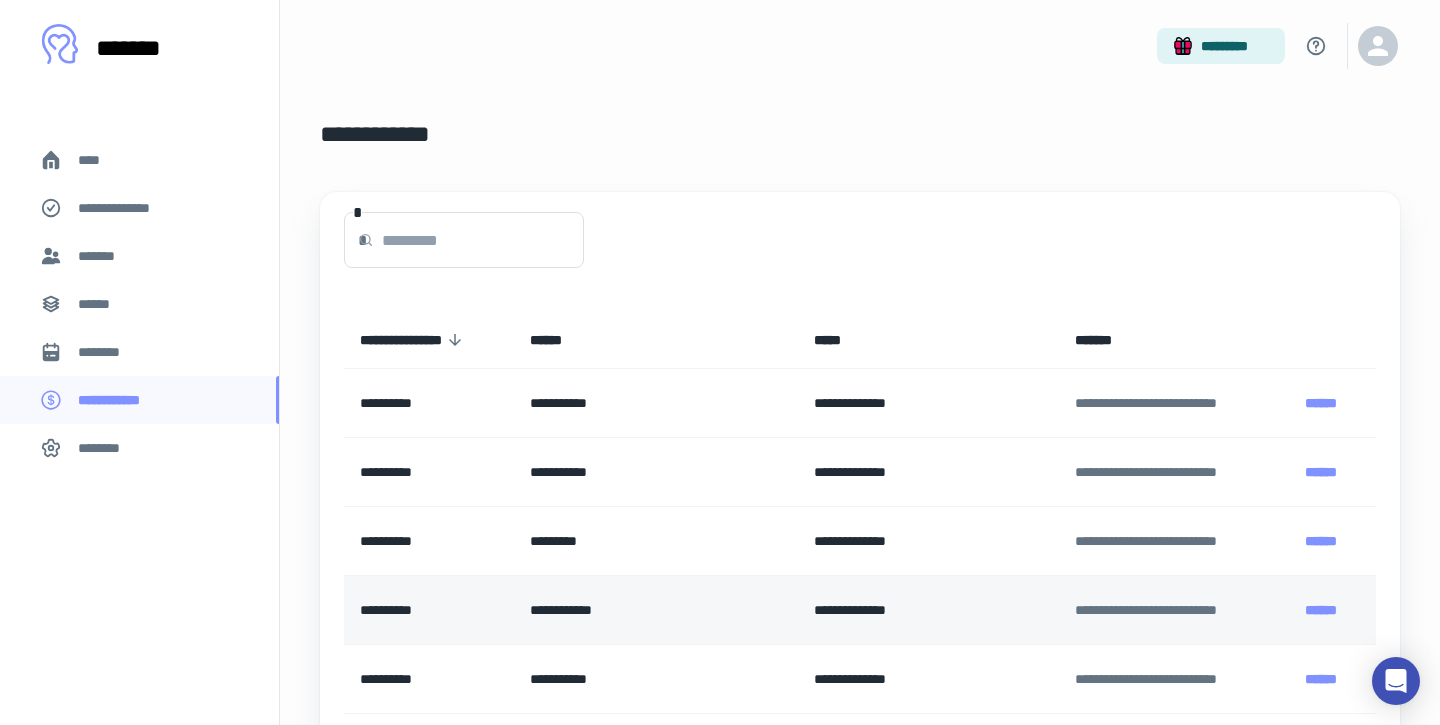 click on "**********" at bounding box center (656, 610) 